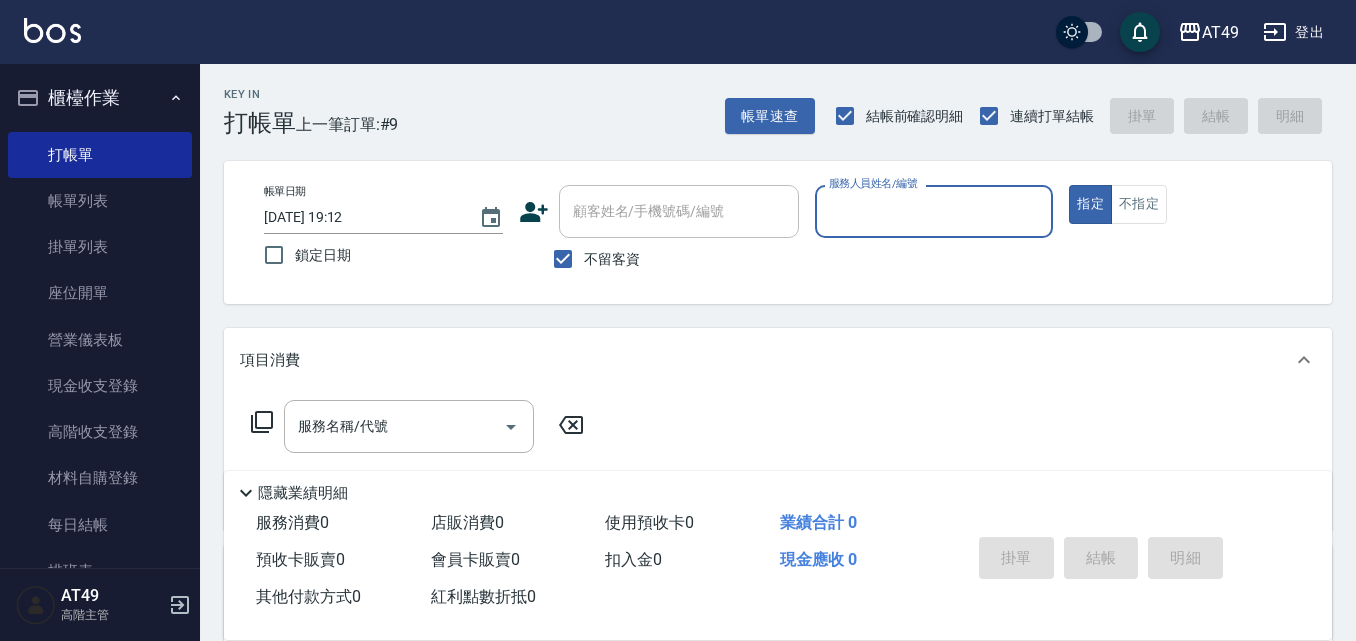 scroll, scrollTop: 0, scrollLeft: 0, axis: both 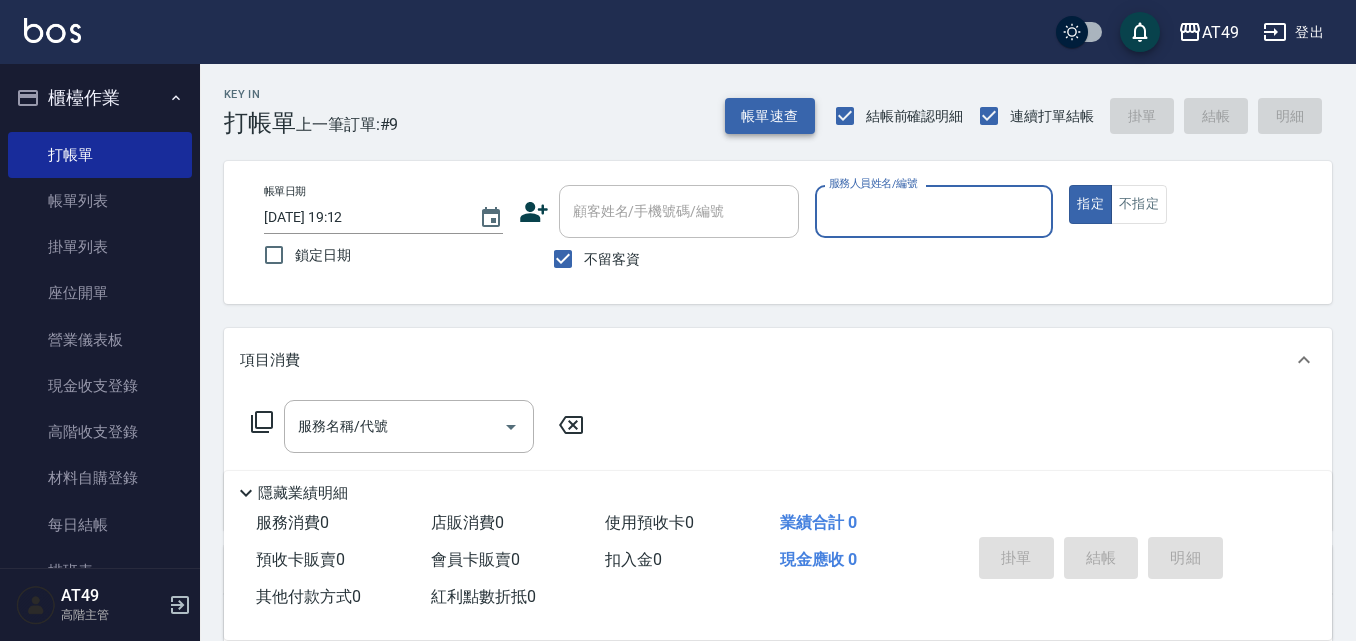 click on "帳單速查" at bounding box center (770, 116) 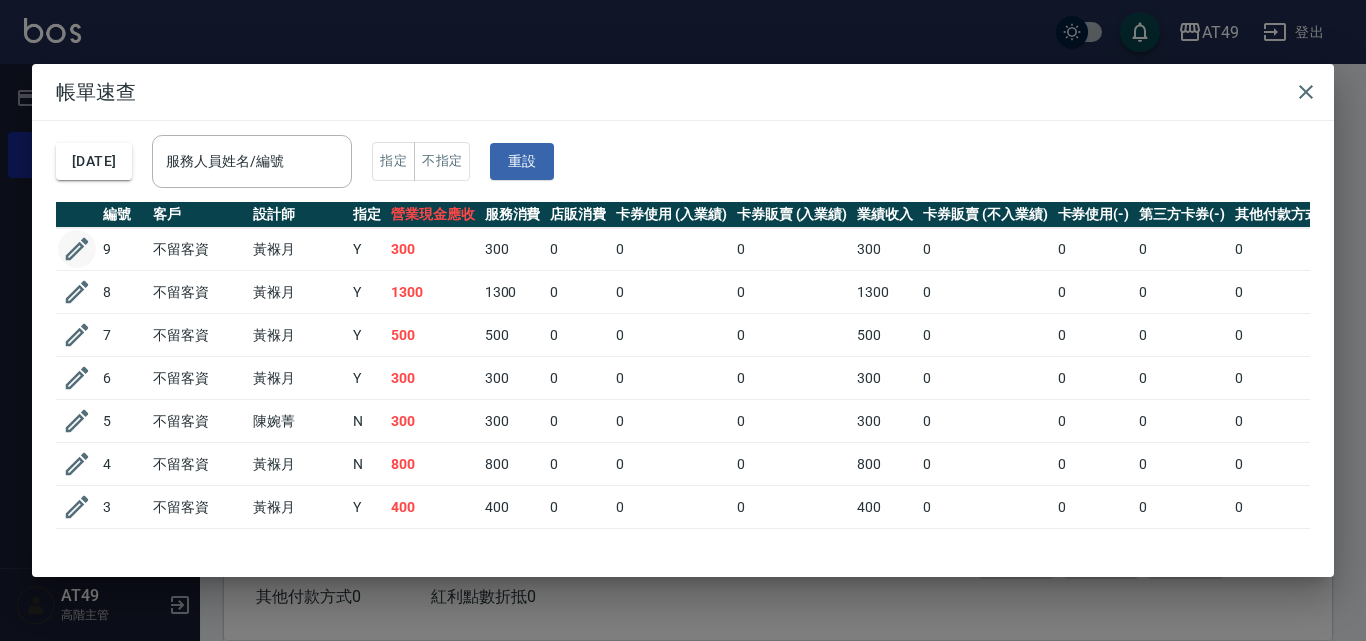 click 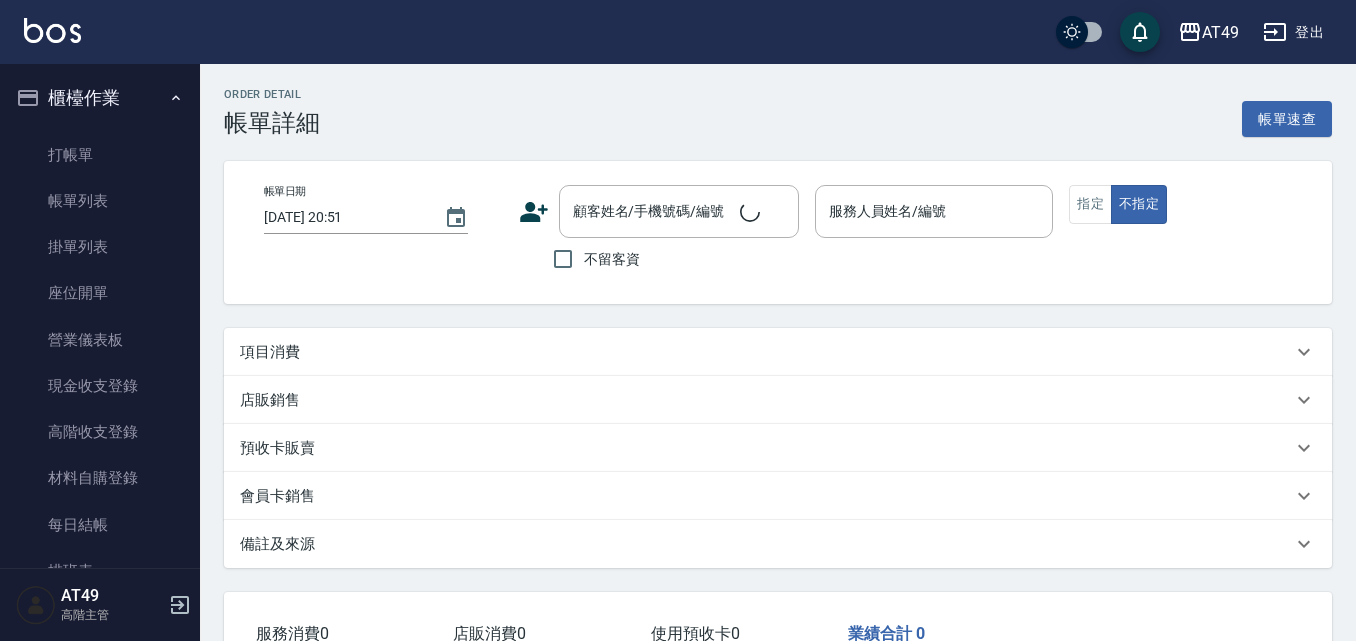 type on "2025/07/11 19:12" 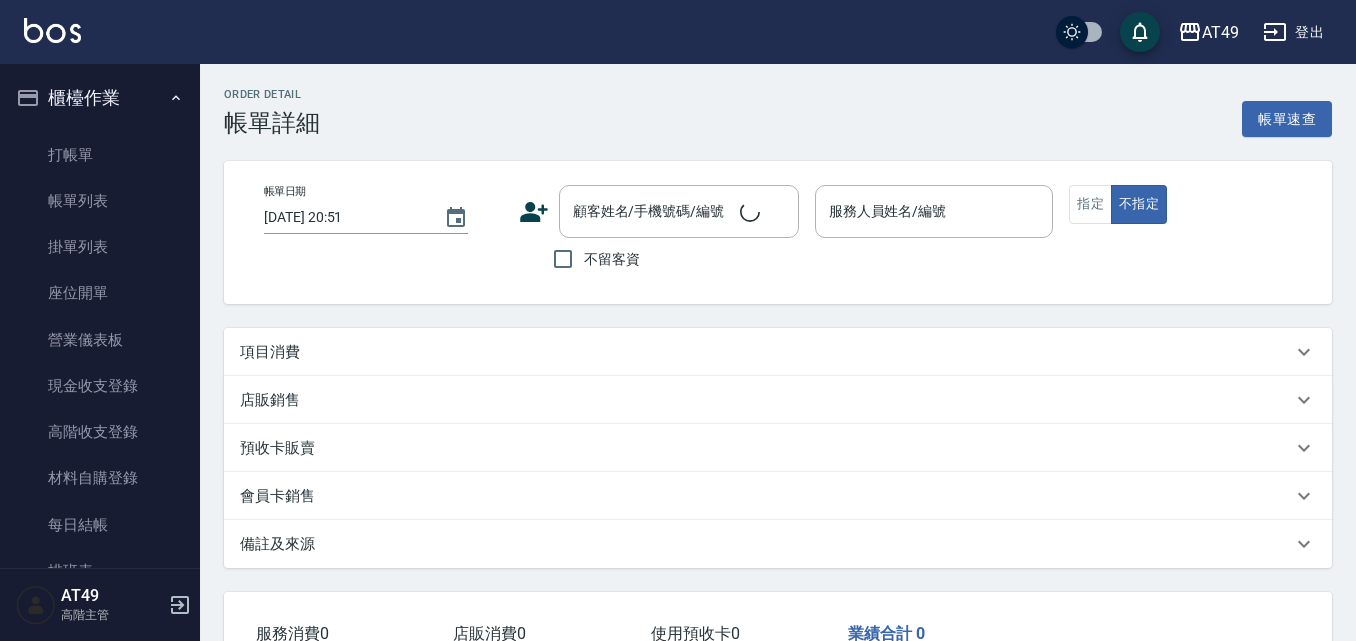 checkbox on "true" 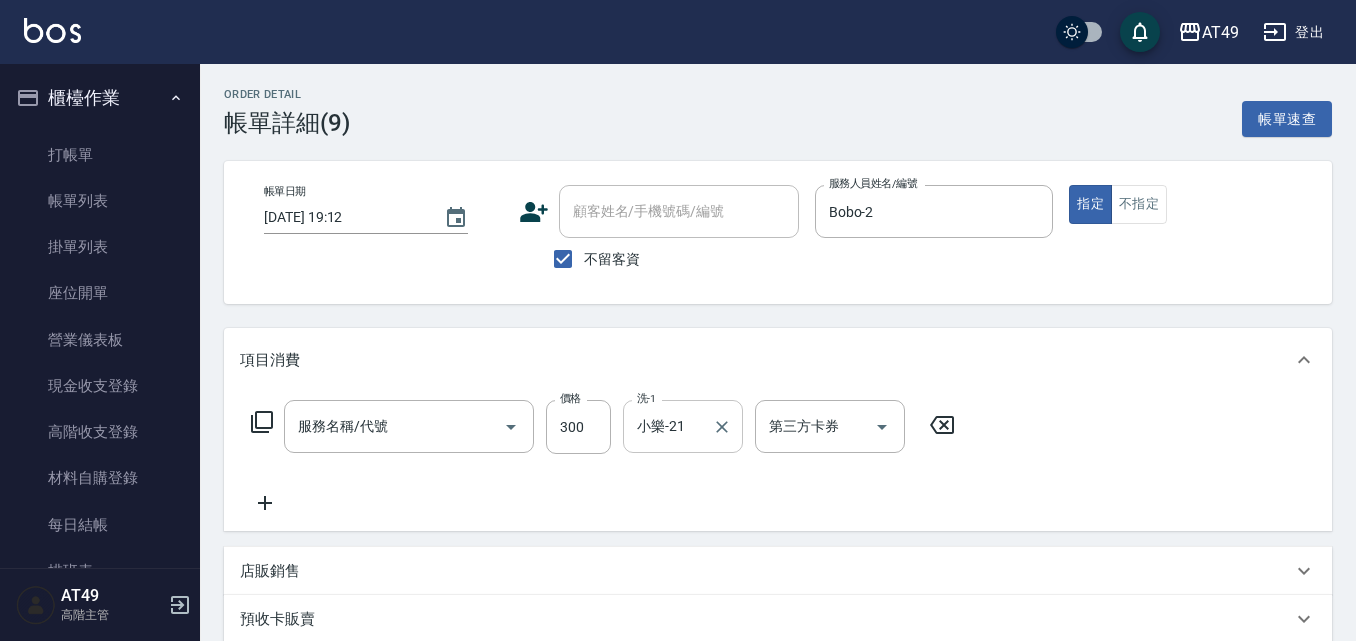 type on "一般洗髮(101)" 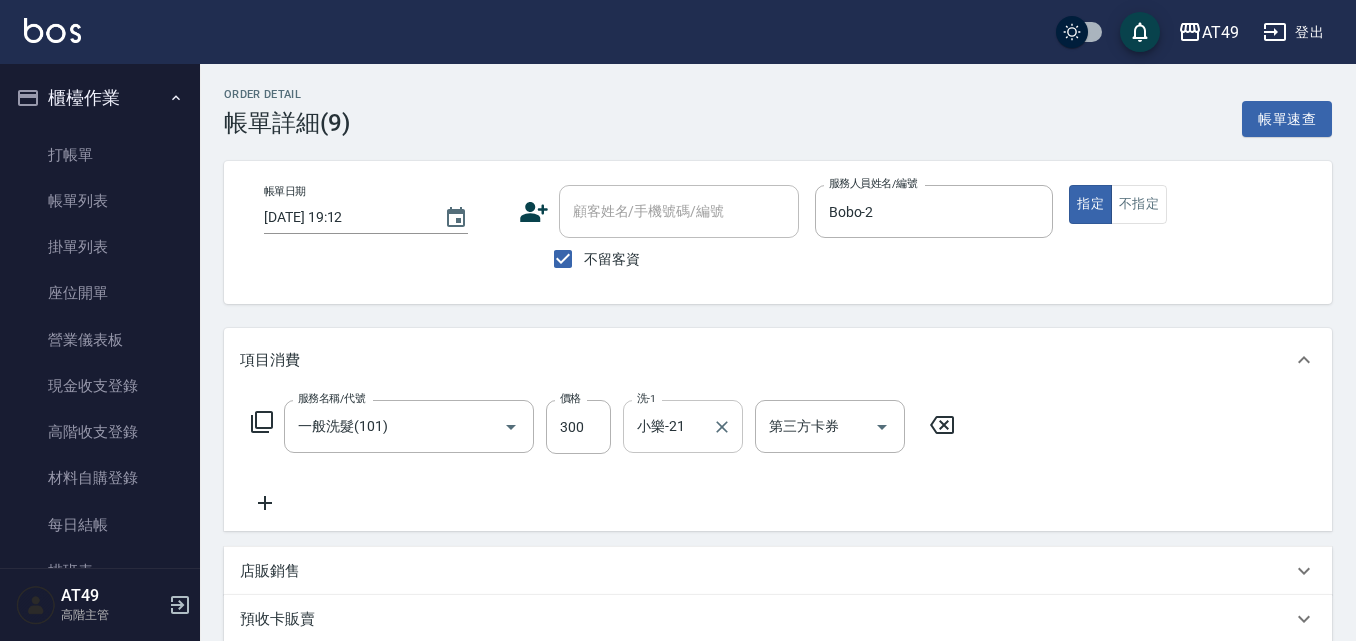 click on "小樂-21" at bounding box center (668, 426) 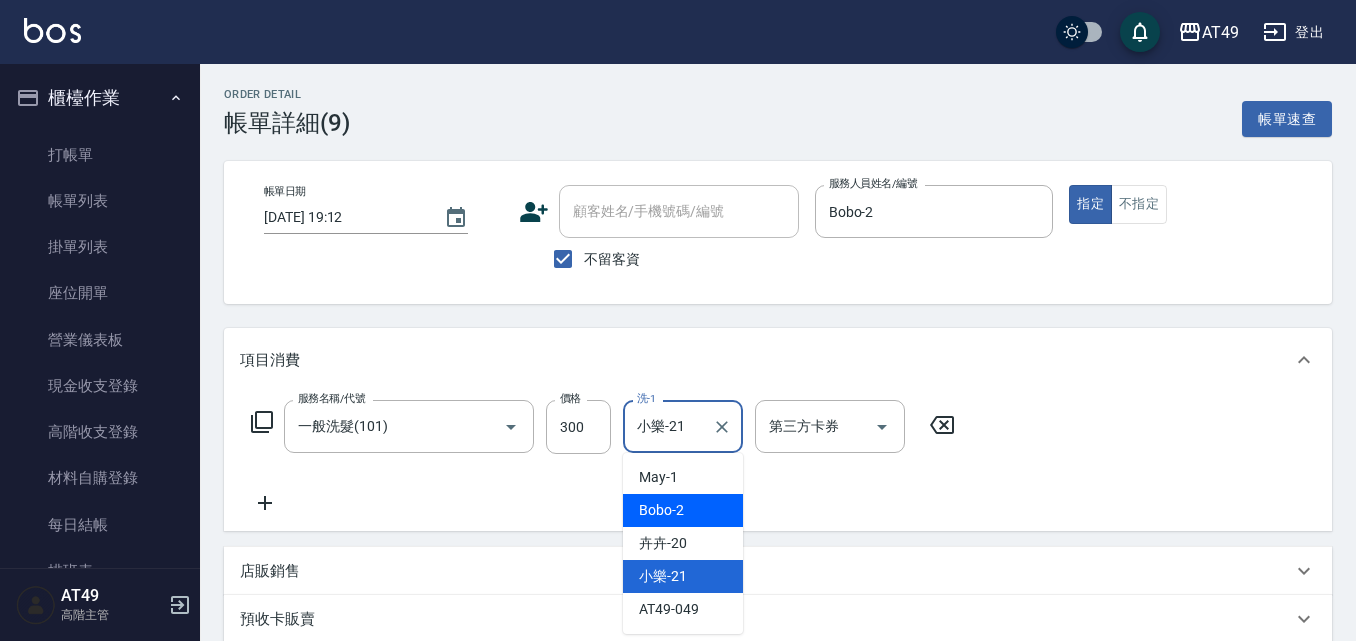 click on "Bobo -2" at bounding box center (661, 510) 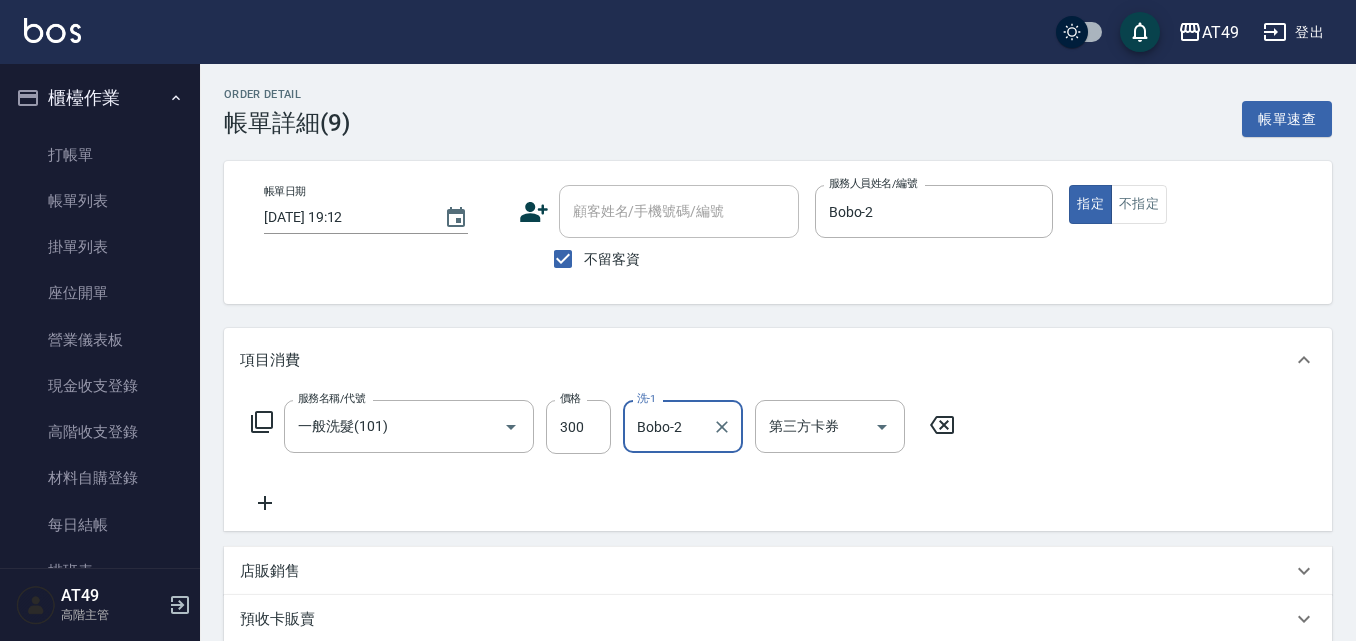 click on "服務名稱/代號 一般洗髮(101) 服務名稱/代號 價格 300 價格 洗-1 Bobo-2 洗-1 第三方卡券 第三方卡券" at bounding box center (603, 457) 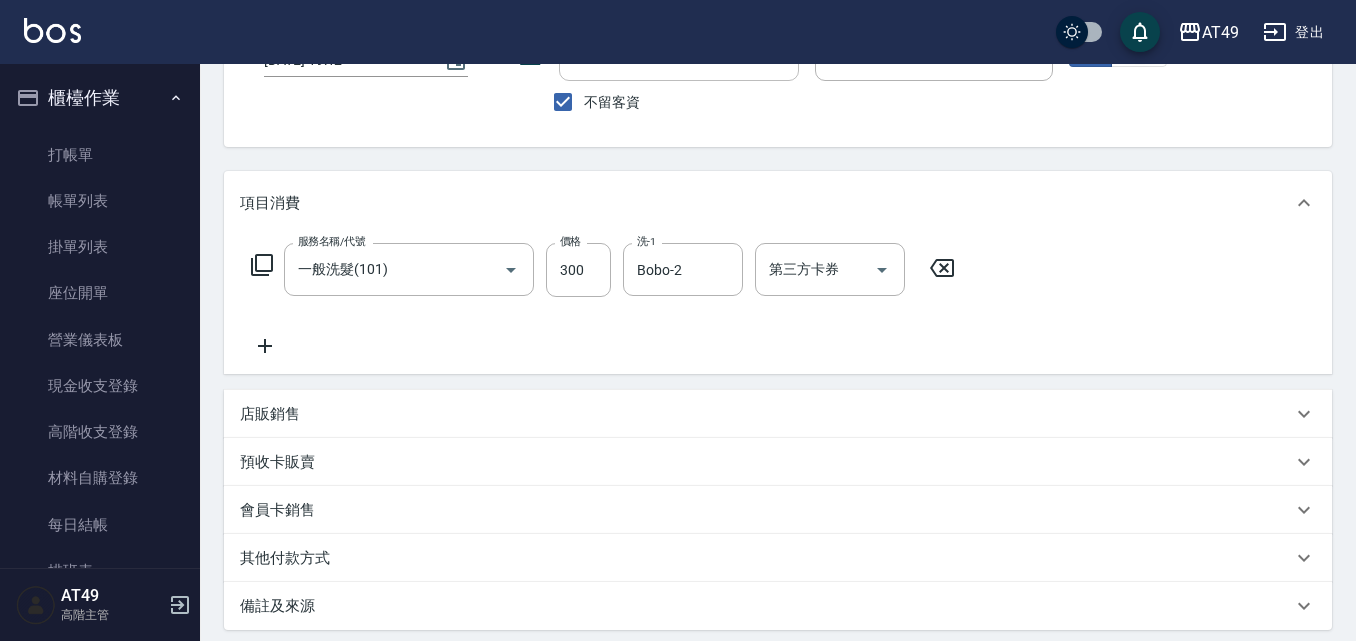 scroll, scrollTop: 362, scrollLeft: 0, axis: vertical 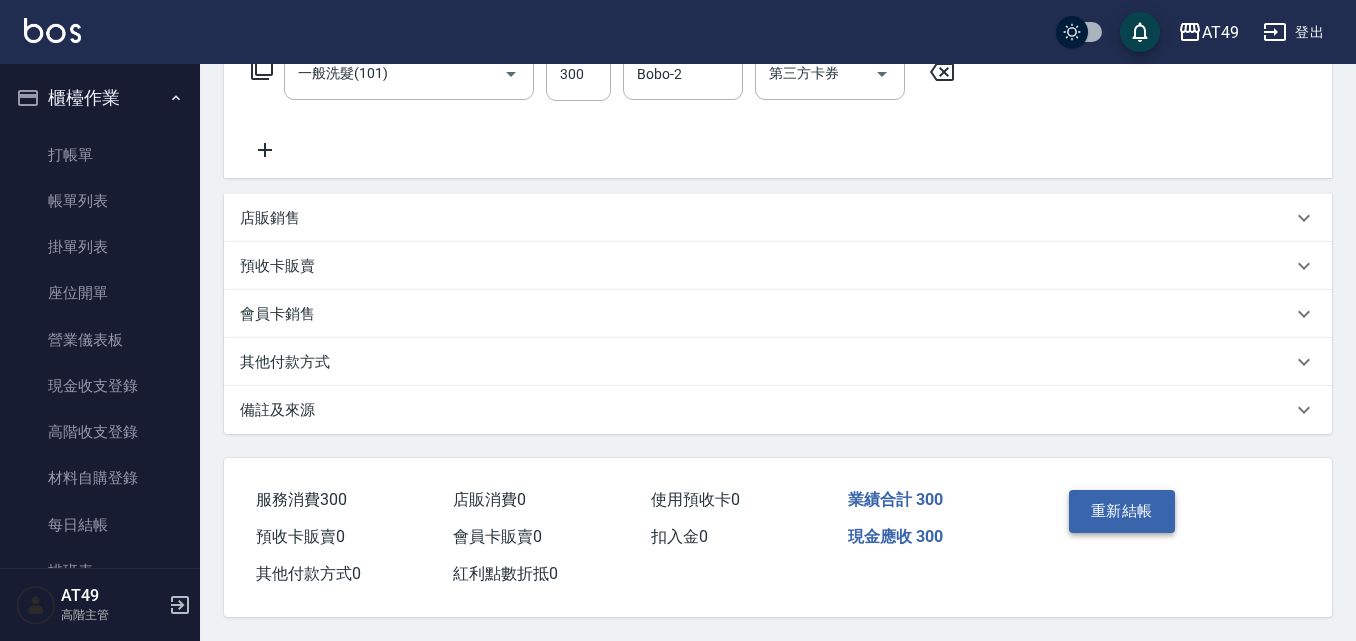 click on "重新結帳" at bounding box center [1122, 511] 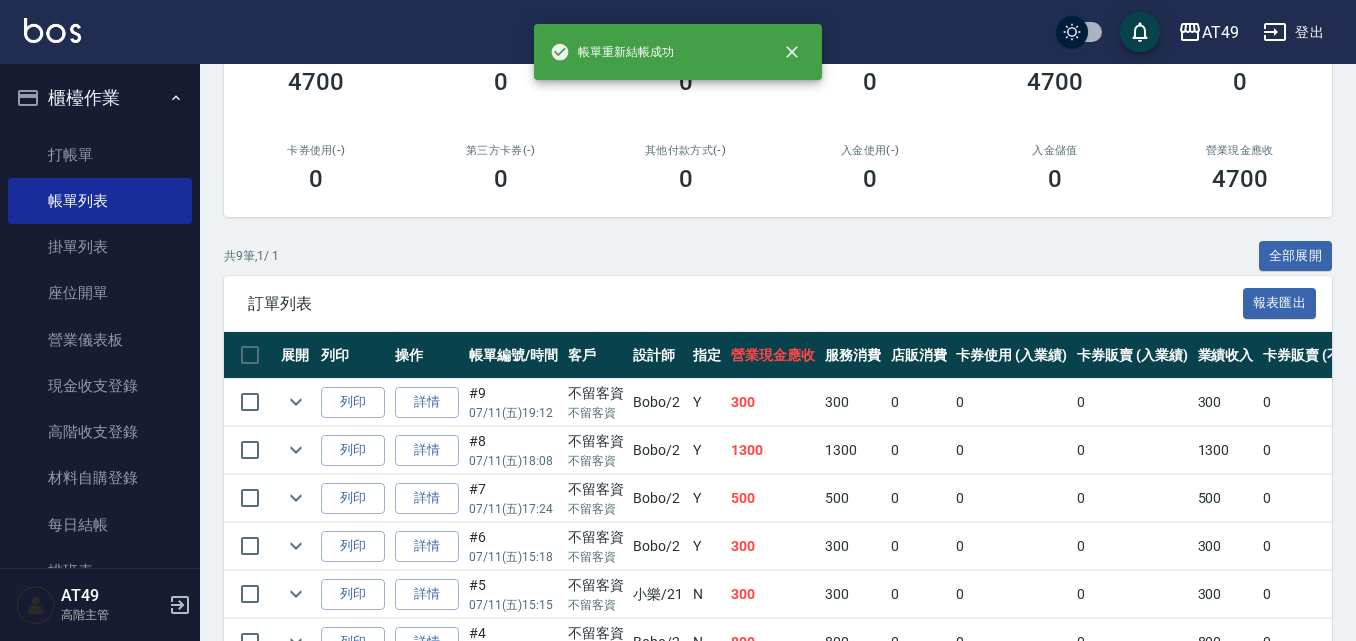 scroll, scrollTop: 400, scrollLeft: 0, axis: vertical 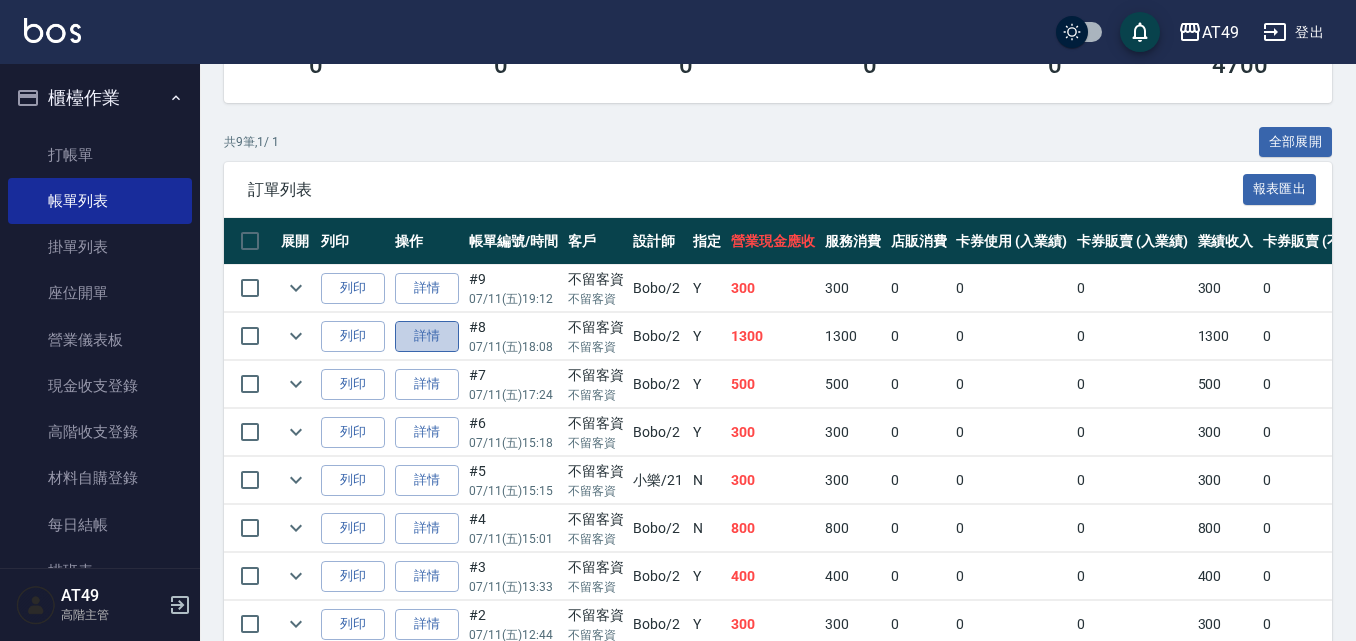 click on "詳情" at bounding box center (427, 336) 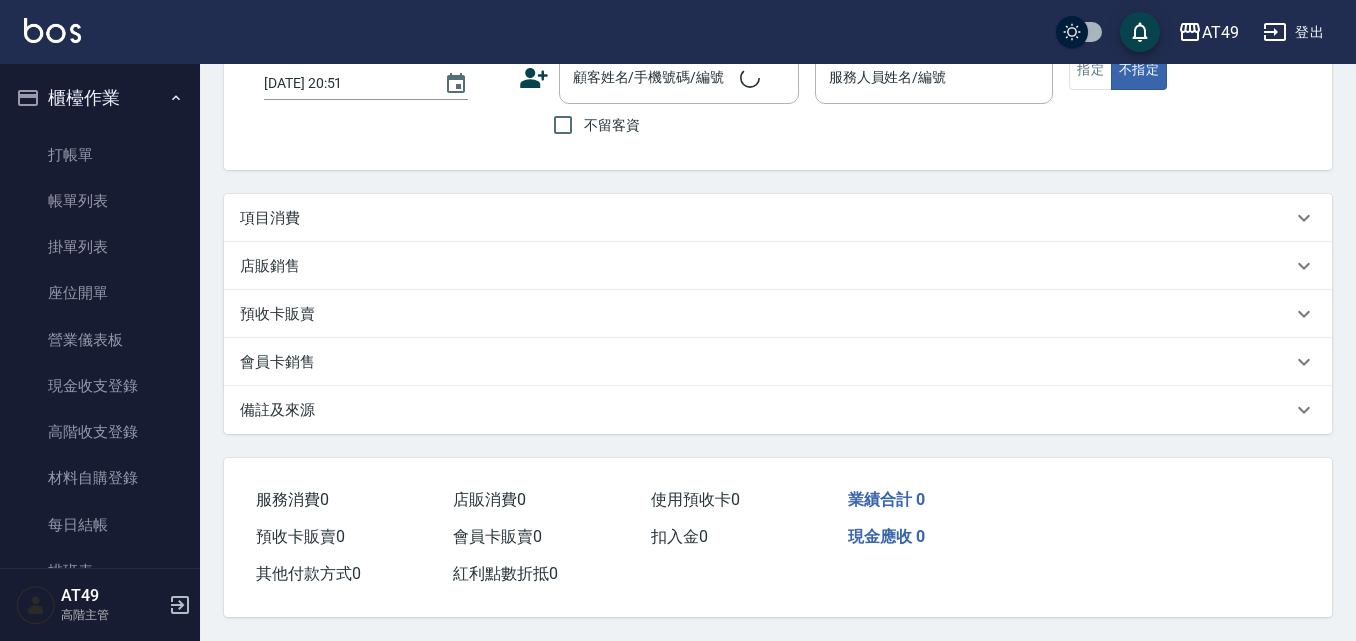 scroll, scrollTop: 0, scrollLeft: 0, axis: both 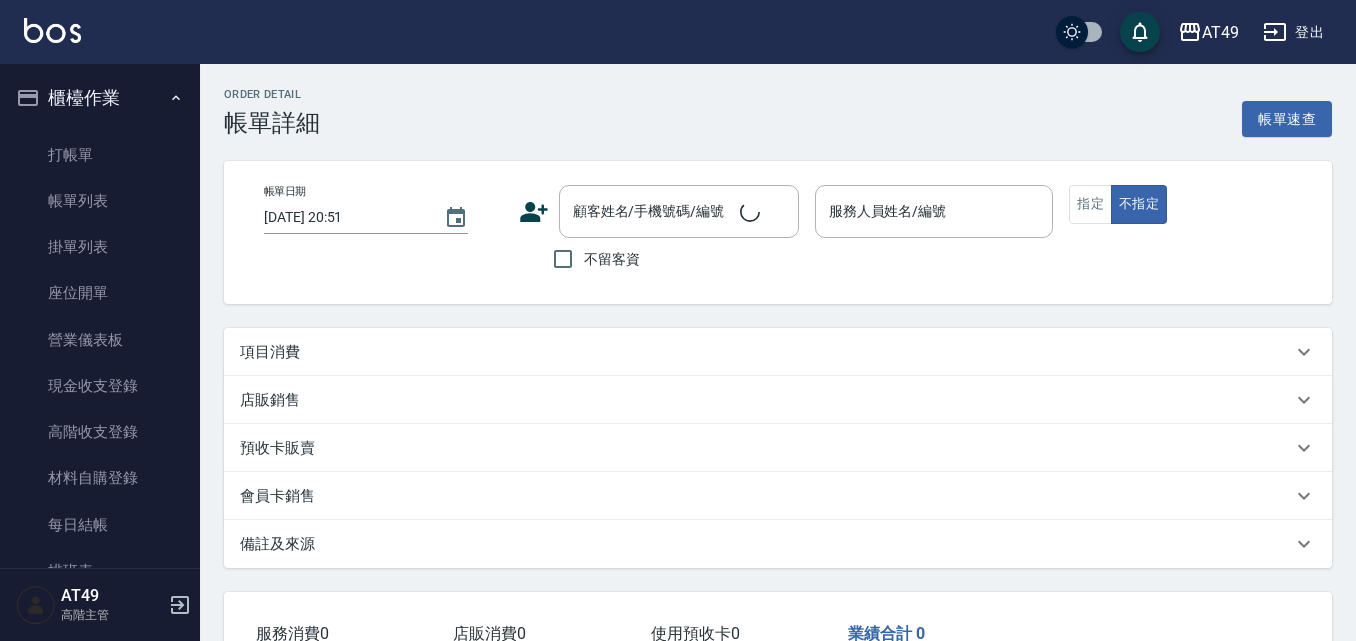 type on "2025/07/11 18:08" 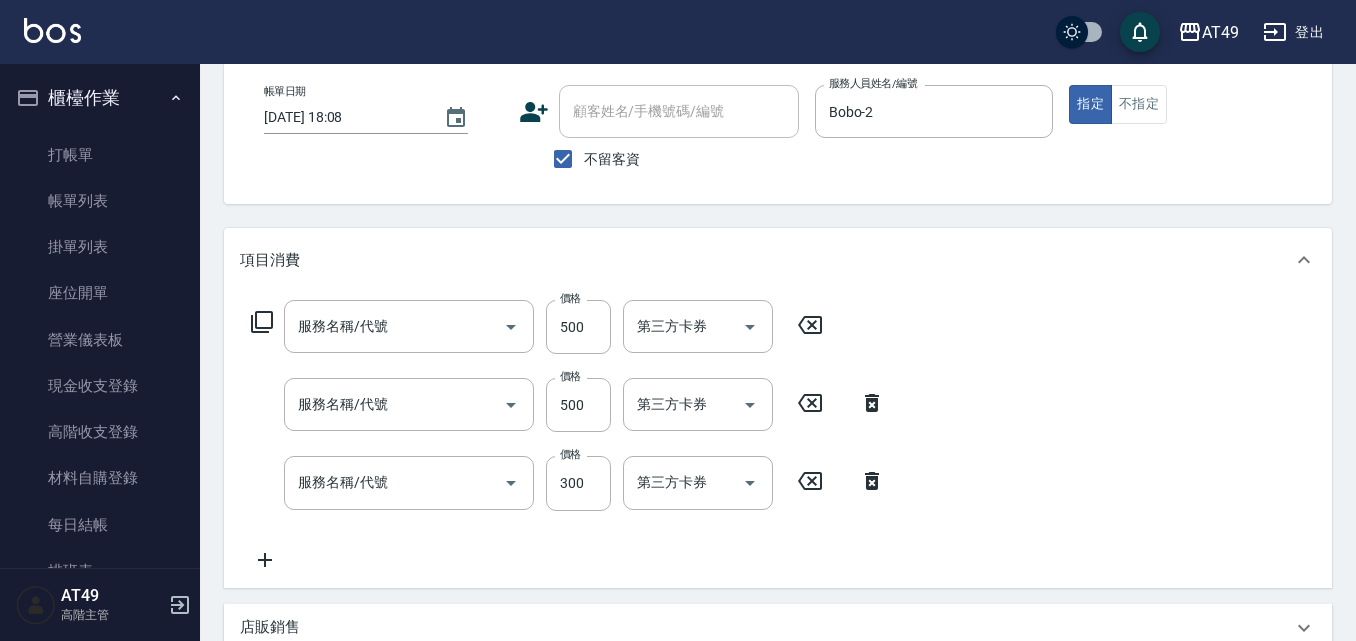 type on "燙瀏海(302)" 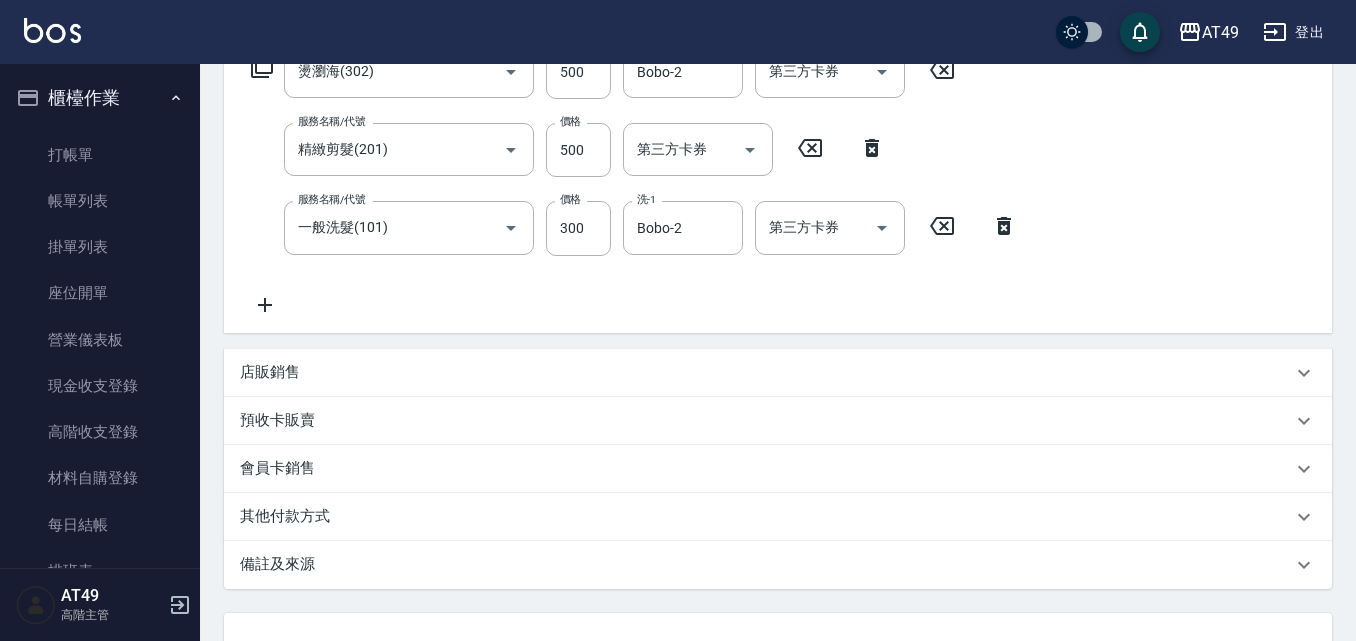 scroll, scrollTop: 519, scrollLeft: 0, axis: vertical 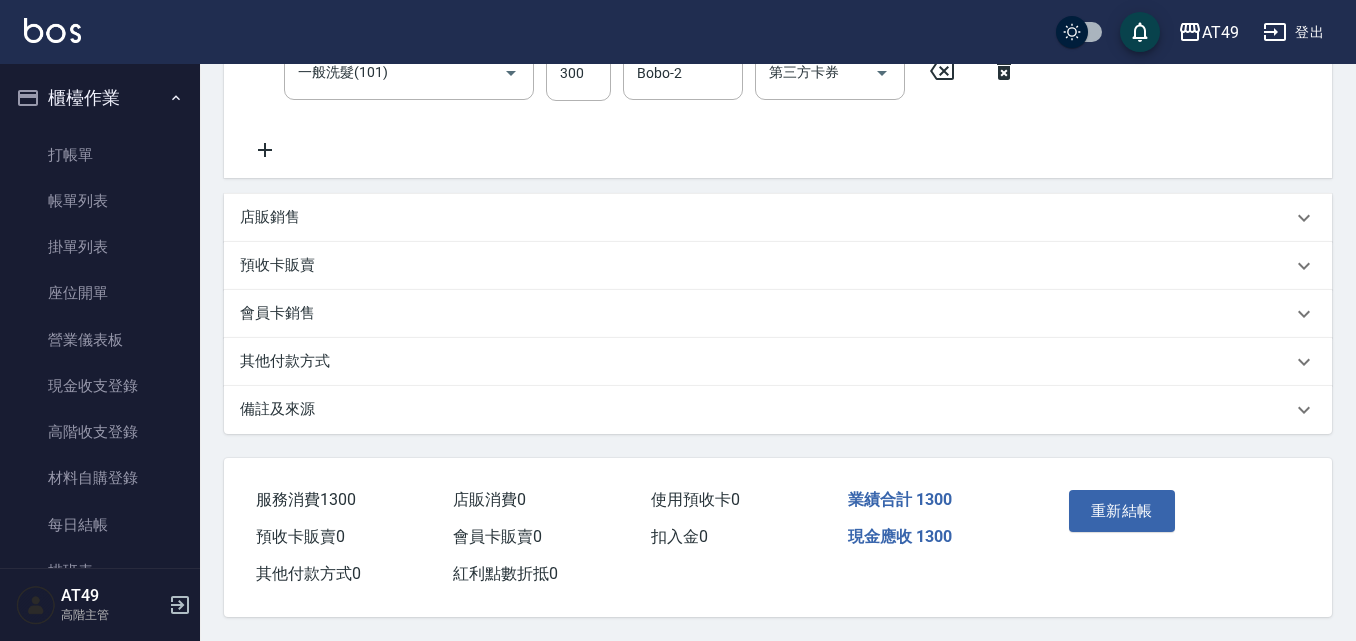 click on "重新結帳" at bounding box center [1122, 511] 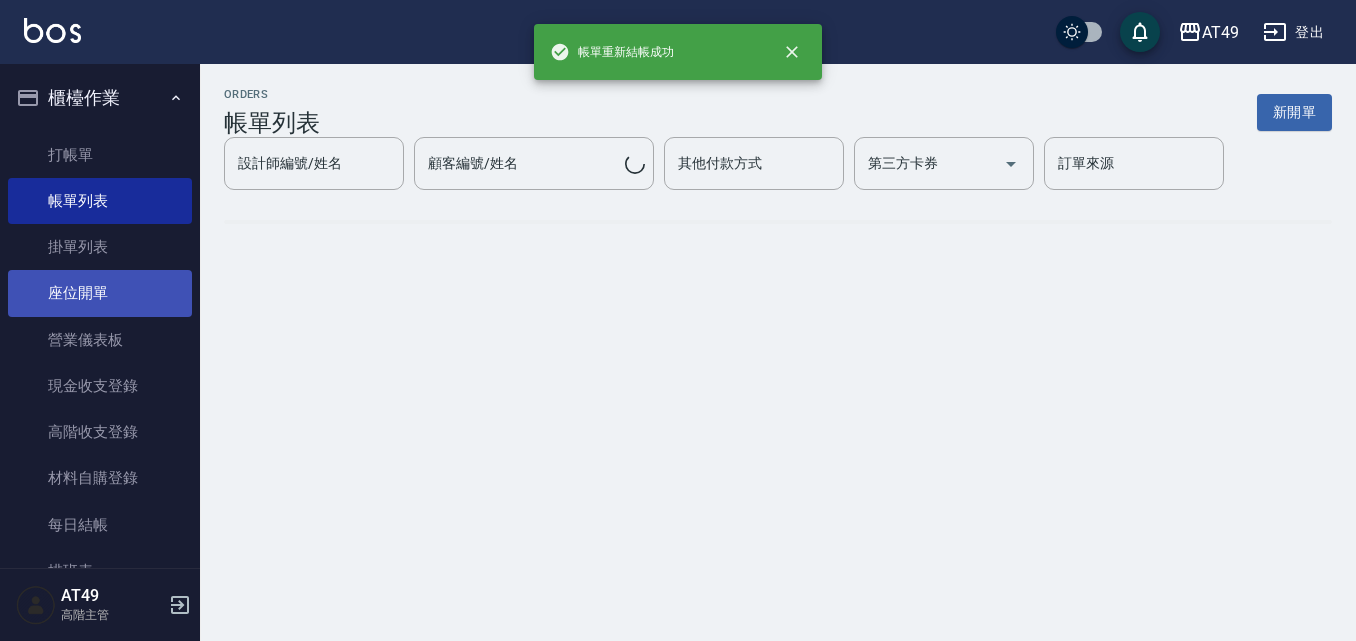 scroll, scrollTop: 0, scrollLeft: 0, axis: both 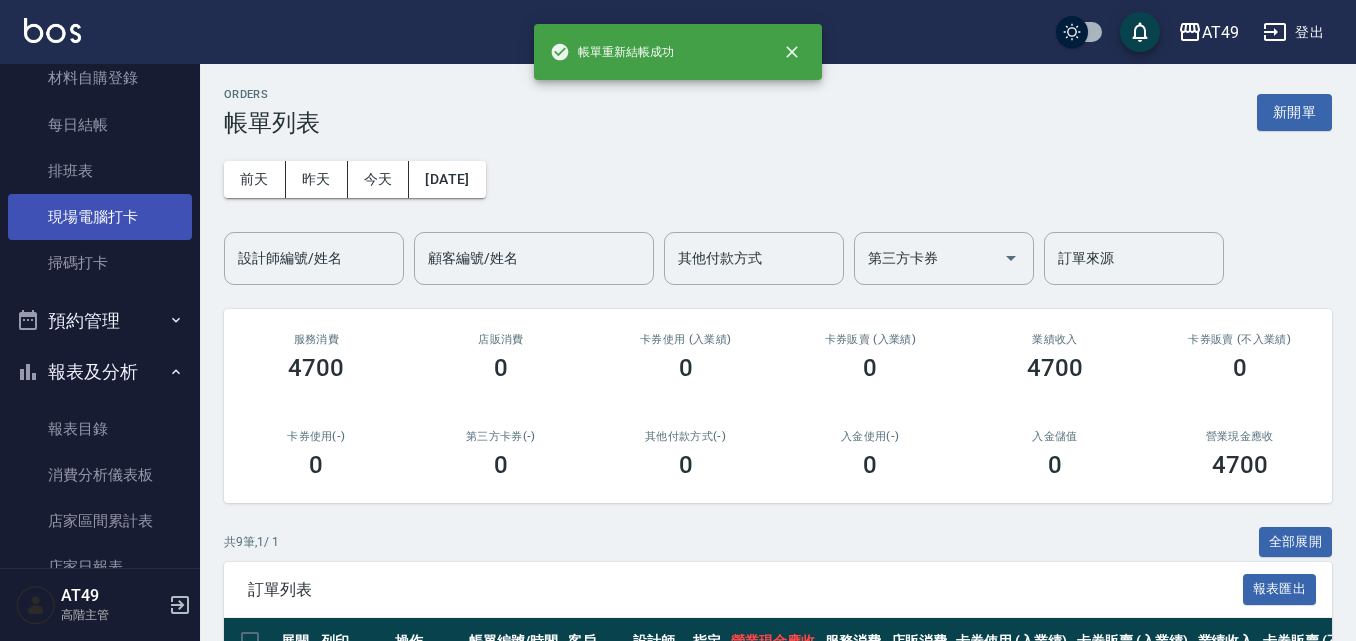 click on "現場電腦打卡" at bounding box center [100, 217] 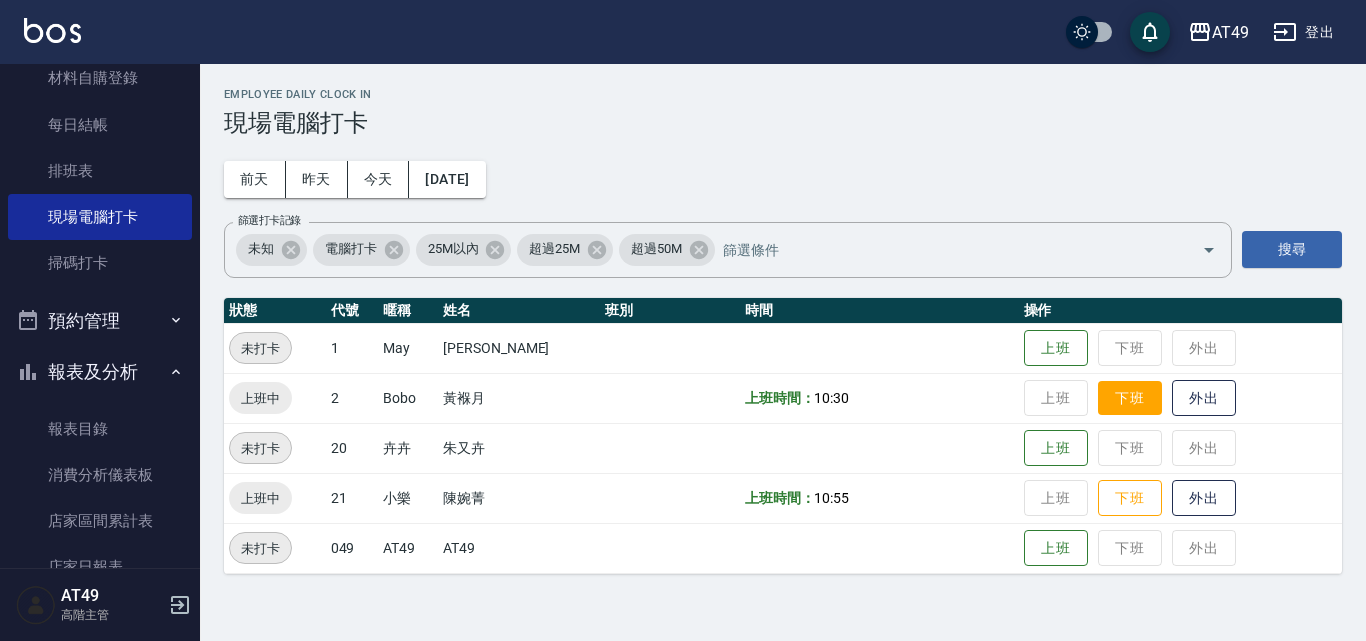 click on "下班" at bounding box center [1130, 398] 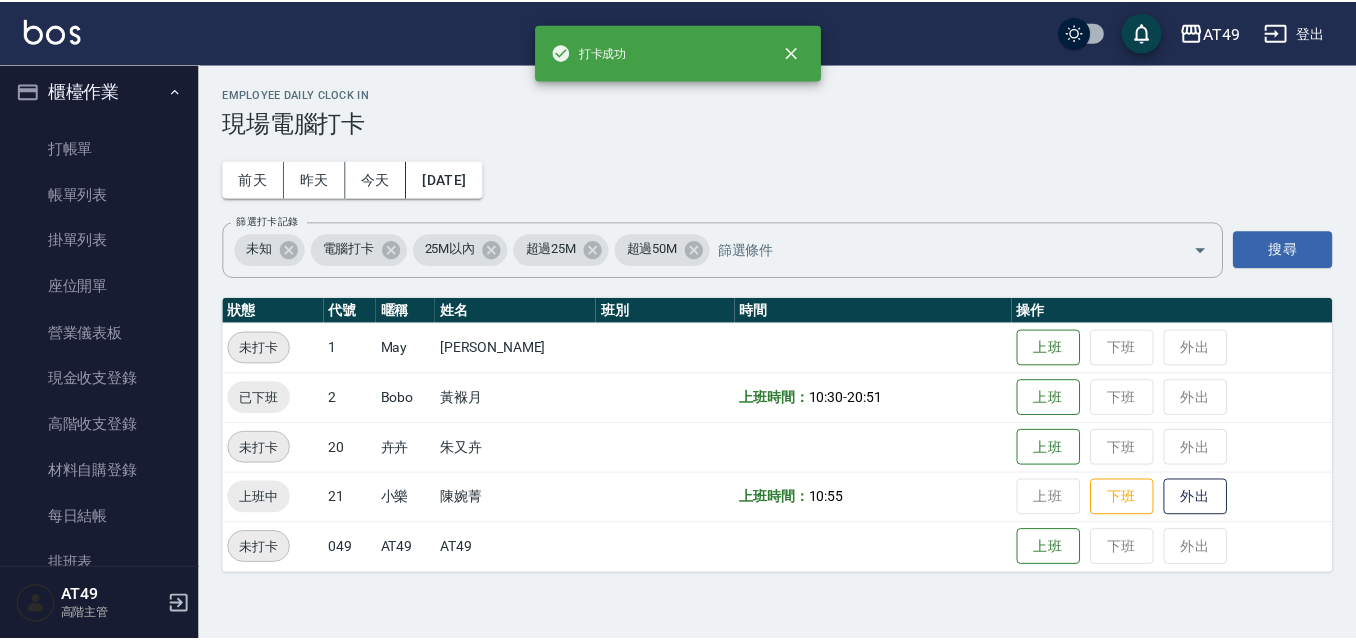 scroll, scrollTop: 0, scrollLeft: 0, axis: both 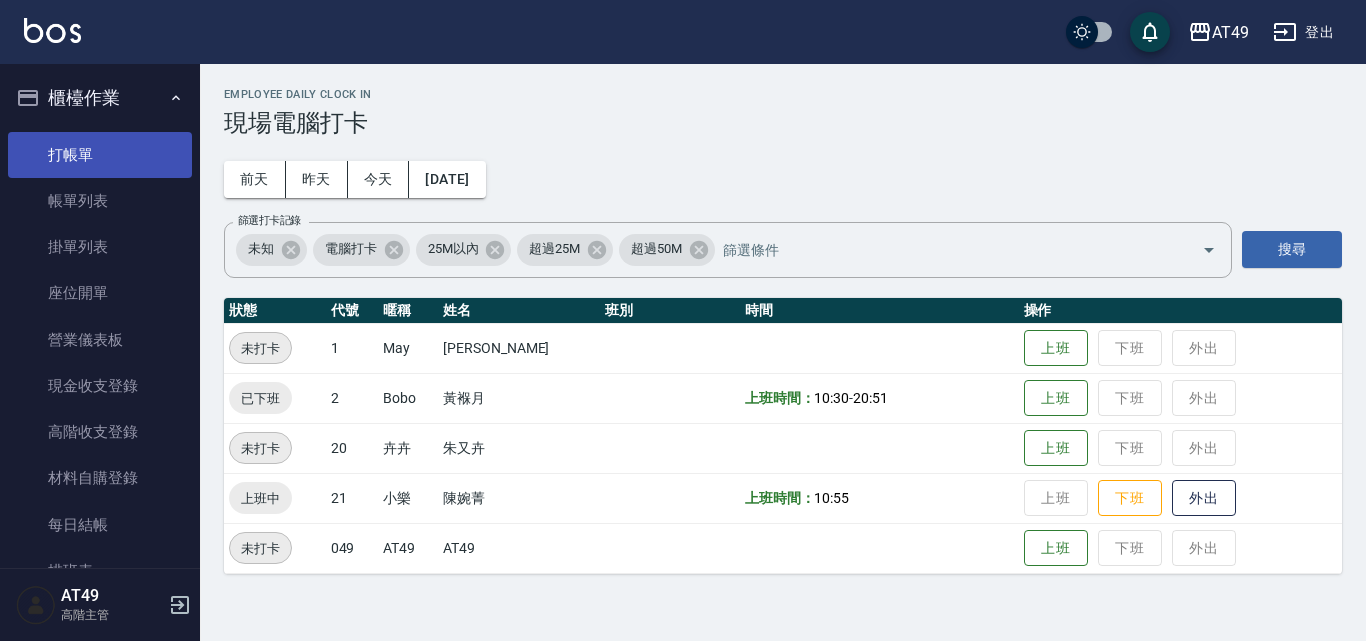 click on "打帳單" at bounding box center [100, 155] 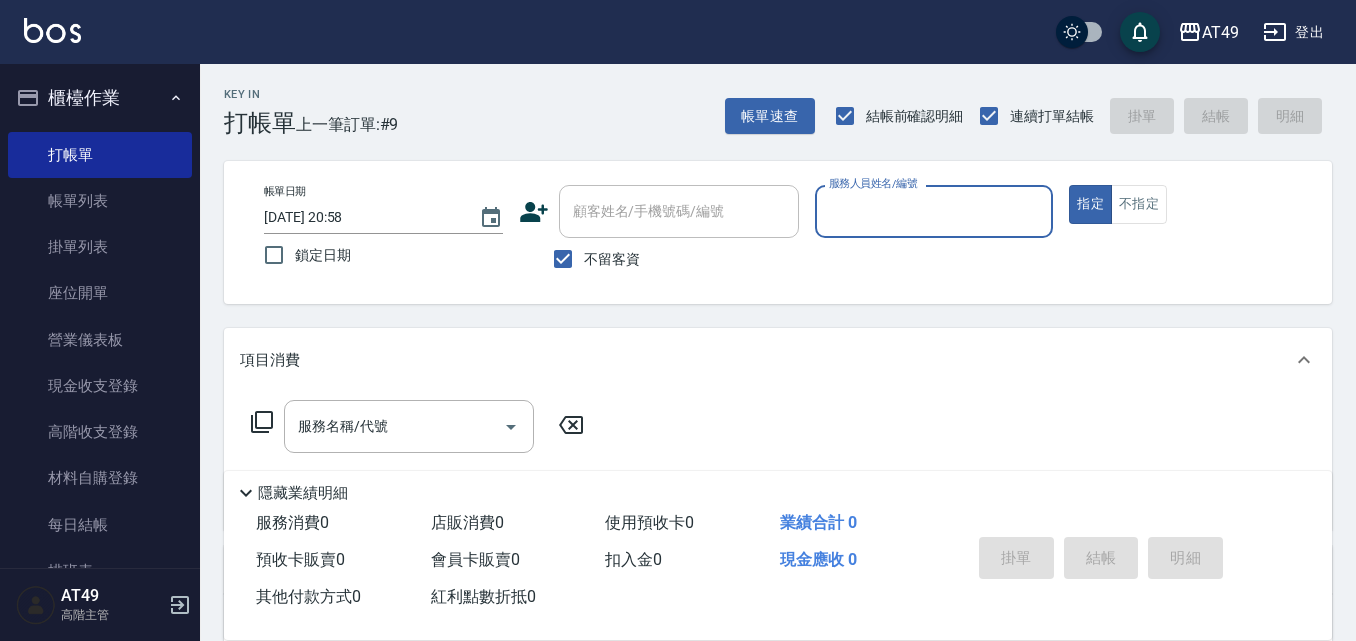 click on "服務人員姓名/編號" at bounding box center [934, 211] 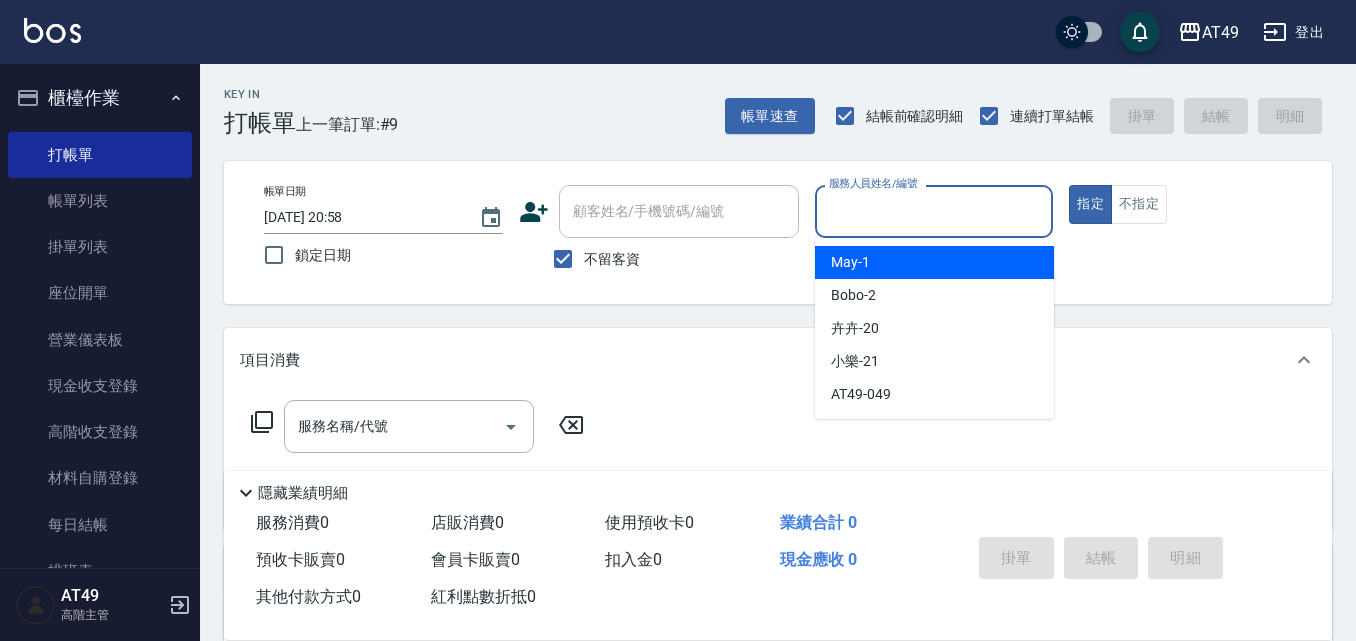 click on "May -1" at bounding box center (934, 262) 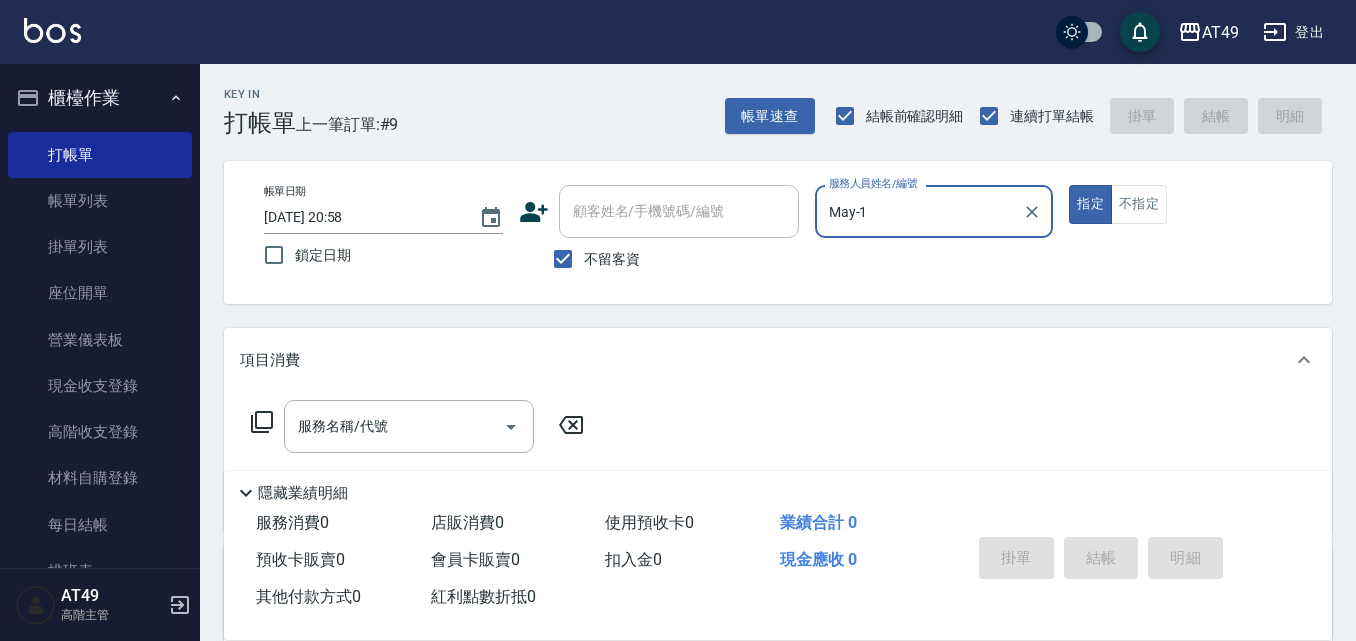 click 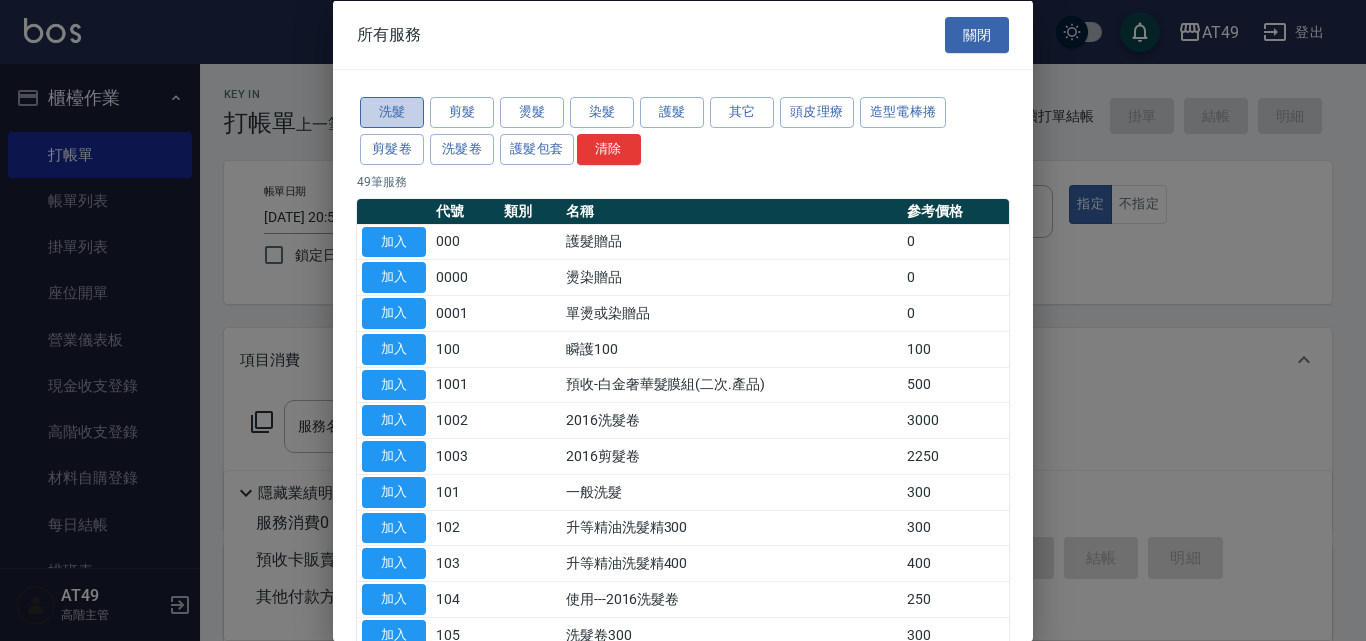 click on "洗髮" at bounding box center [392, 112] 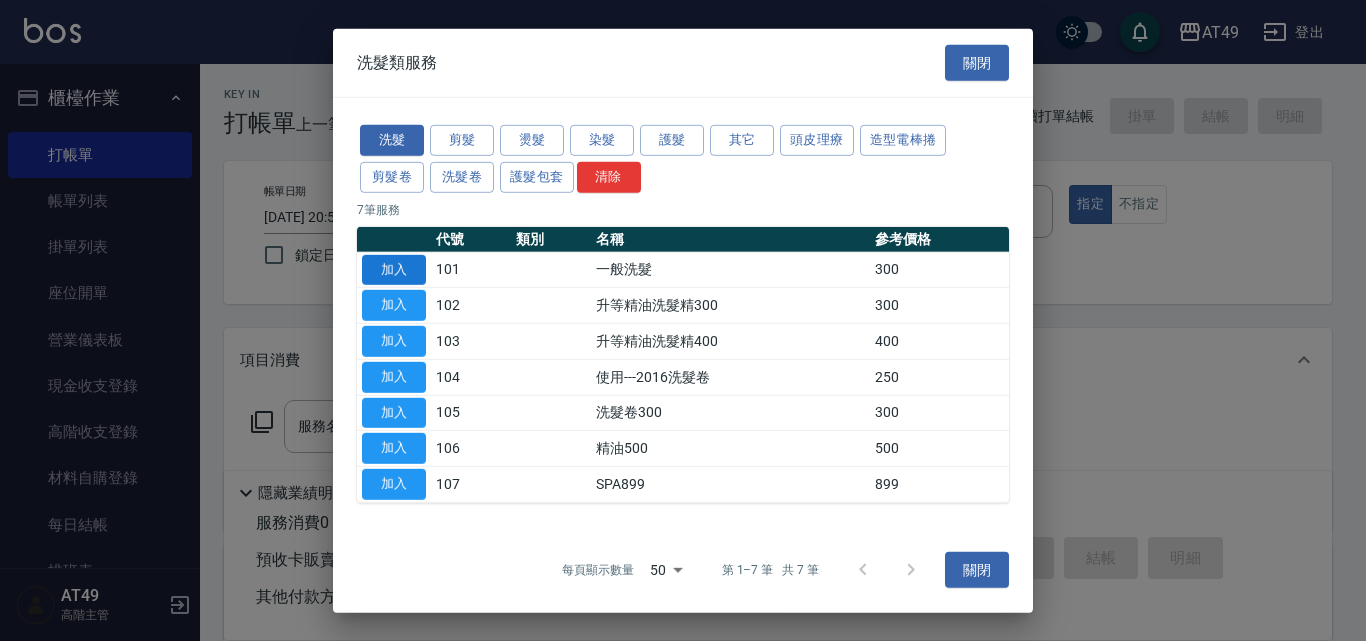 click on "加入" at bounding box center [394, 269] 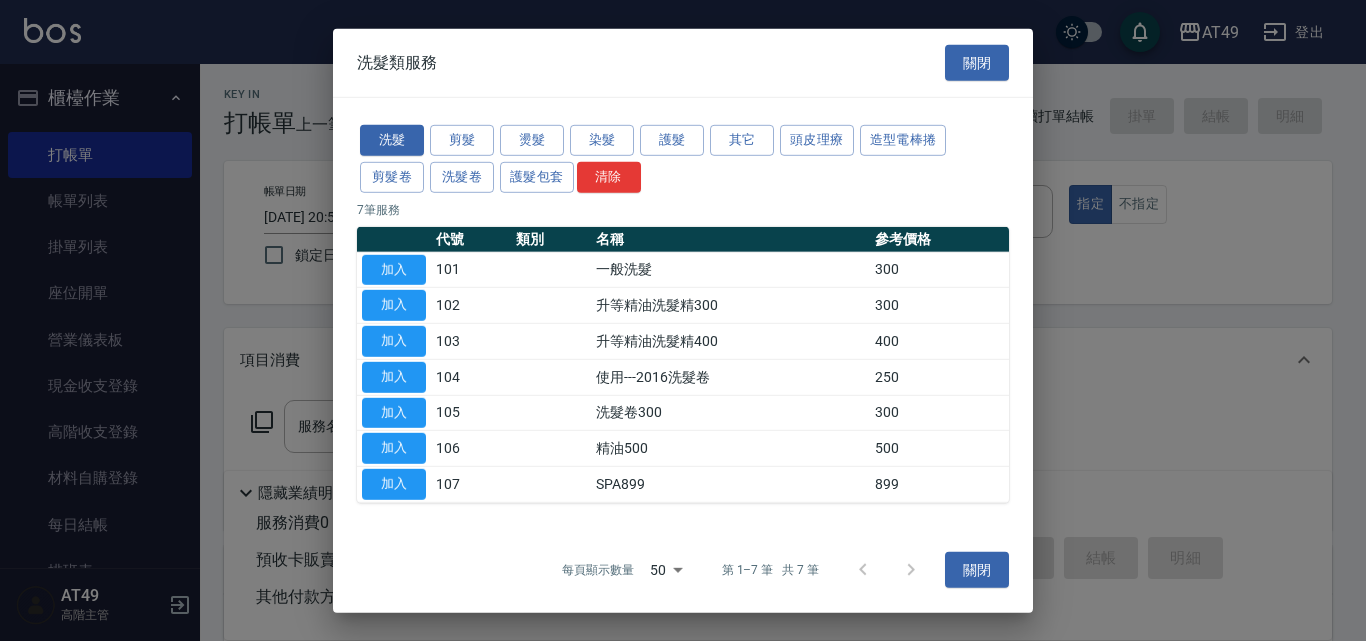 type on "一般洗髮(101)" 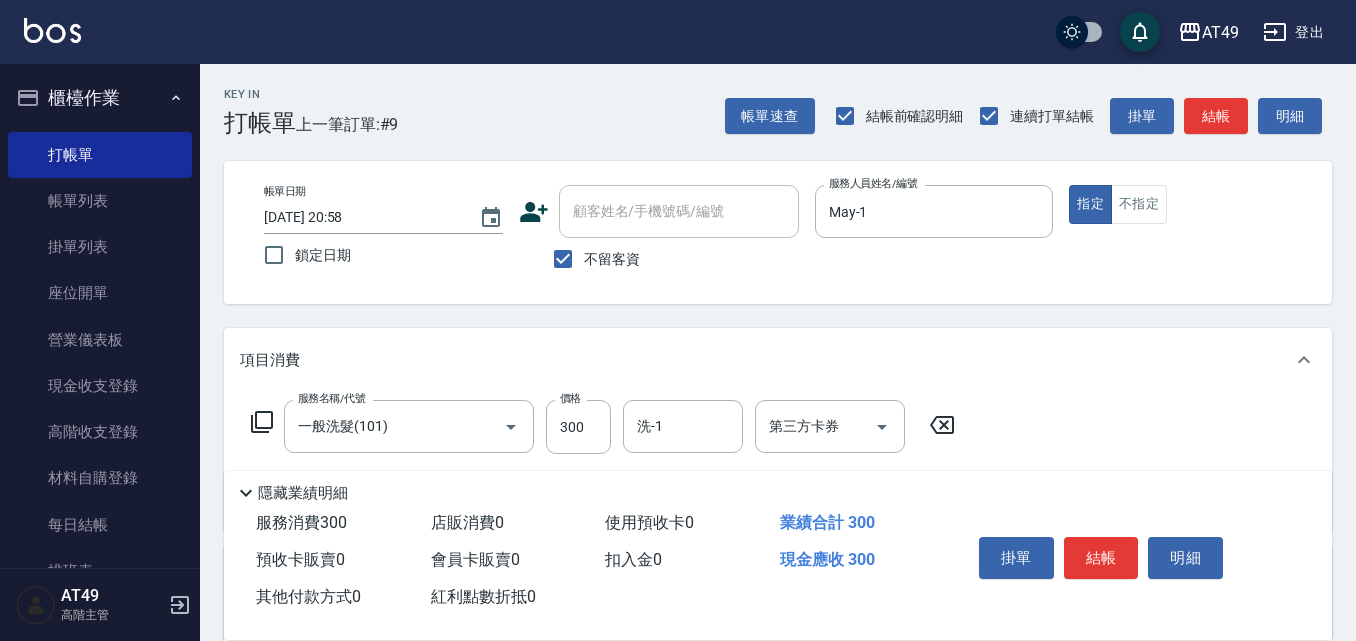 click 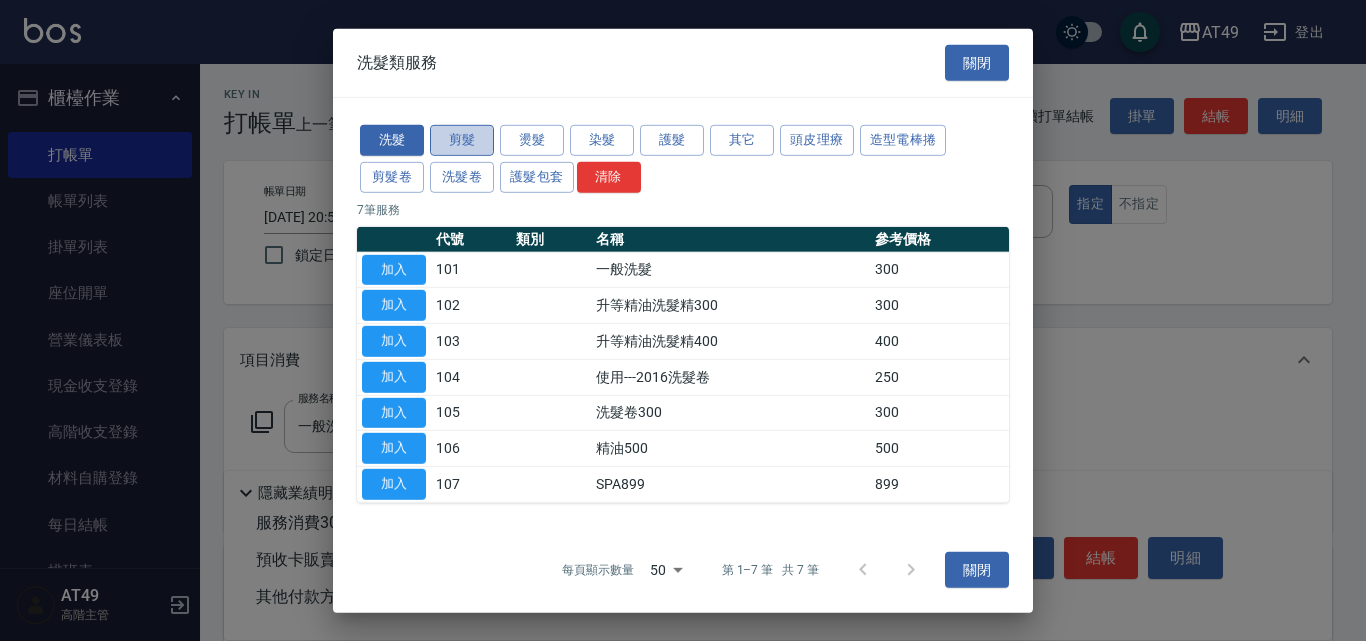 click on "剪髮" at bounding box center (462, 140) 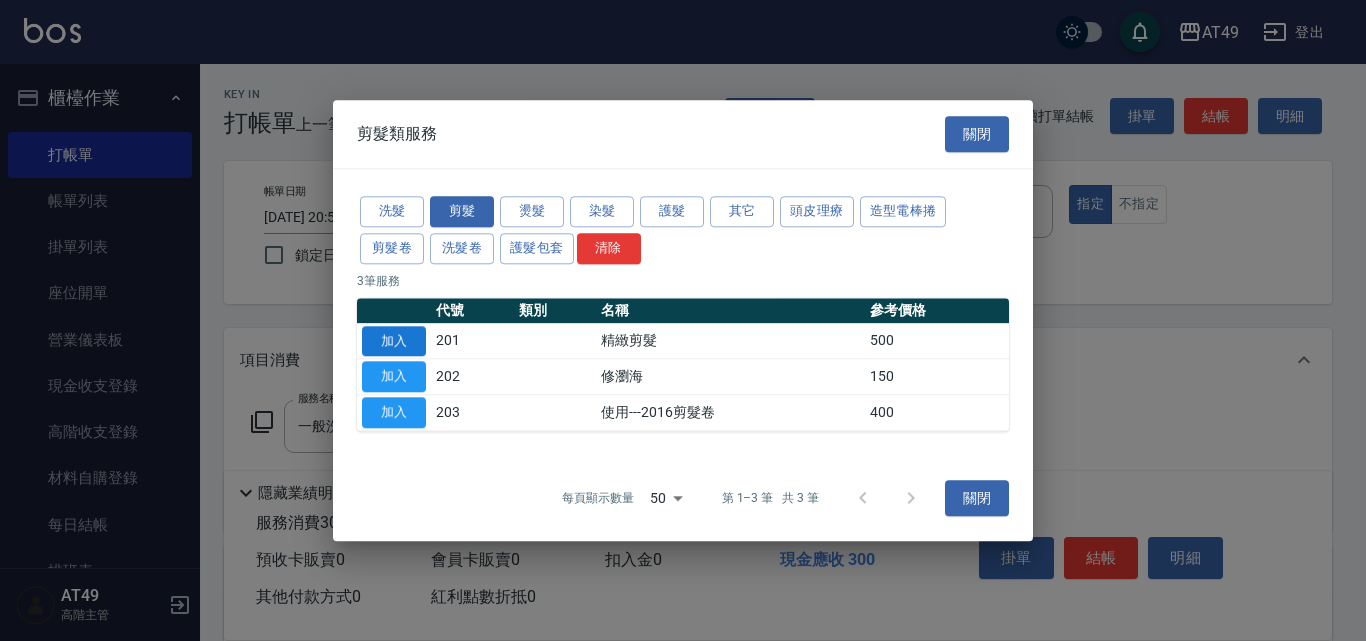click on "加入" at bounding box center (394, 341) 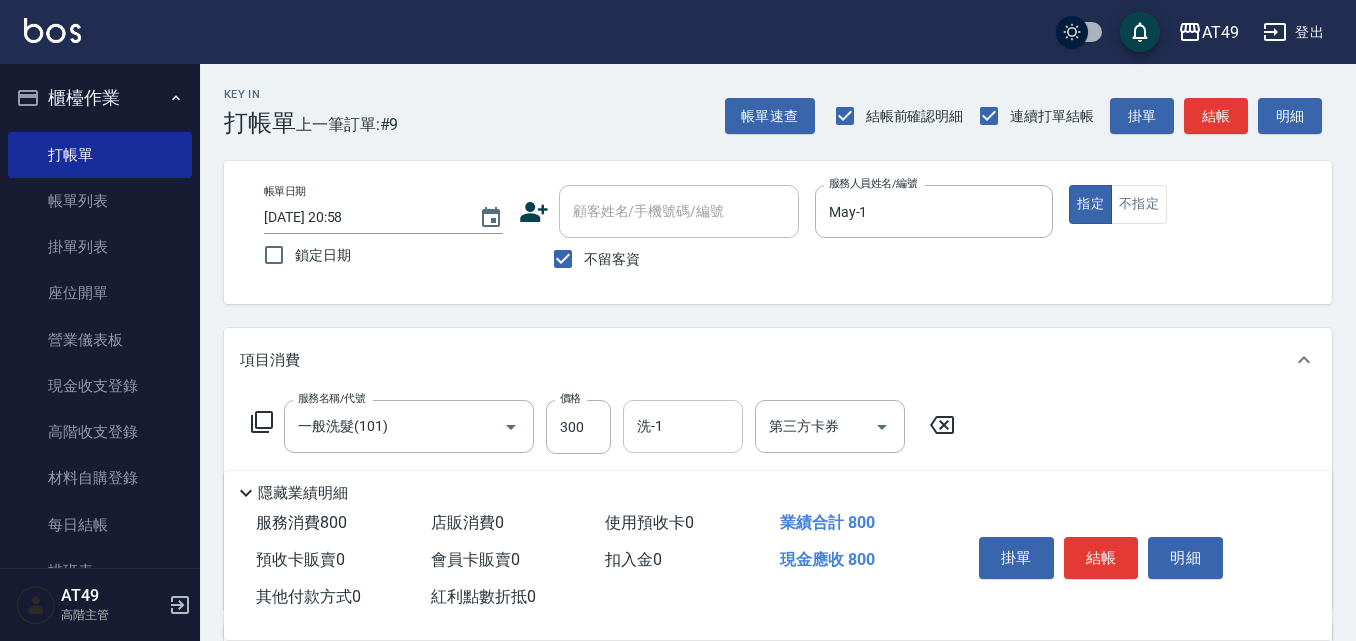 click on "洗-1" at bounding box center [683, 426] 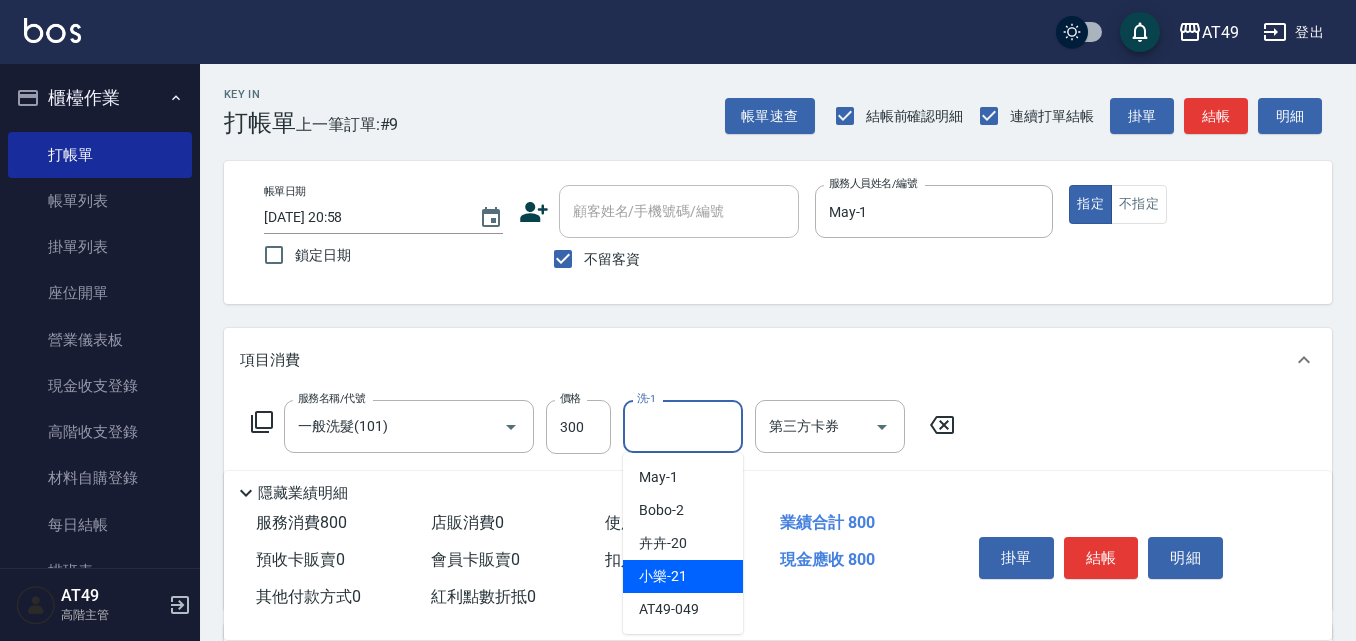 click on "小樂 -21" at bounding box center (683, 576) 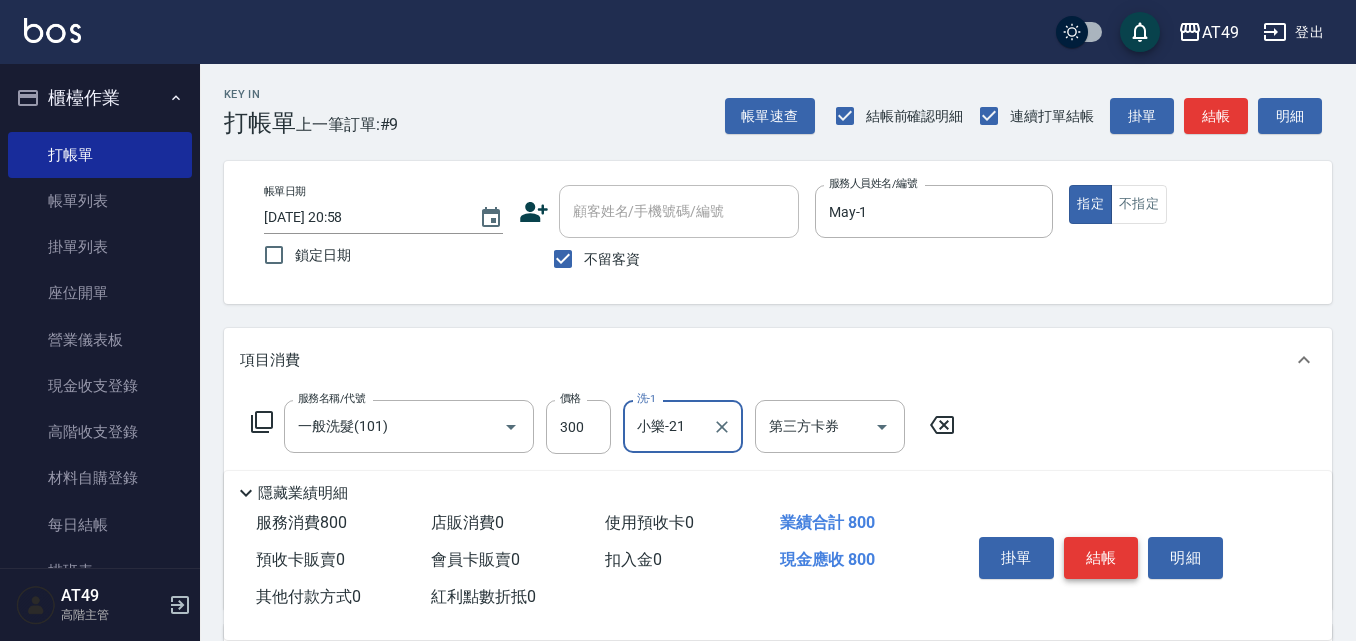 click on "結帳" at bounding box center (1101, 558) 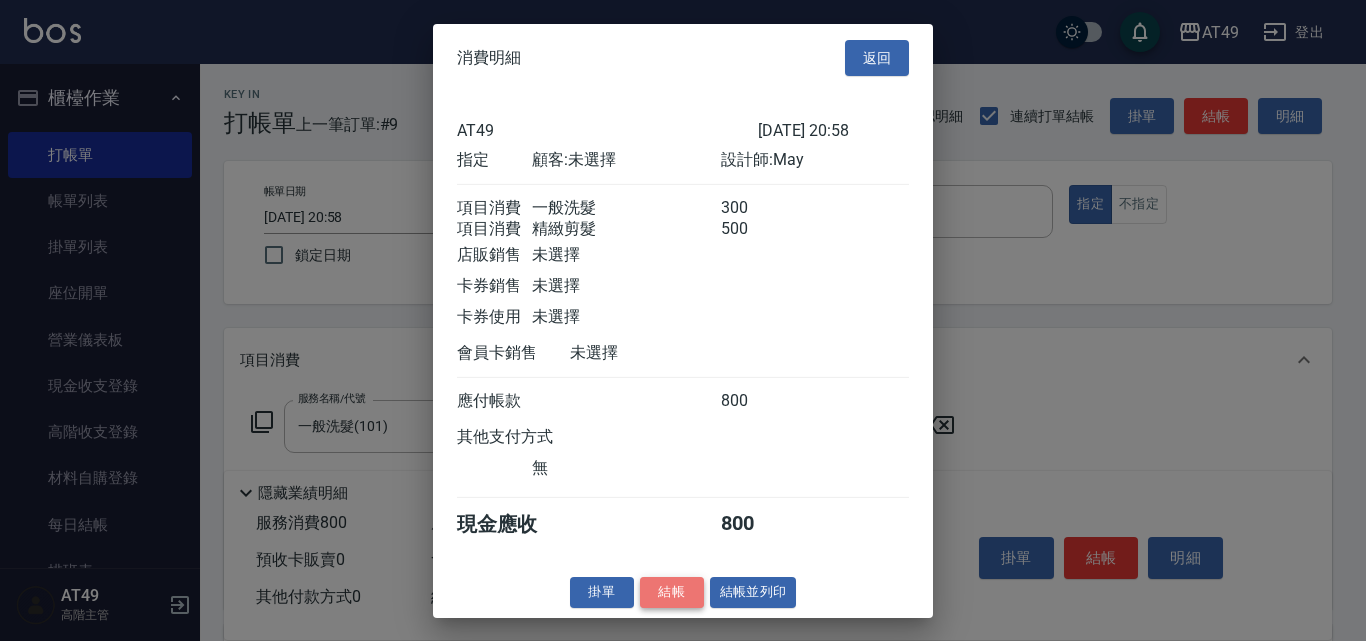 click on "結帳" at bounding box center (672, 592) 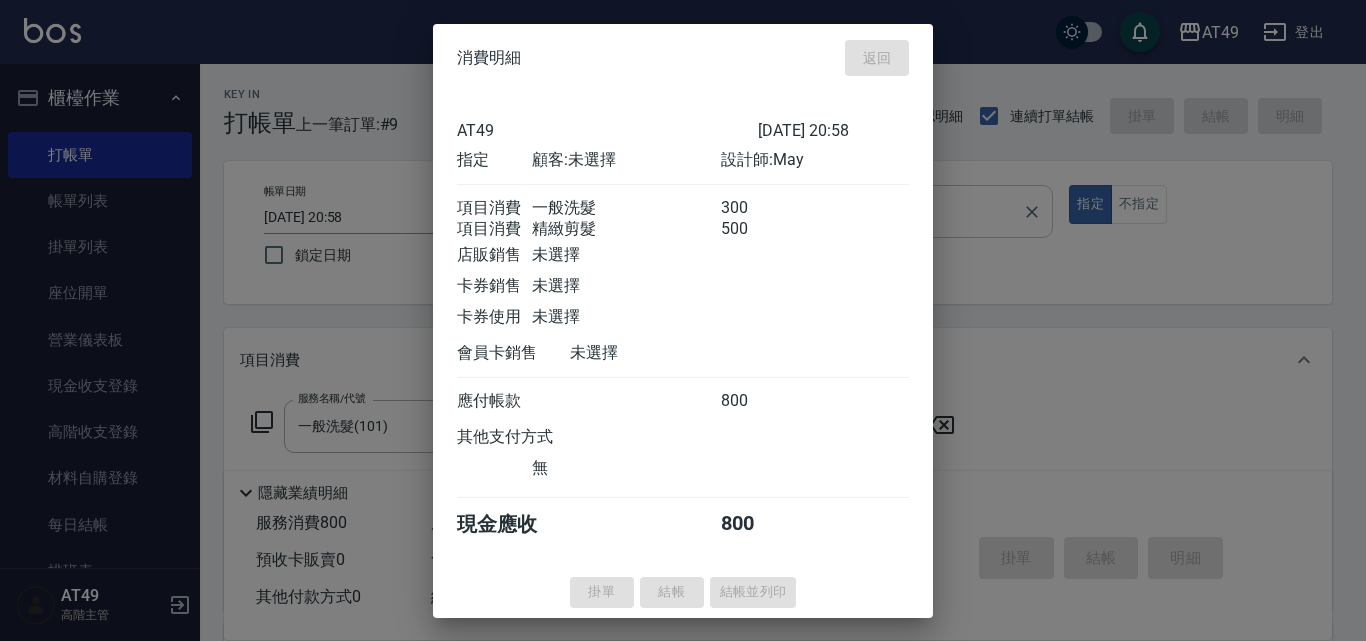 type 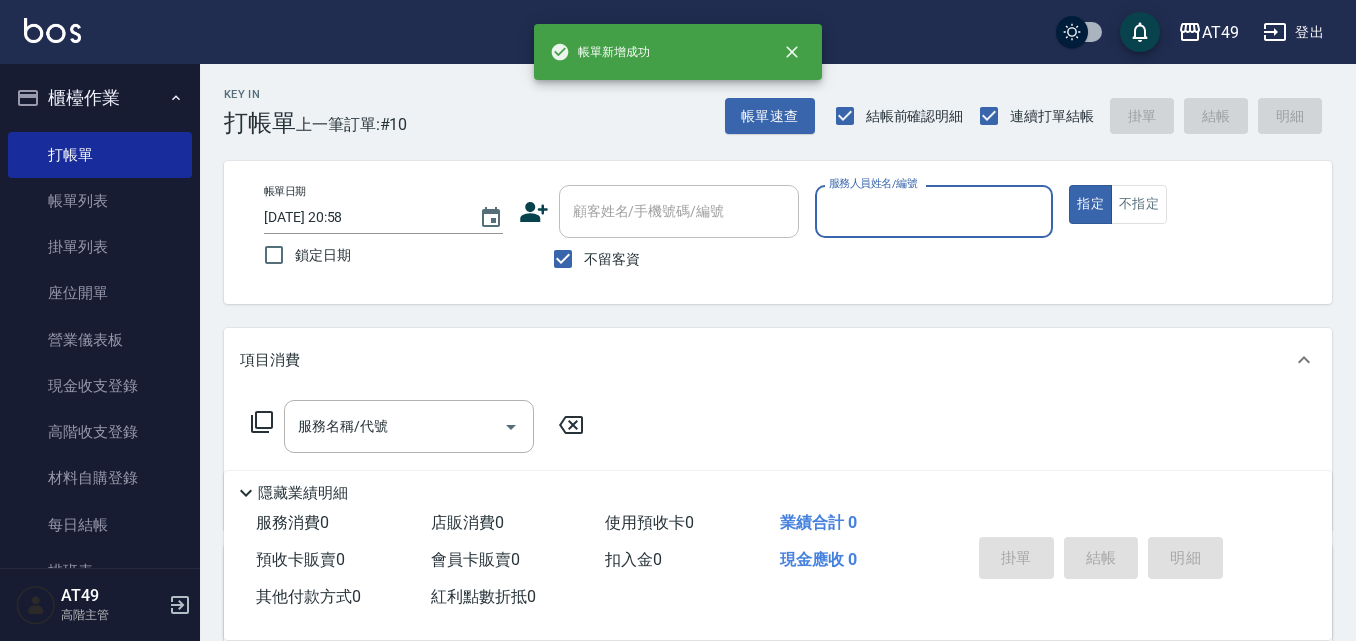 click on "服務人員姓名/編號" at bounding box center (934, 211) 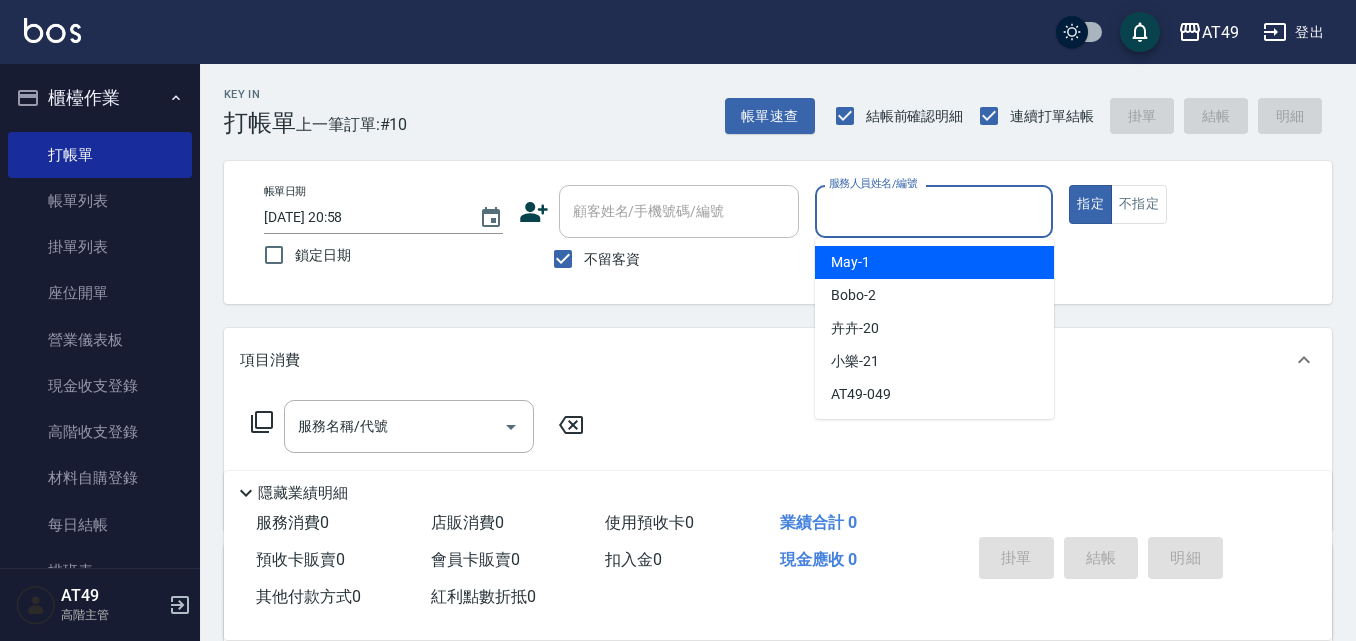 click on "May -1" at bounding box center [934, 262] 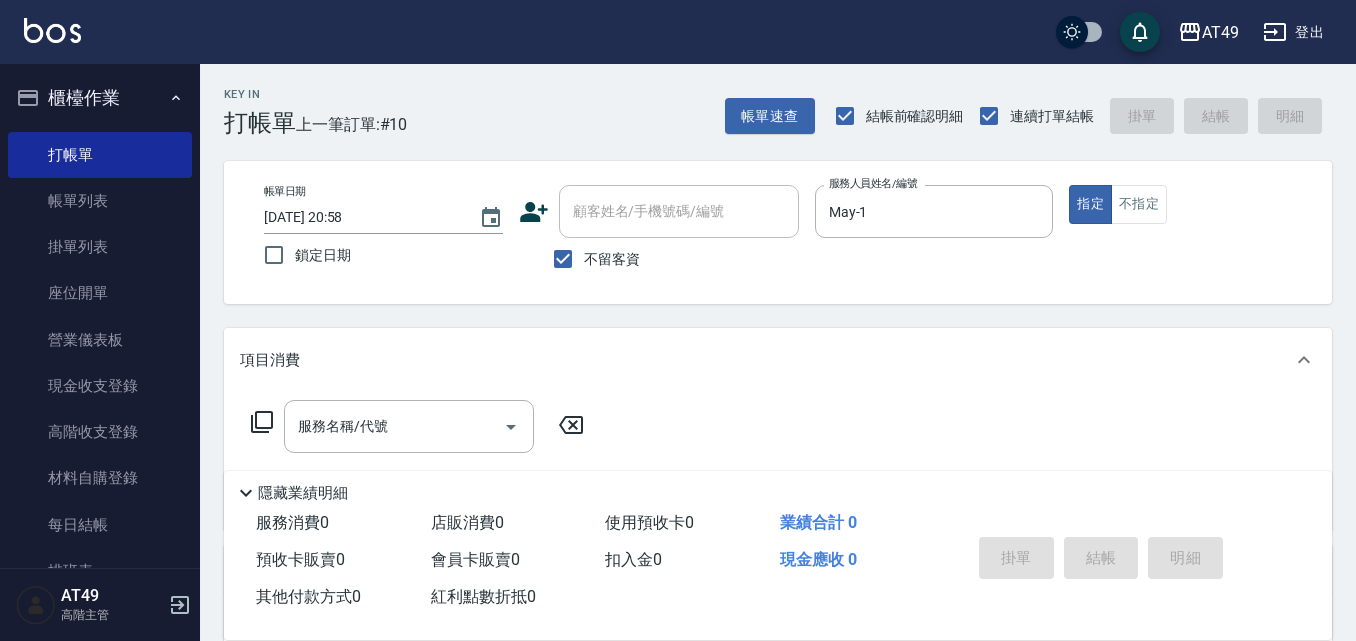 click 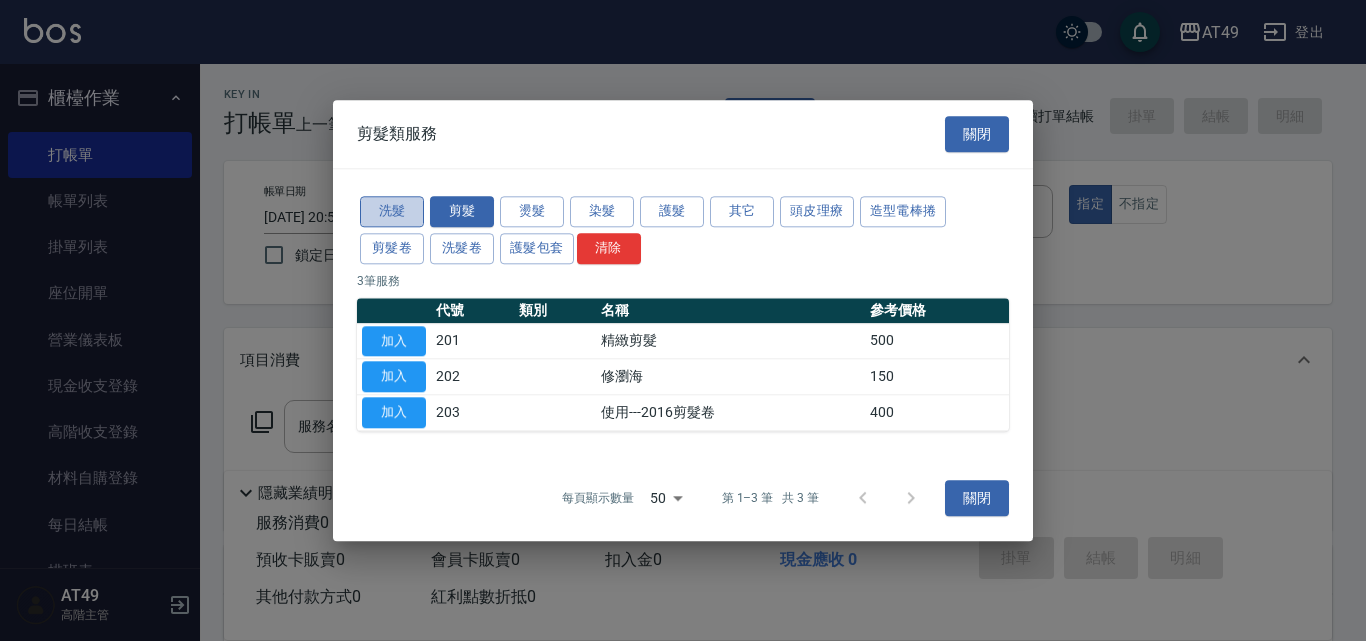 click on "洗髮" at bounding box center (392, 211) 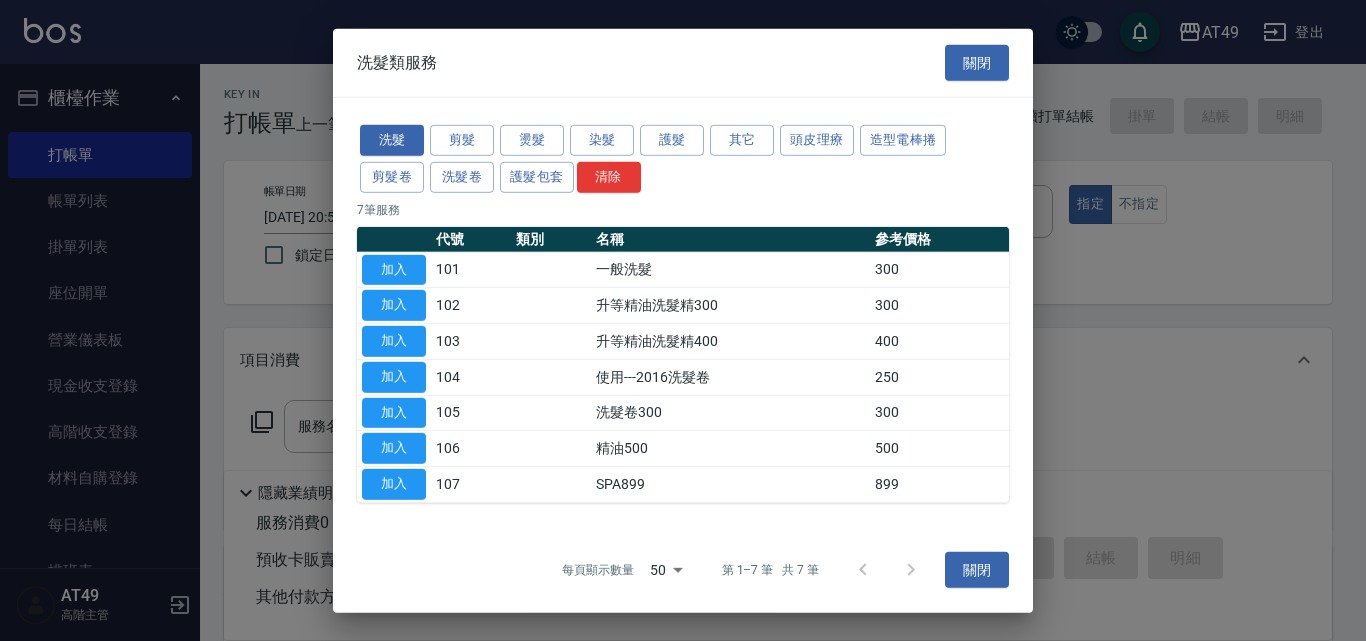 click on "加入" at bounding box center [394, 269] 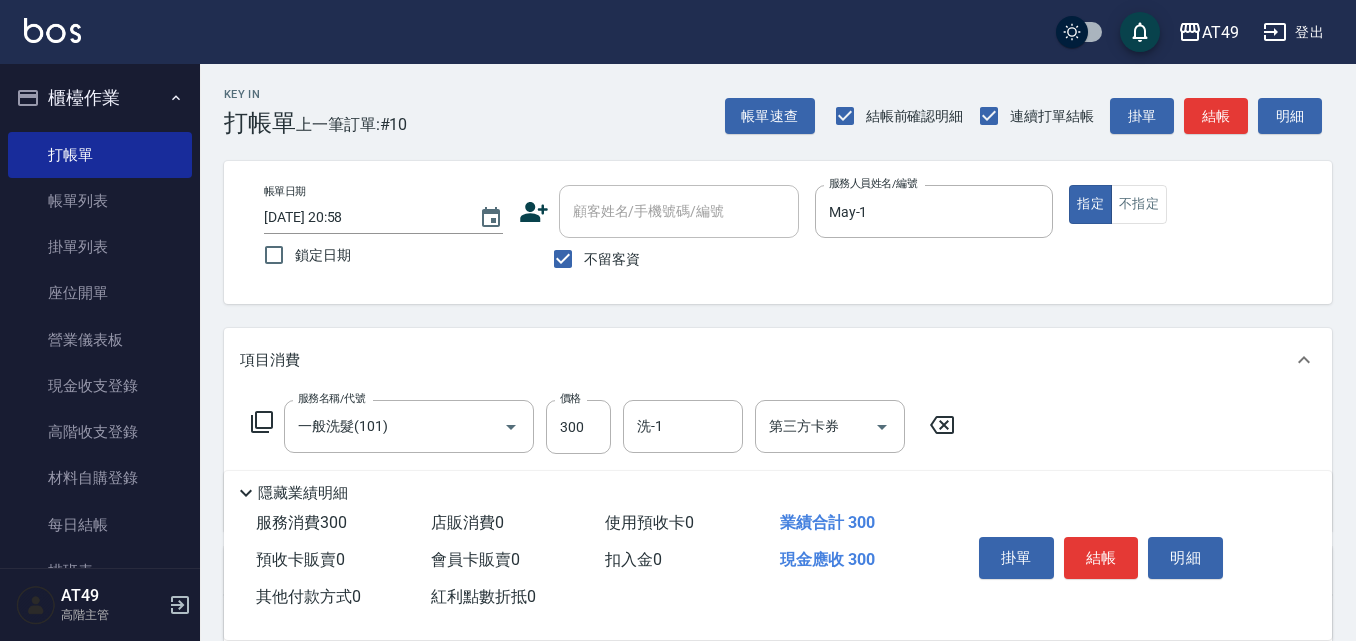 click 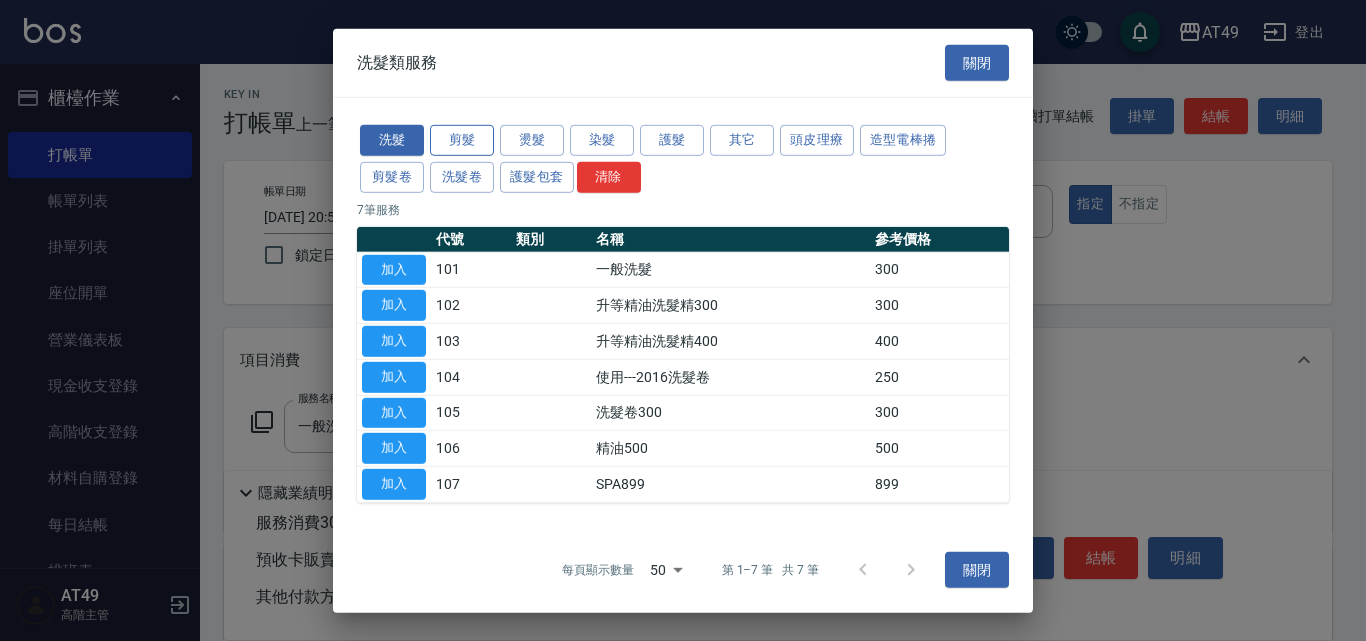 click on "剪髮" at bounding box center [462, 140] 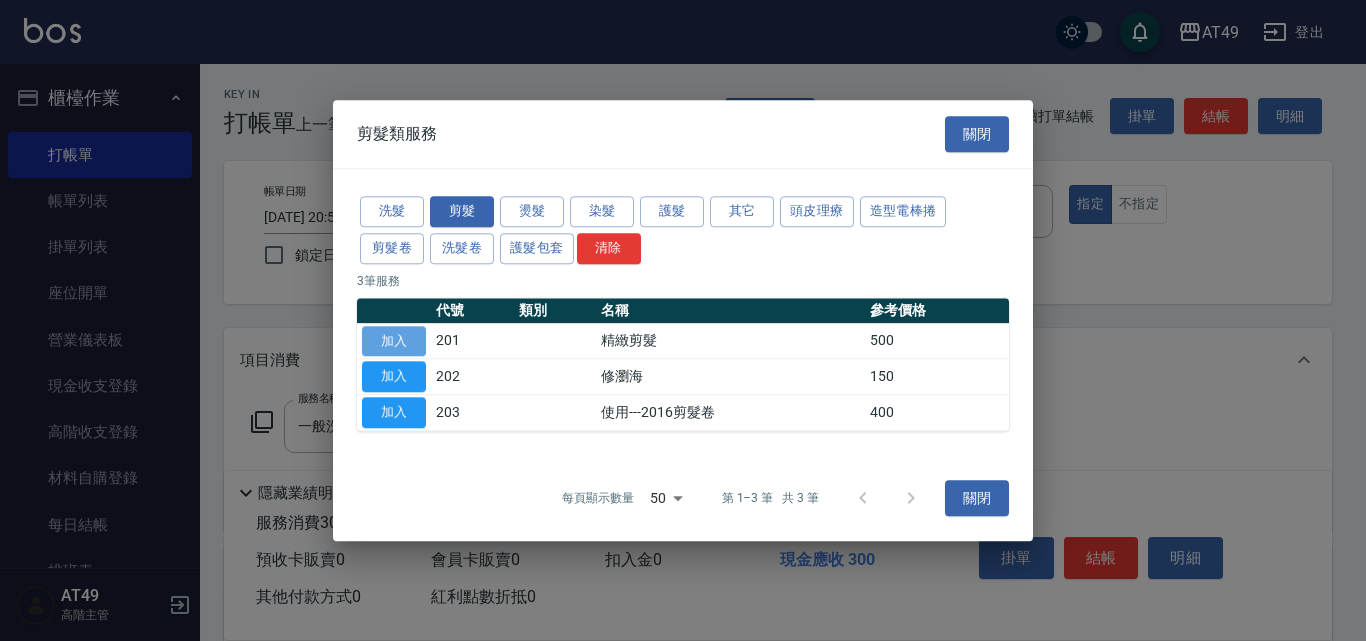 click on "加入" at bounding box center (394, 341) 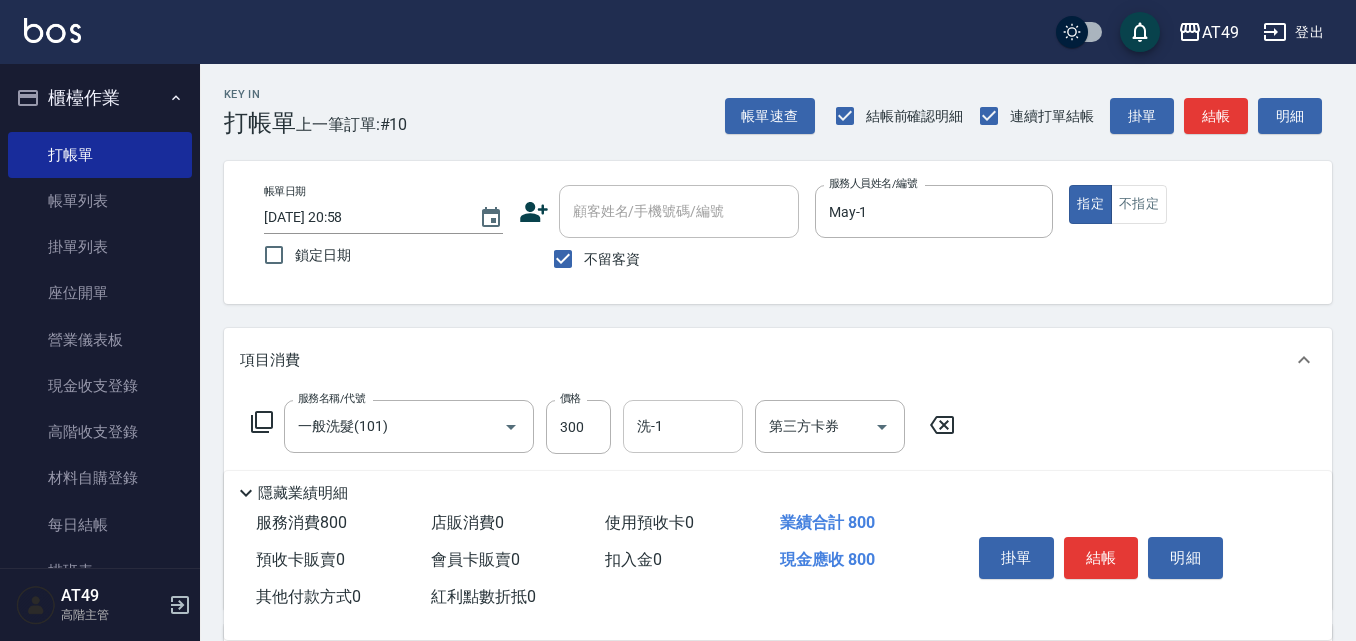 click on "洗-1" at bounding box center (683, 426) 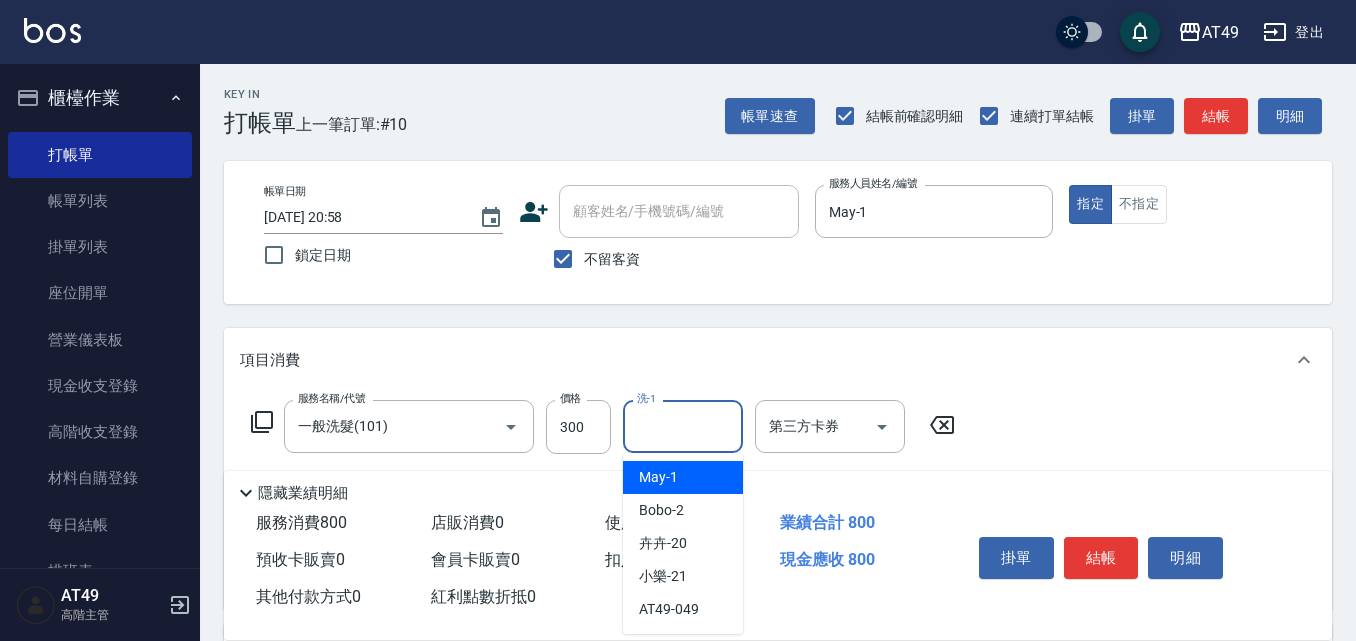 click on "May -1" at bounding box center (683, 477) 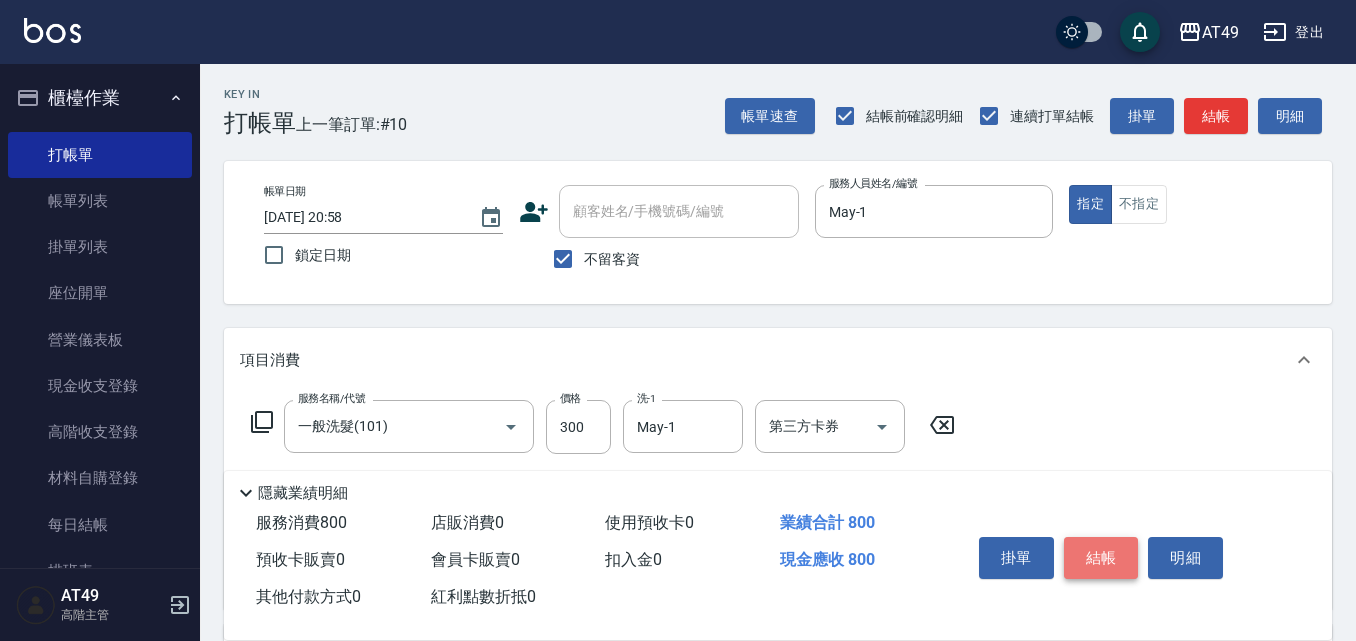 click on "結帳" at bounding box center [1101, 558] 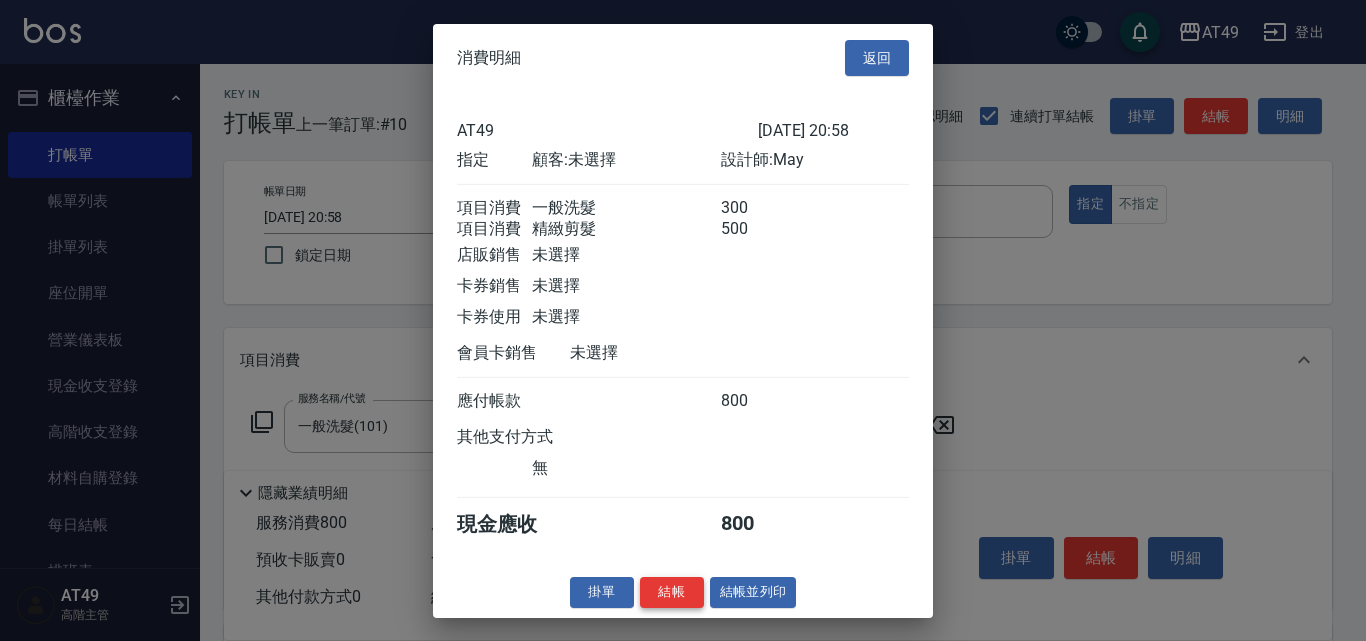 click on "結帳" at bounding box center [672, 592] 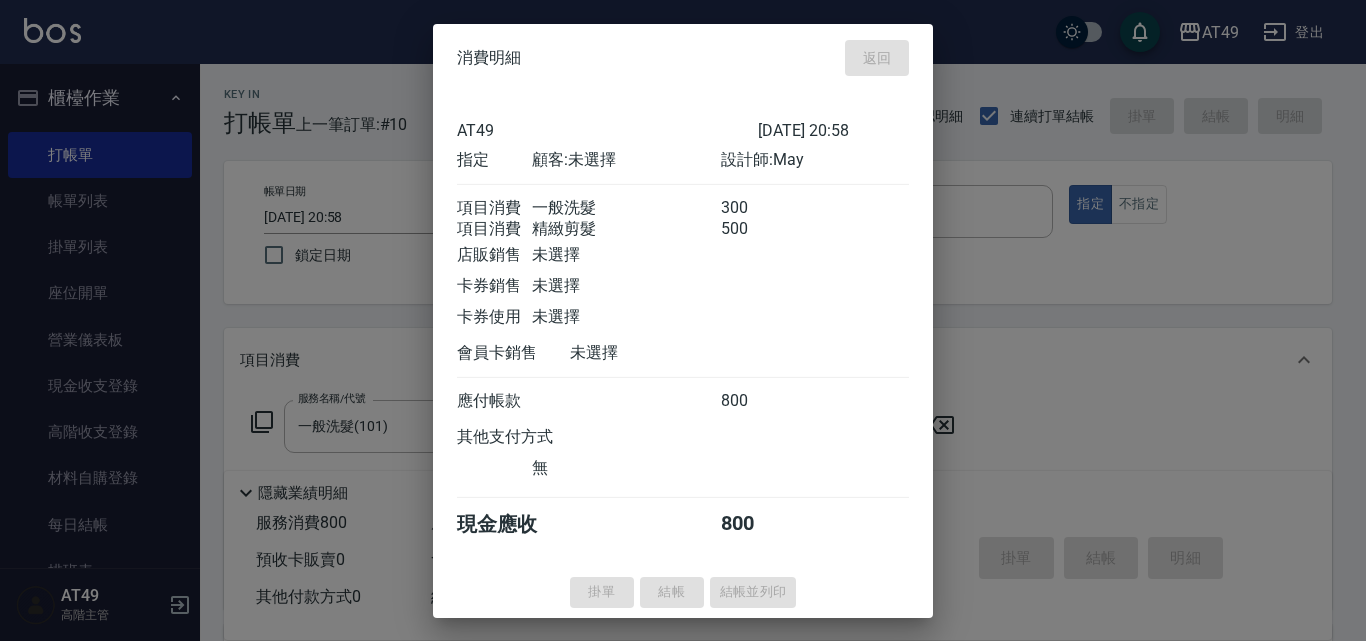 type on "2025/07/11 20:59" 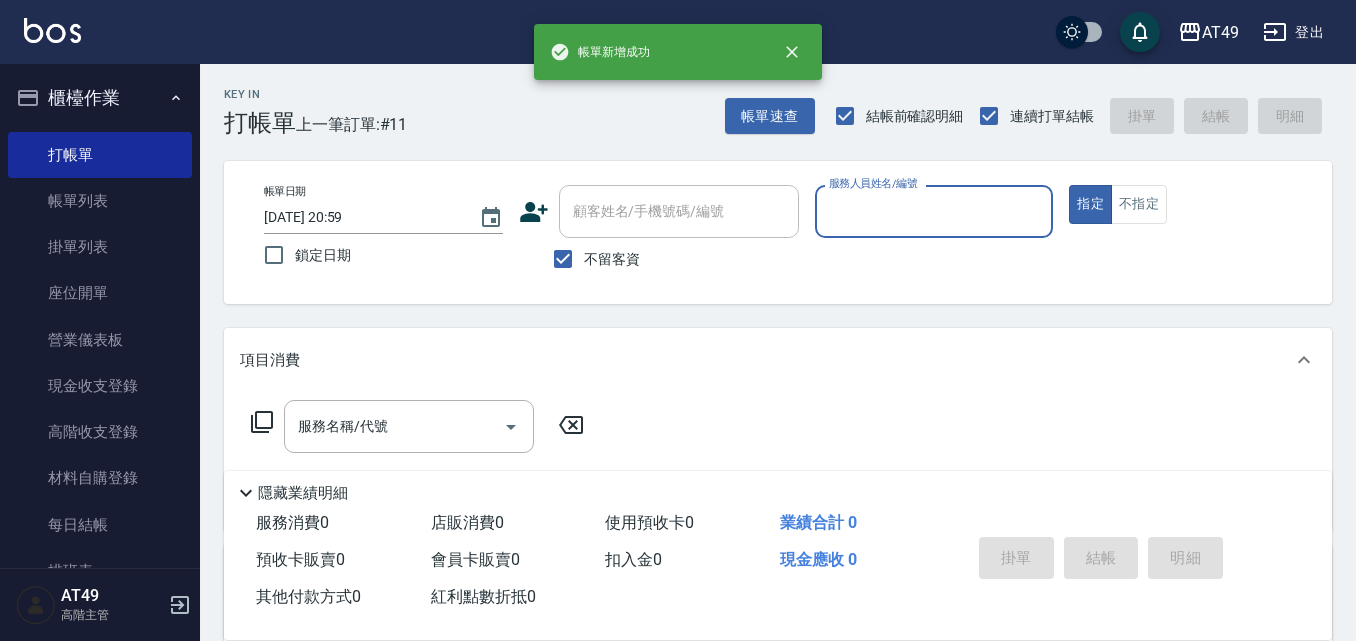 click on "服務人員姓名/編號" at bounding box center [934, 211] 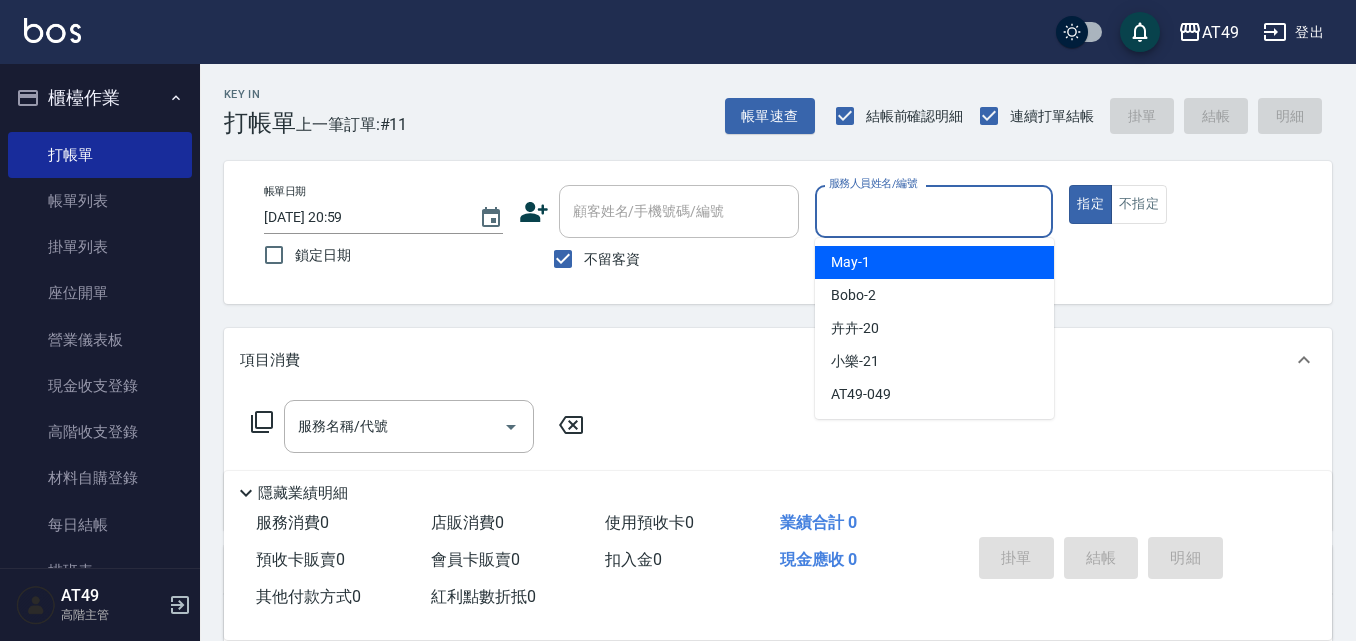 click on "May -1" at bounding box center [934, 262] 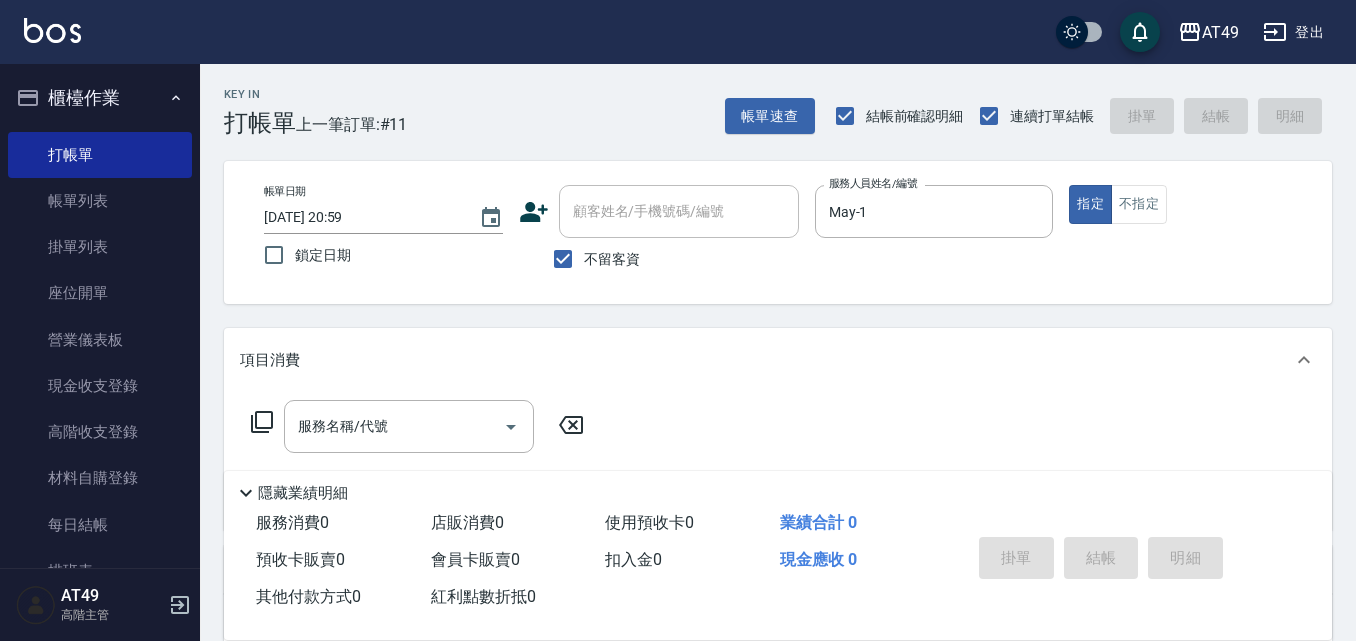 click 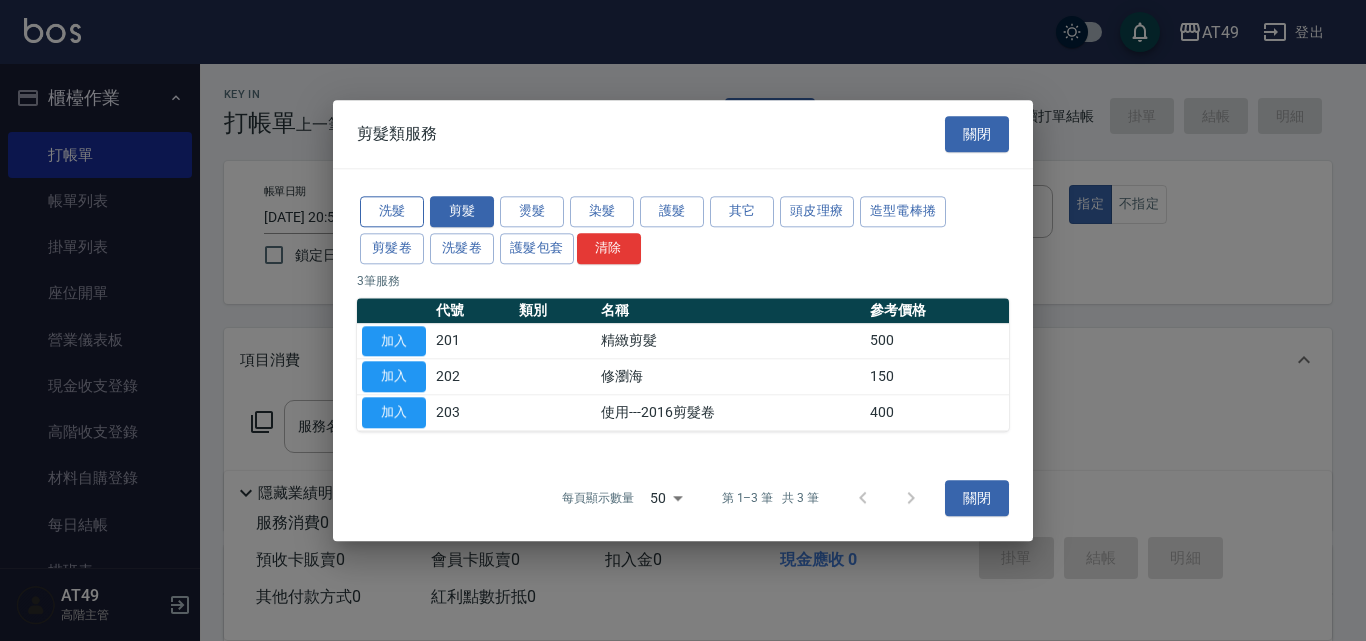 click on "洗髮" at bounding box center [392, 211] 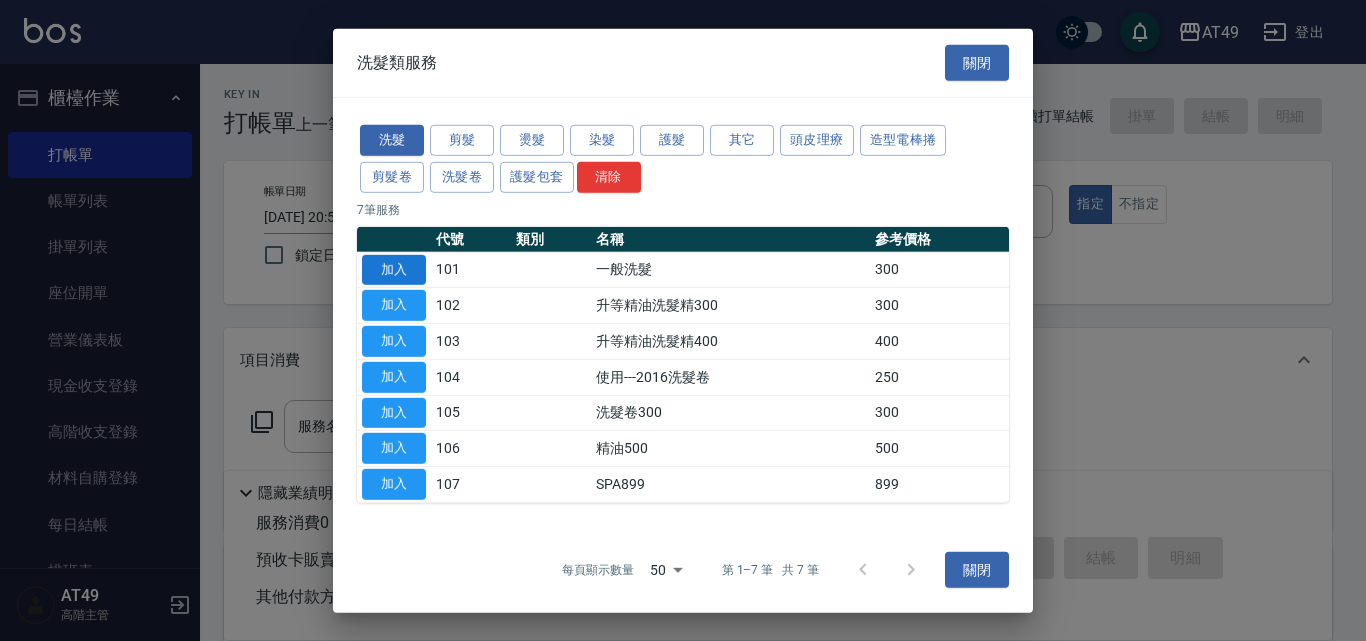 click on "加入" at bounding box center [394, 269] 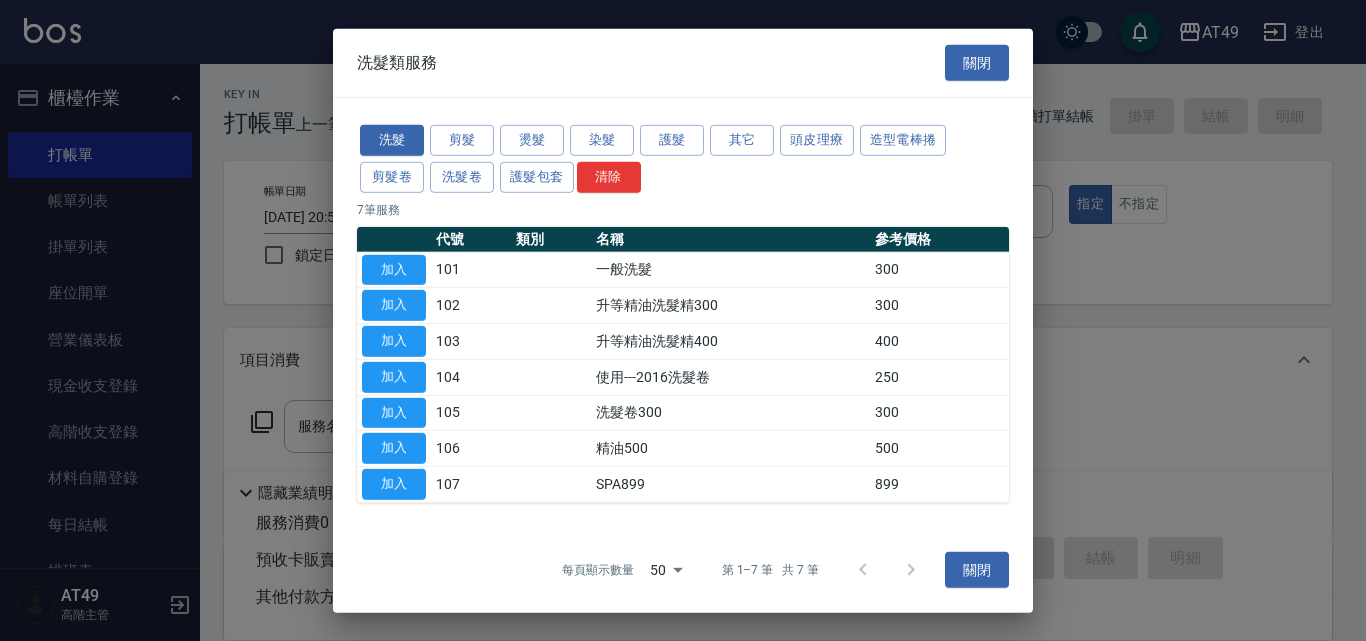 type on "一般洗髮(101)" 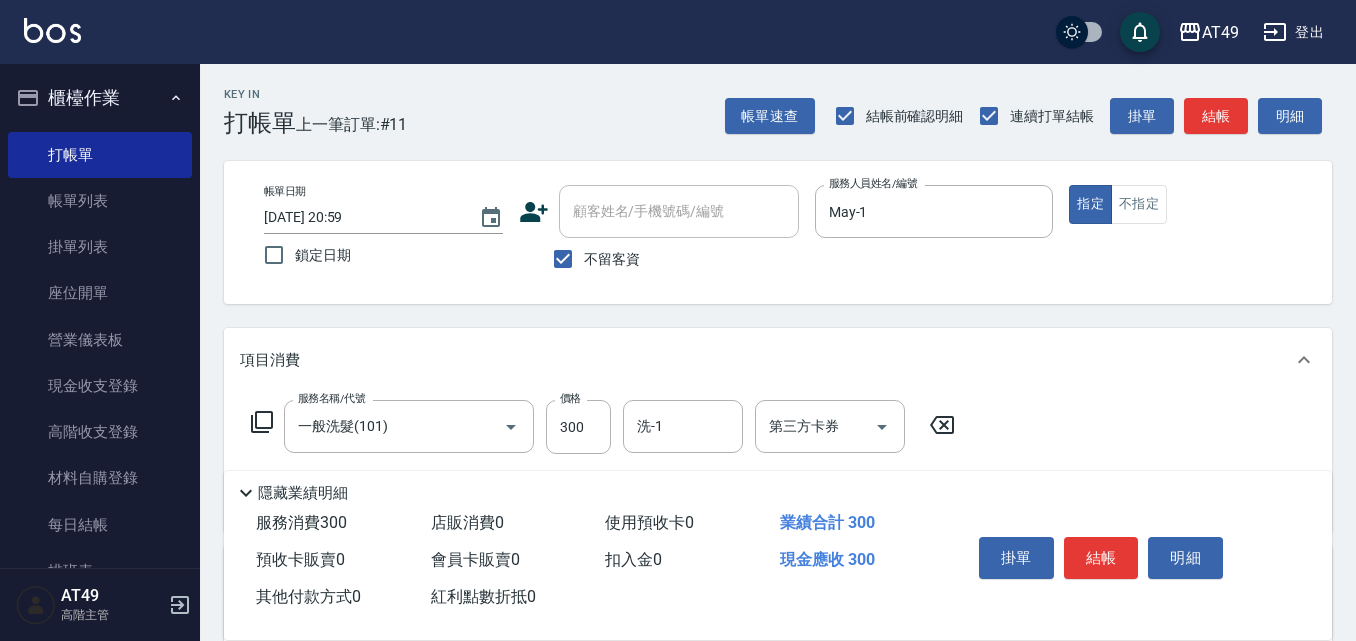 click 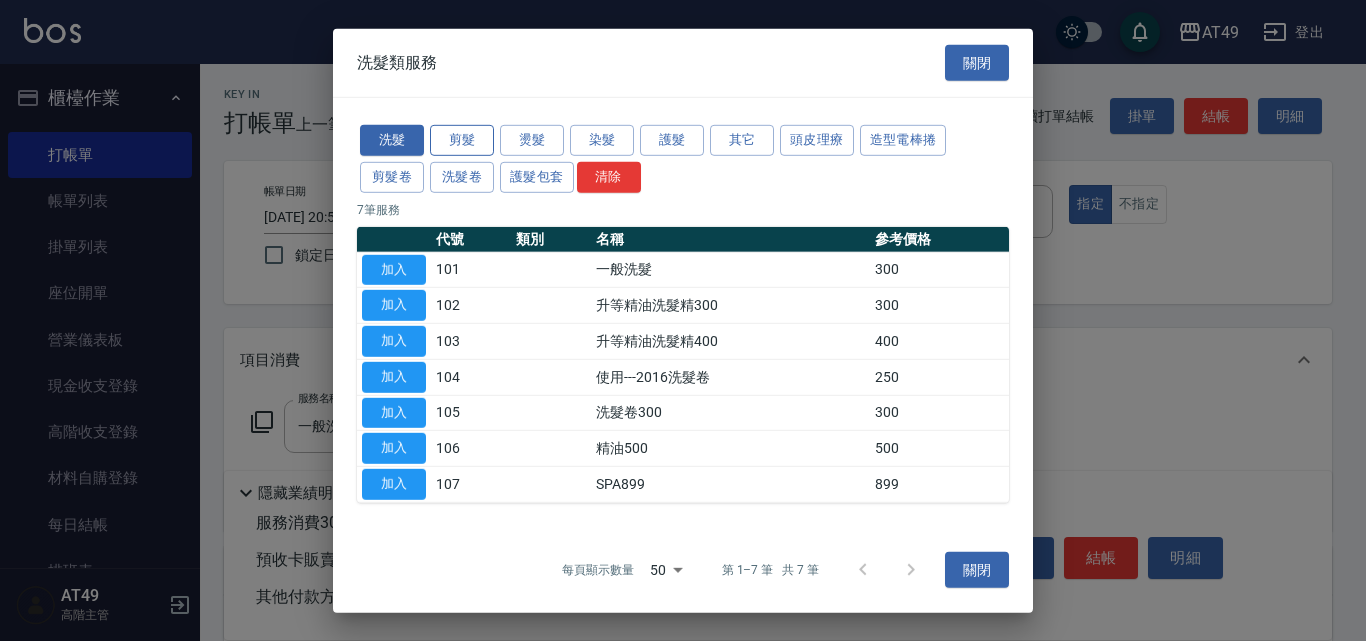 click on "剪髮" at bounding box center [462, 140] 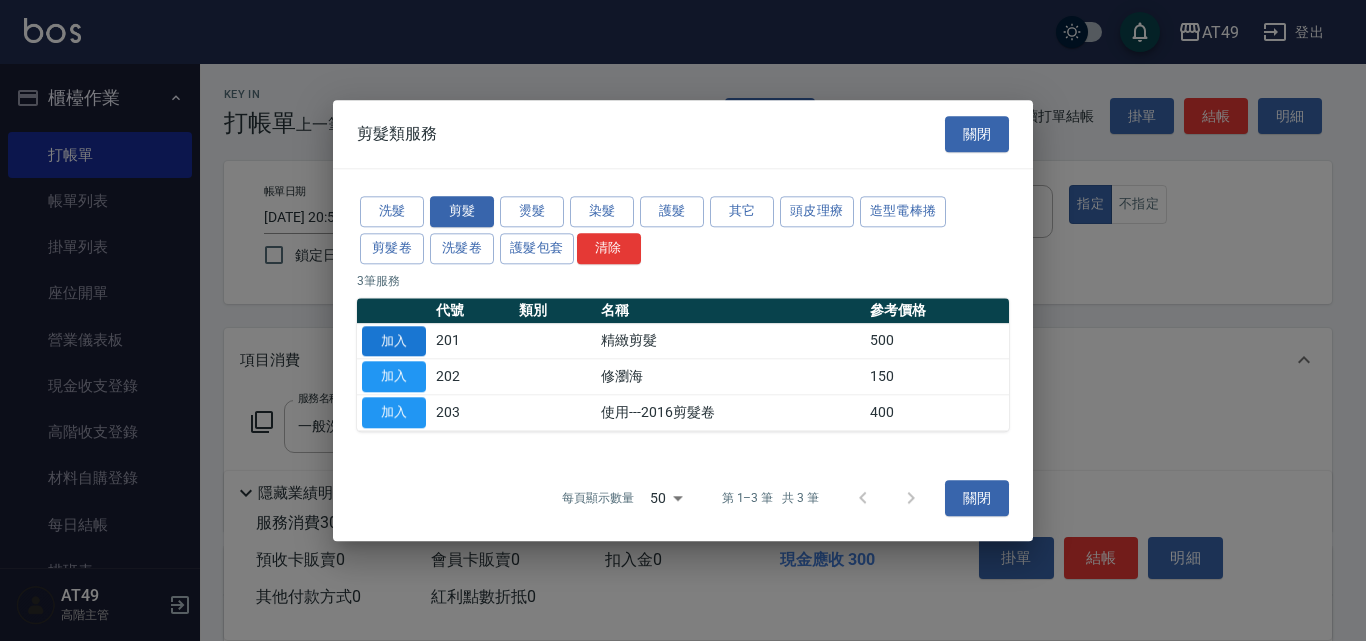 click on "加入" at bounding box center (394, 341) 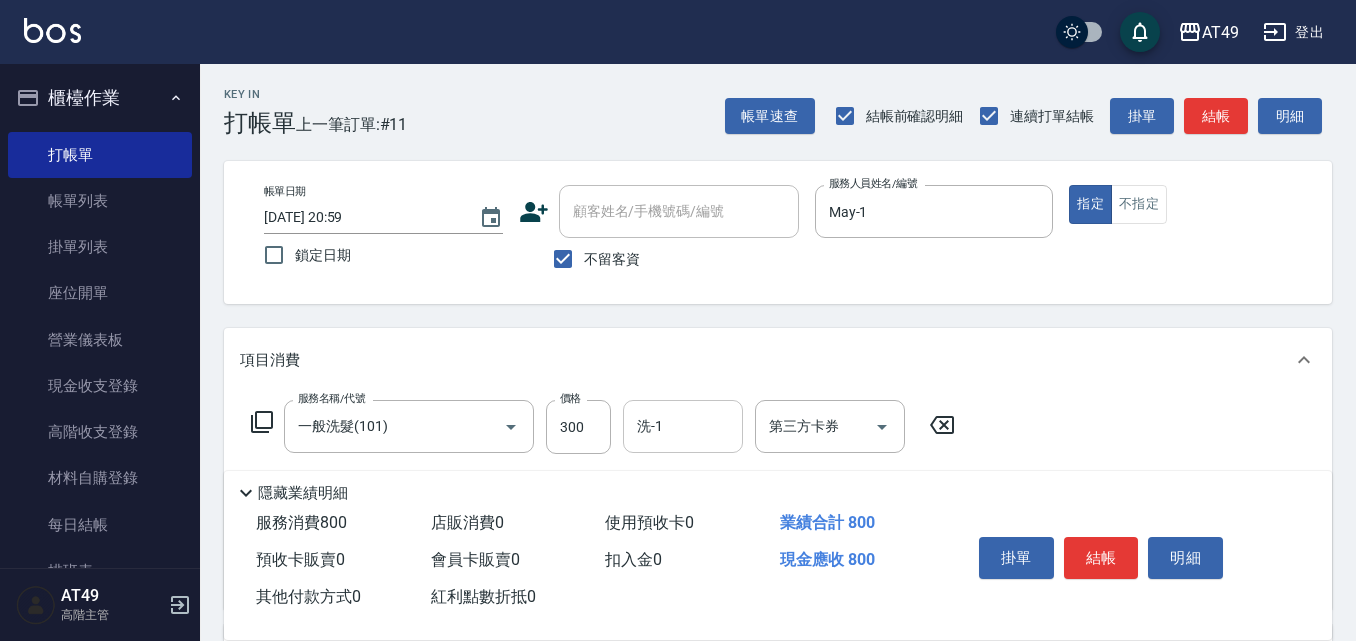 click on "洗-1" at bounding box center [683, 426] 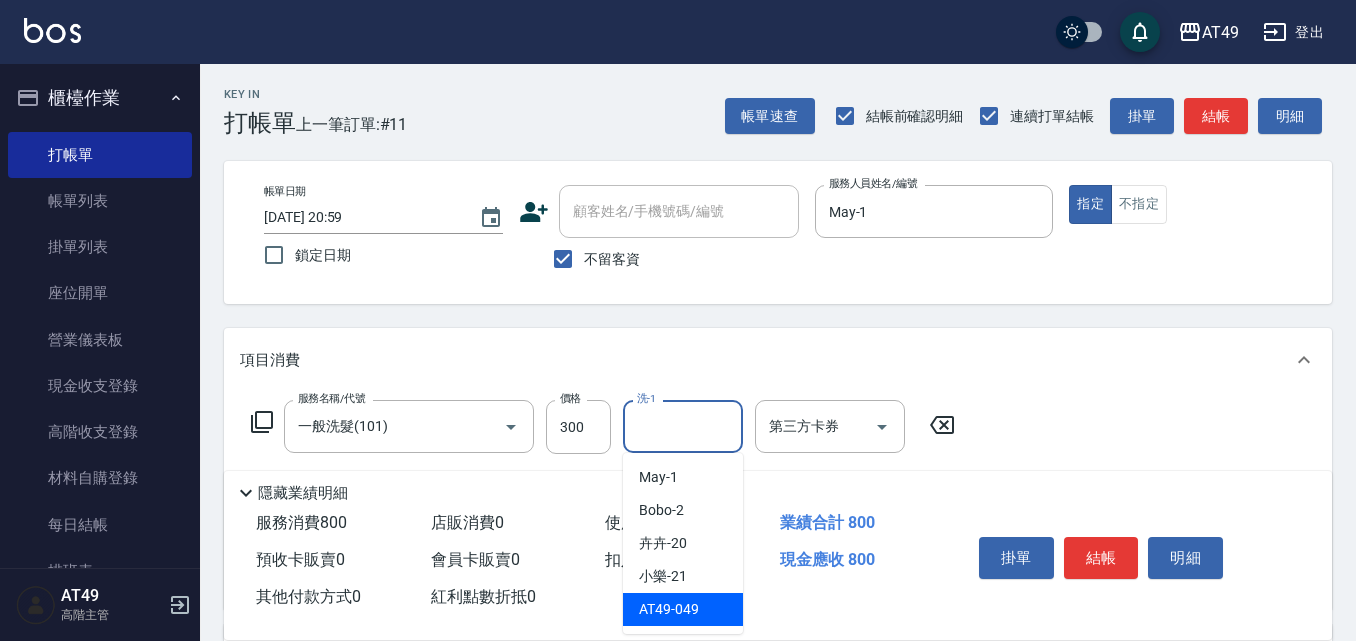 click on "AT49 -049" at bounding box center (683, 609) 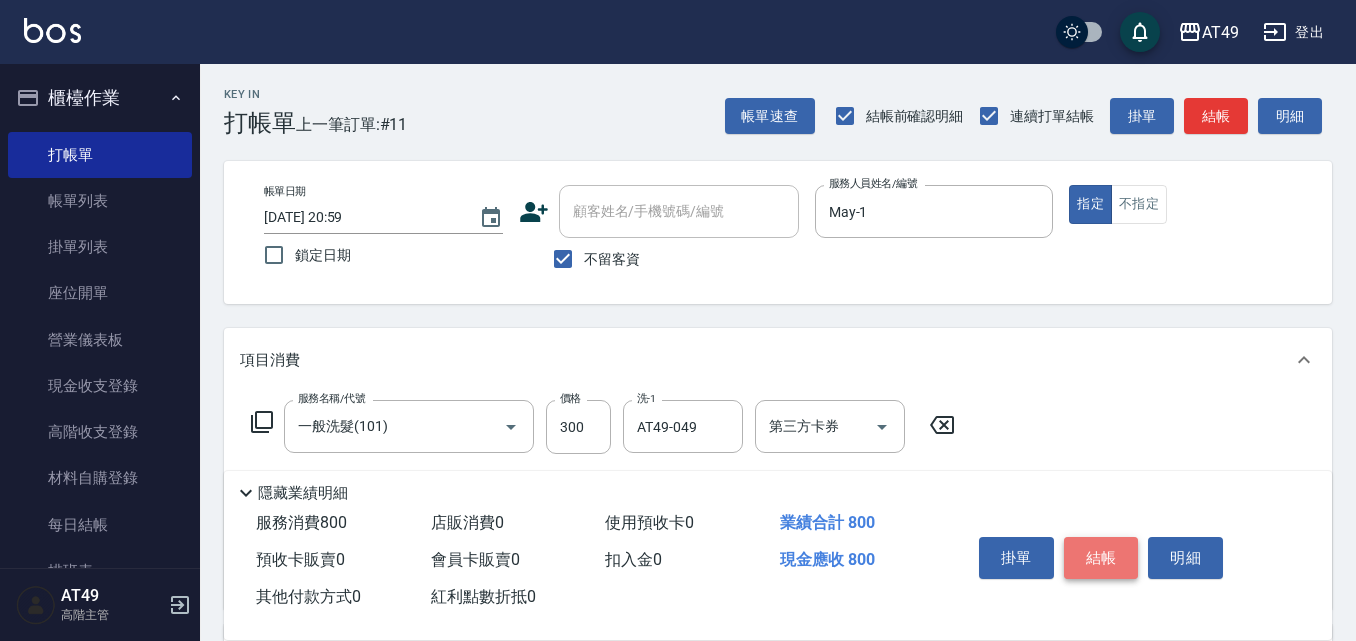 click on "結帳" at bounding box center [1101, 558] 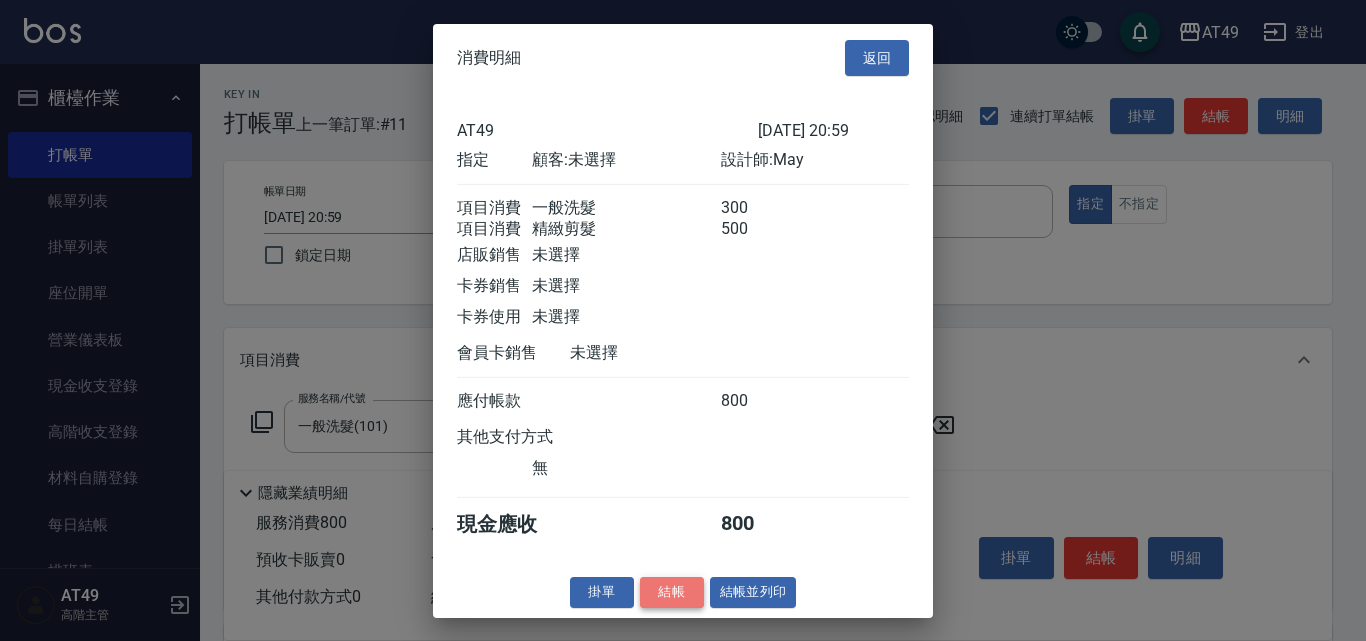 click on "結帳" at bounding box center [672, 592] 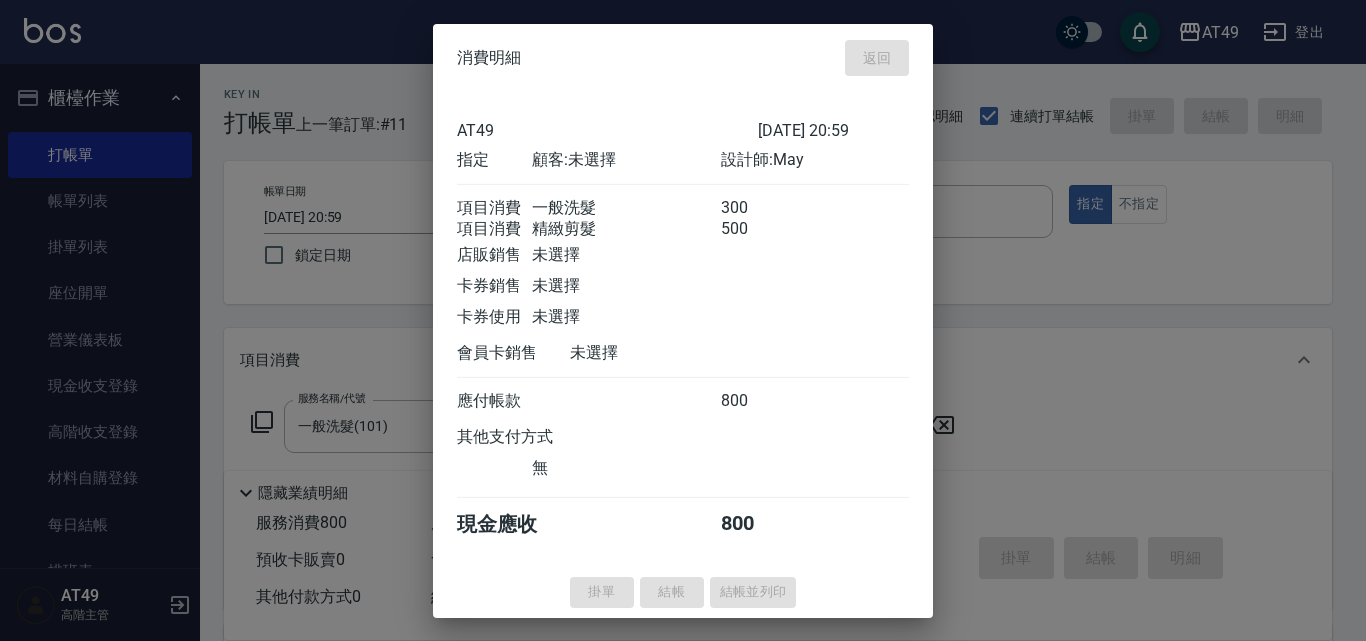 type 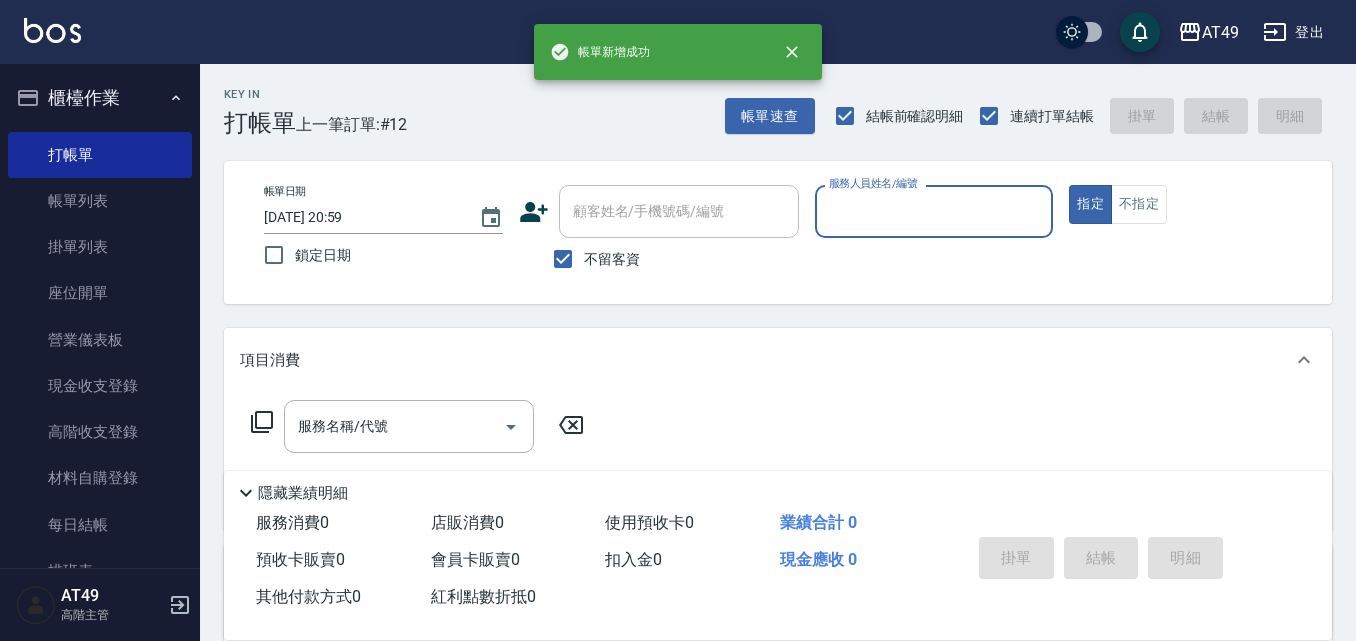 click on "服務人員姓名/編號" at bounding box center (934, 211) 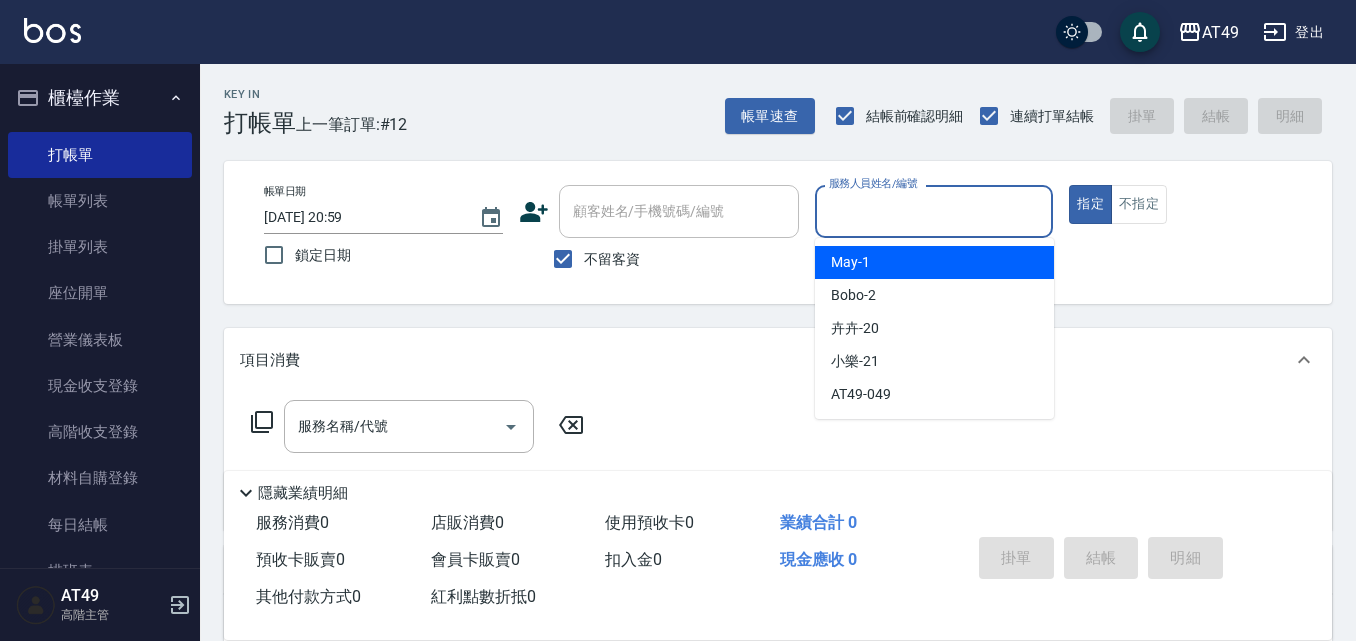 click on "May -1" at bounding box center [934, 262] 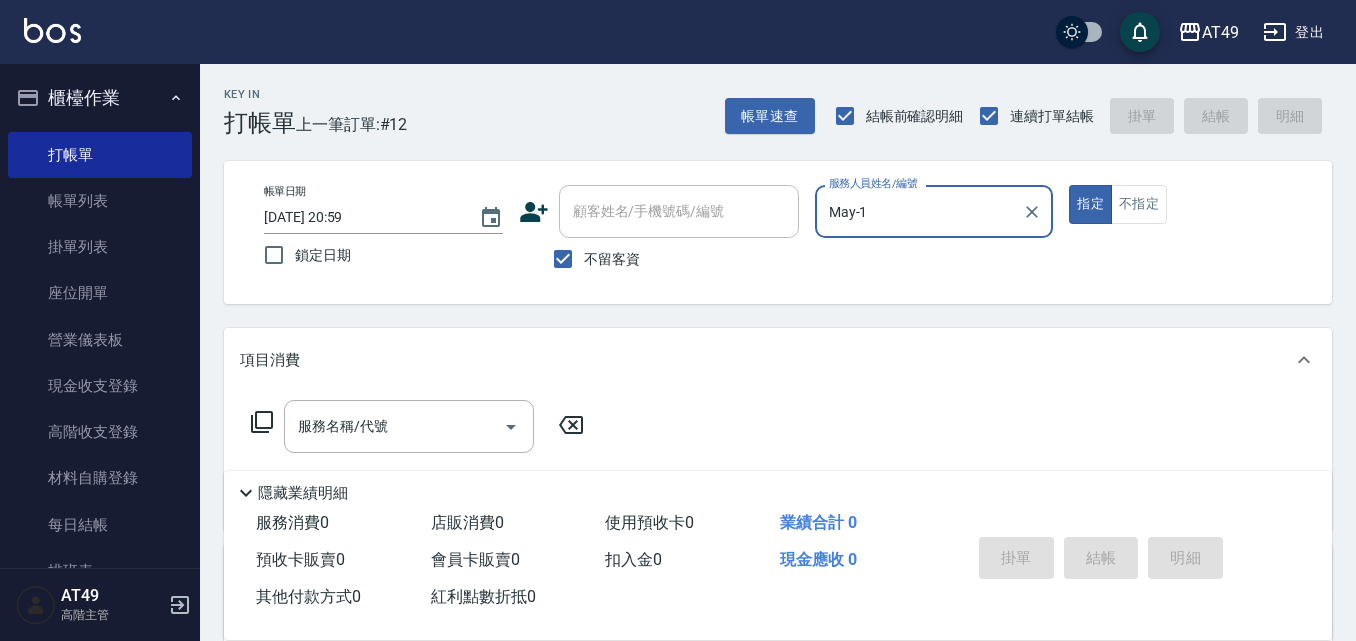 click 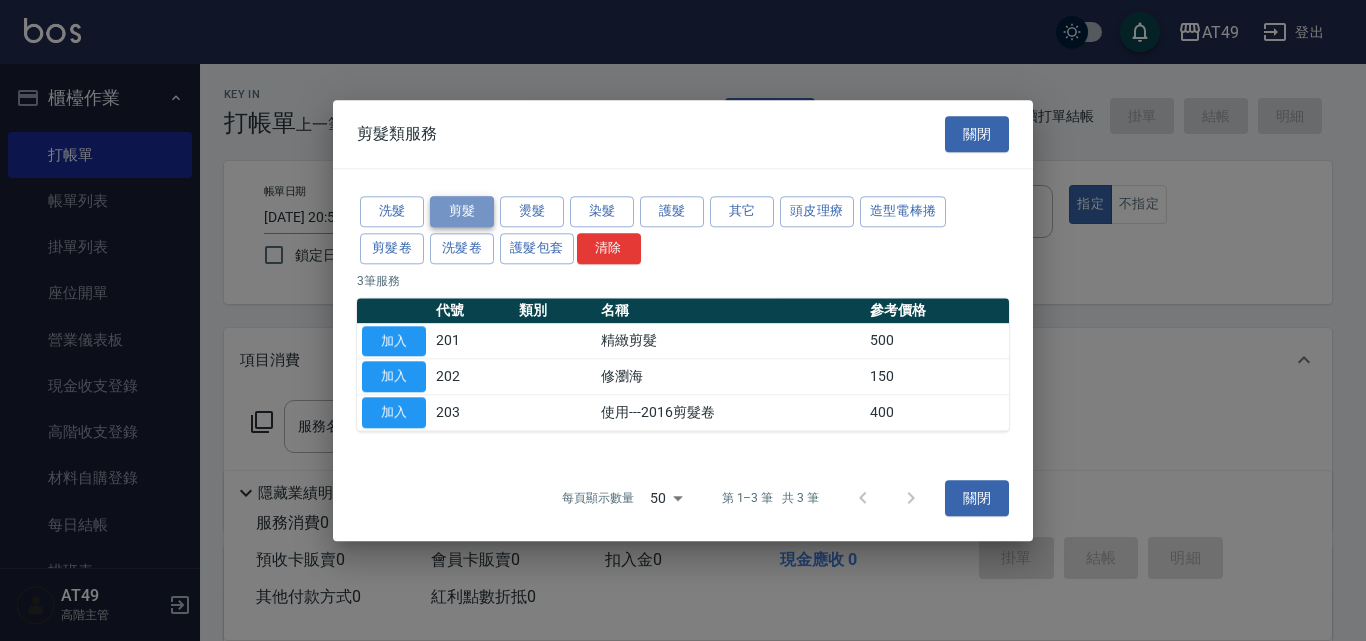 click on "剪髮" at bounding box center [462, 211] 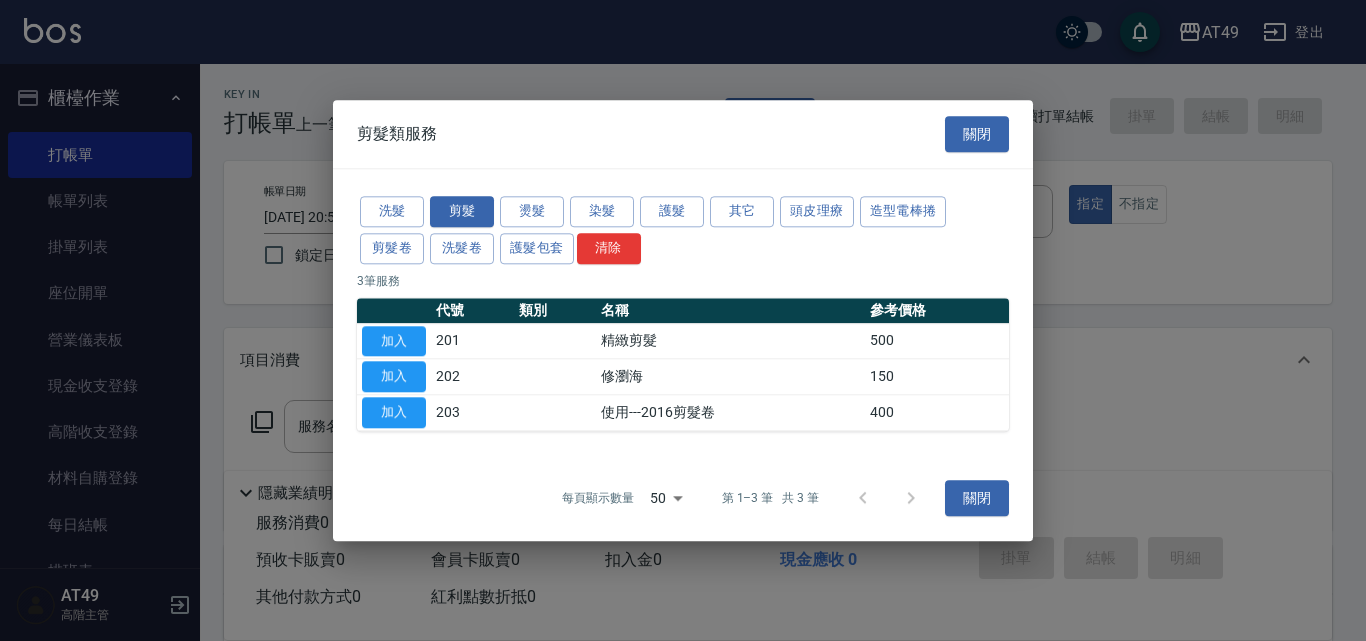 click on "加入" at bounding box center [394, 341] 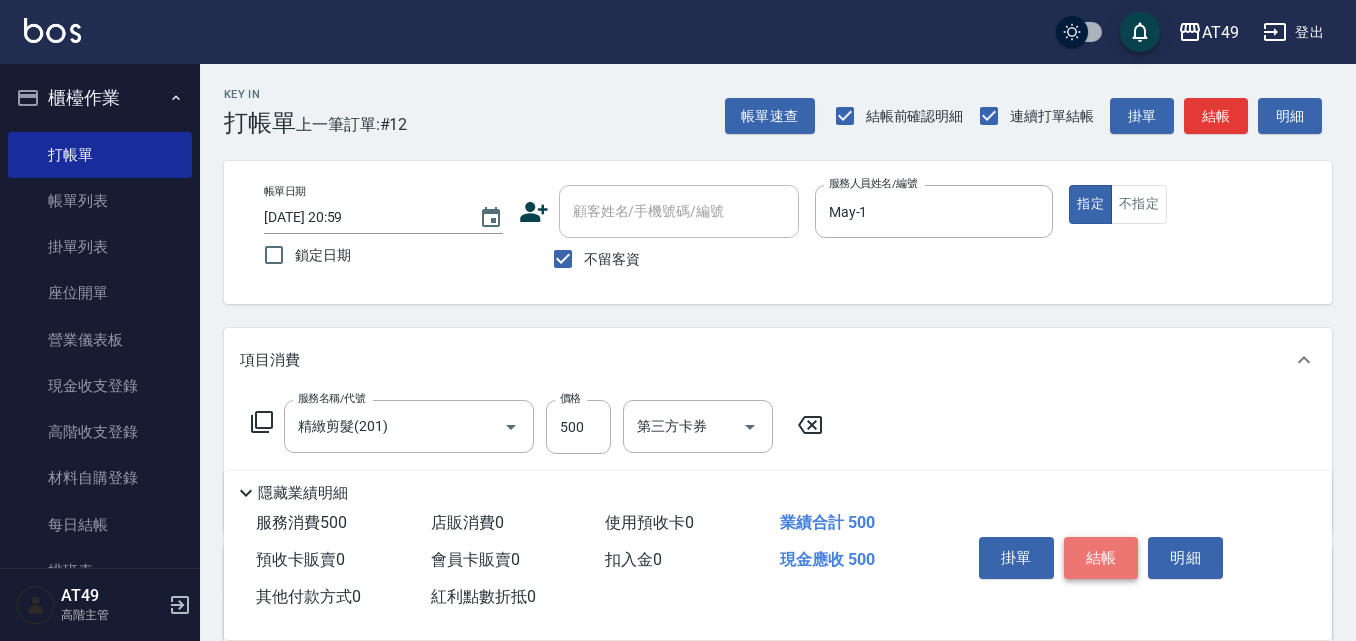 click on "結帳" at bounding box center (1101, 558) 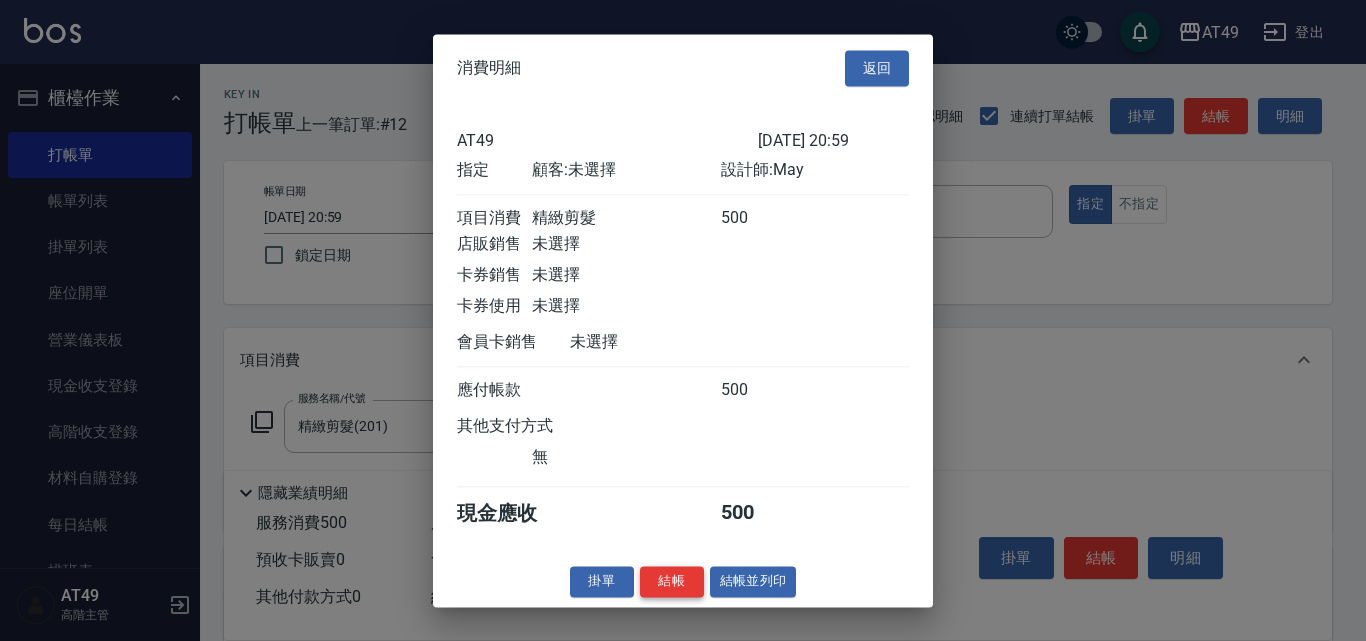 click on "結帳" at bounding box center [672, 581] 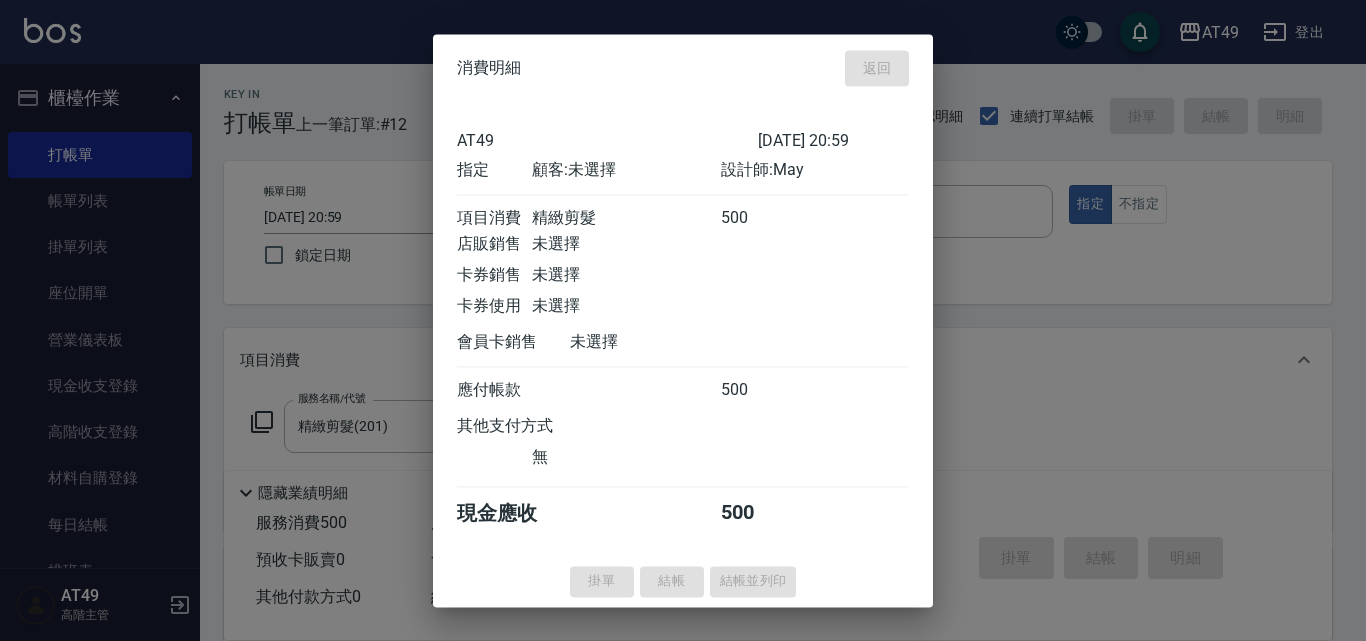 type 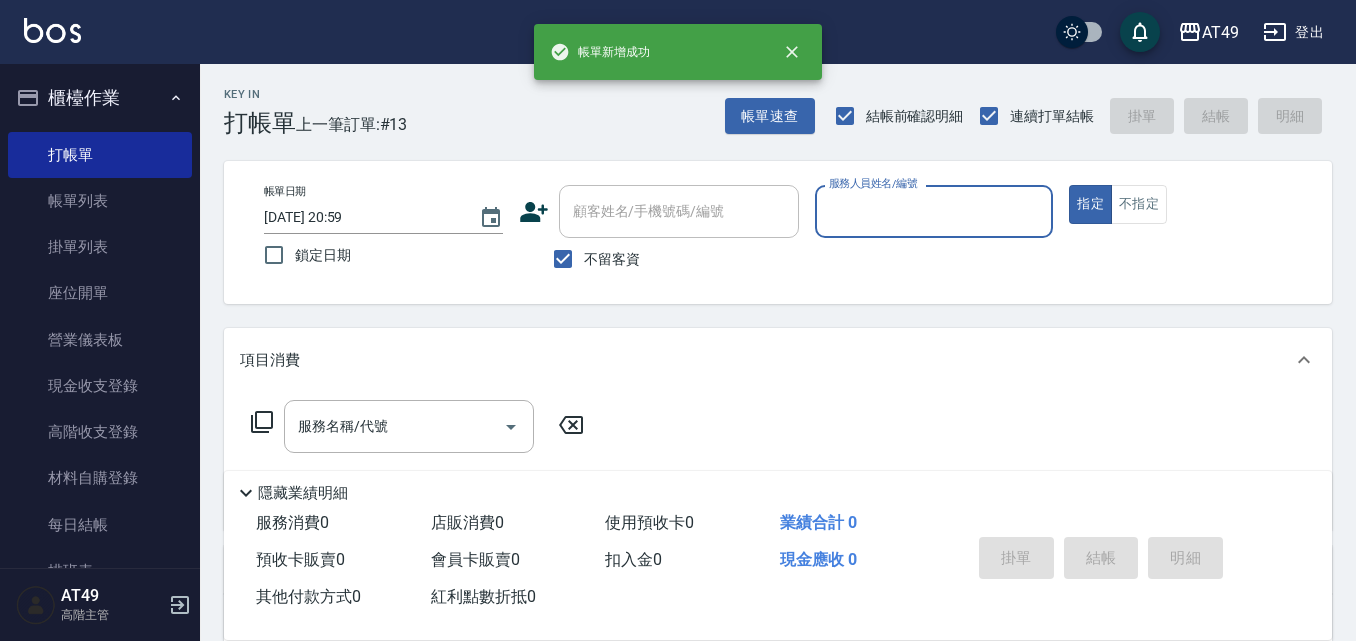click on "服務人員姓名/編號" at bounding box center (934, 211) 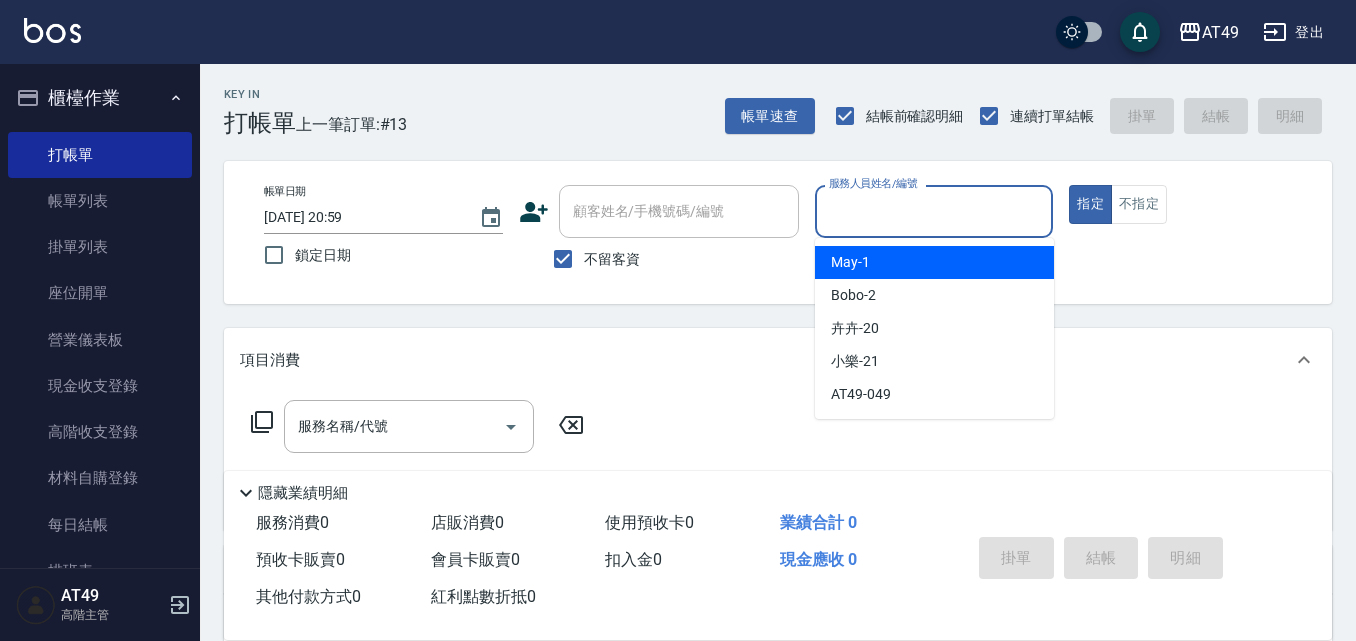 click on "May -1" at bounding box center (934, 262) 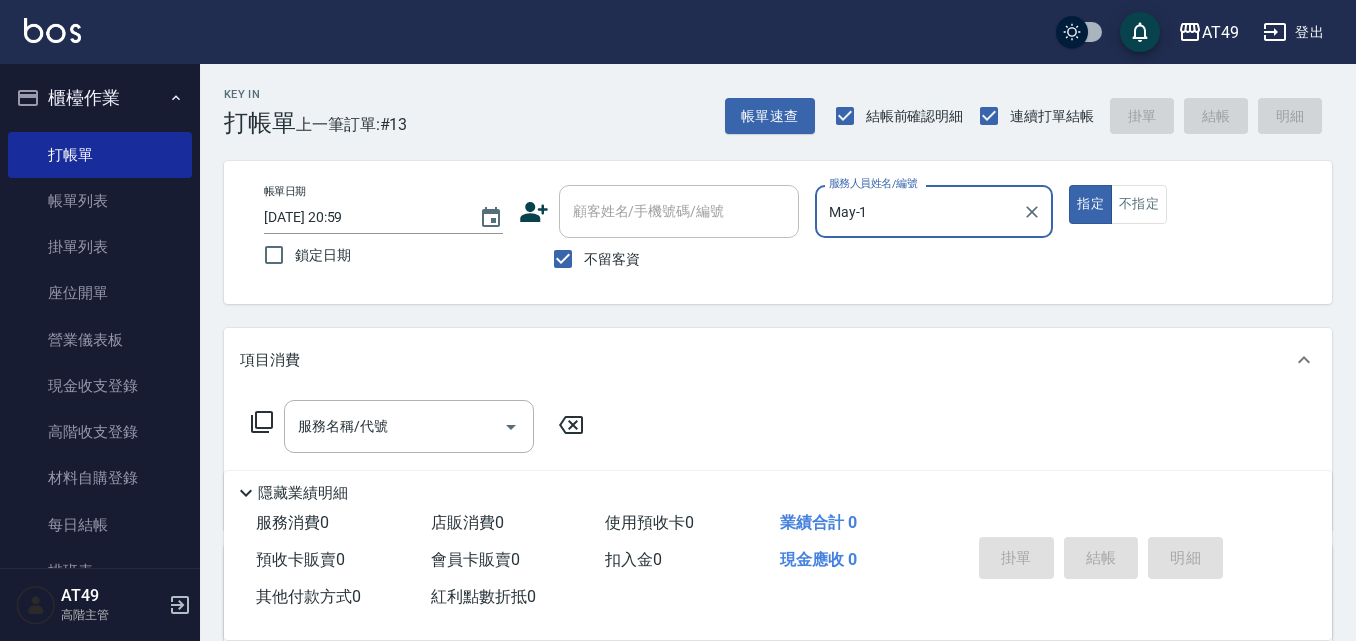 click 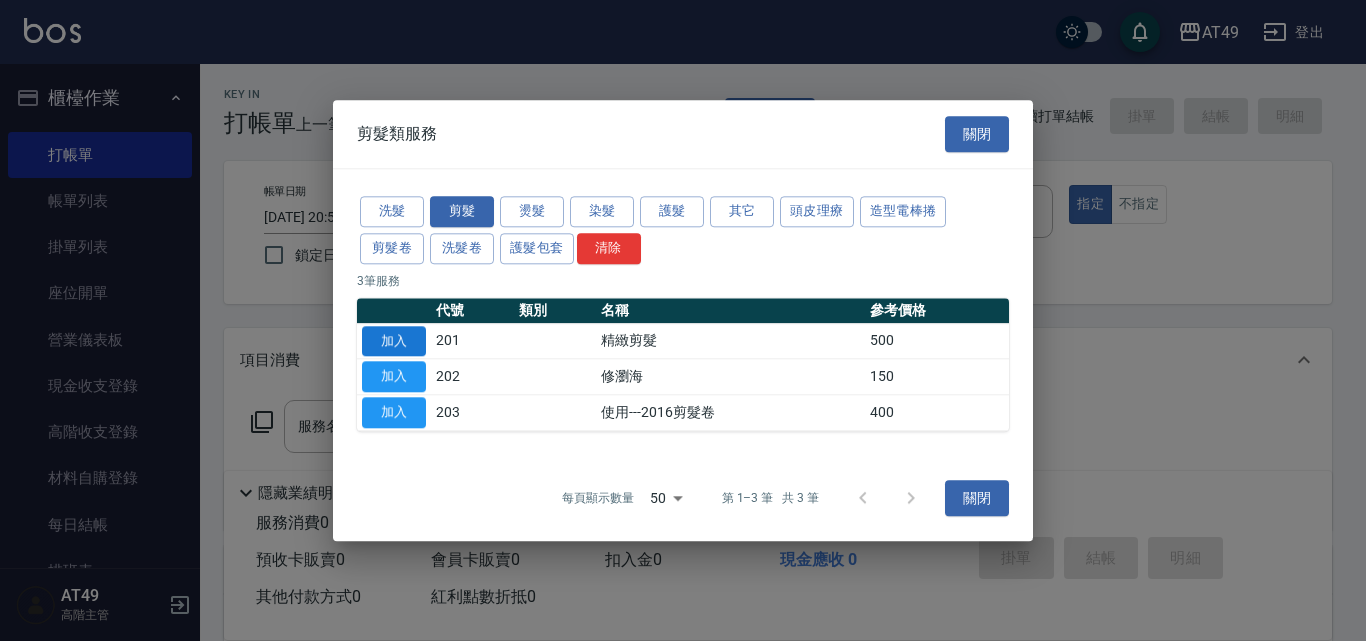 click on "加入" at bounding box center (394, 341) 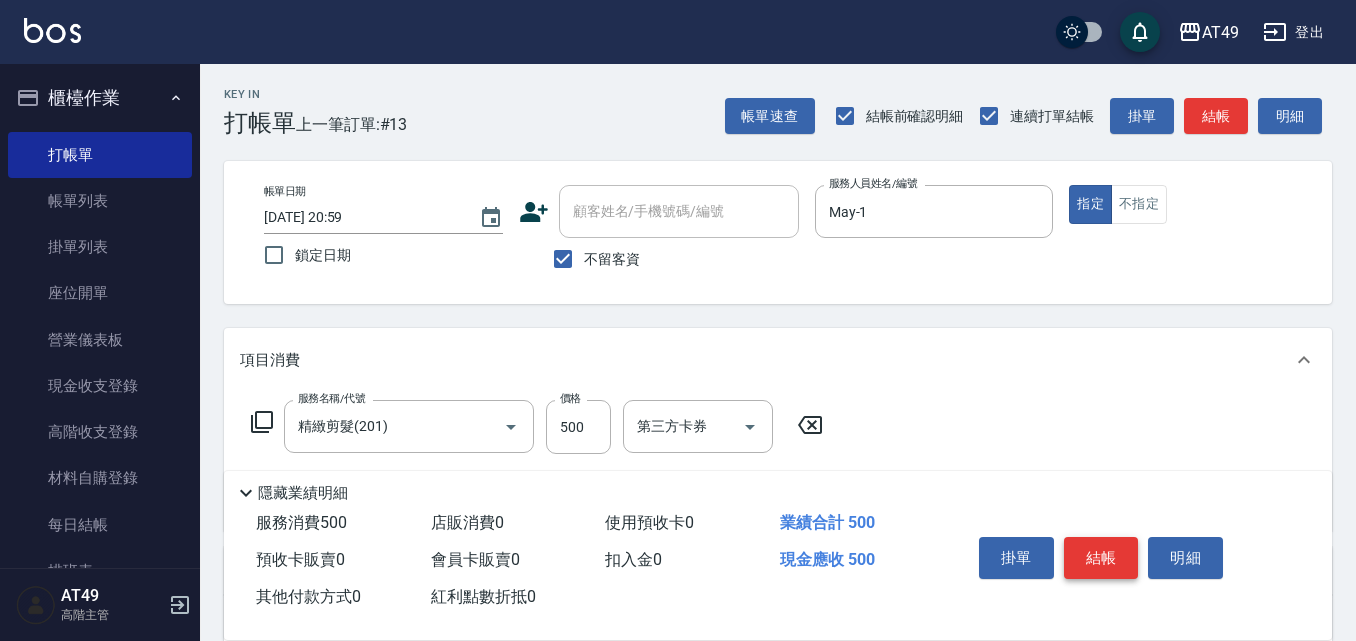 click on "結帳" at bounding box center (1101, 558) 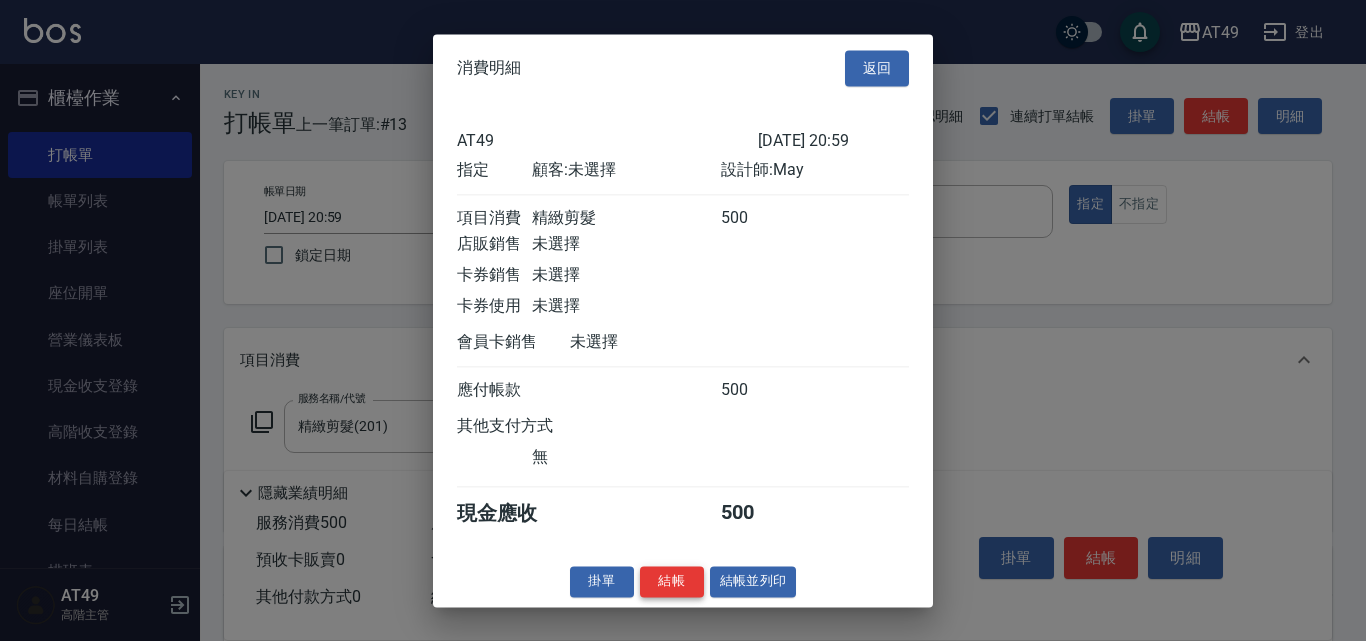 click on "結帳" at bounding box center (672, 581) 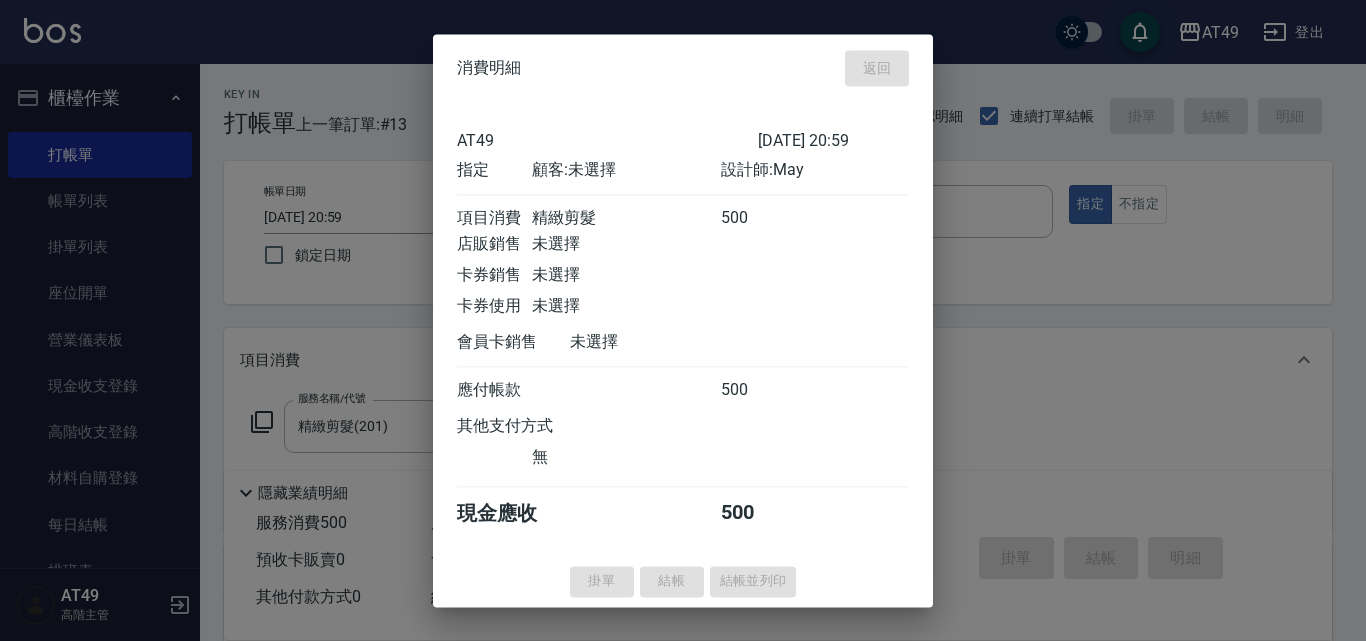type 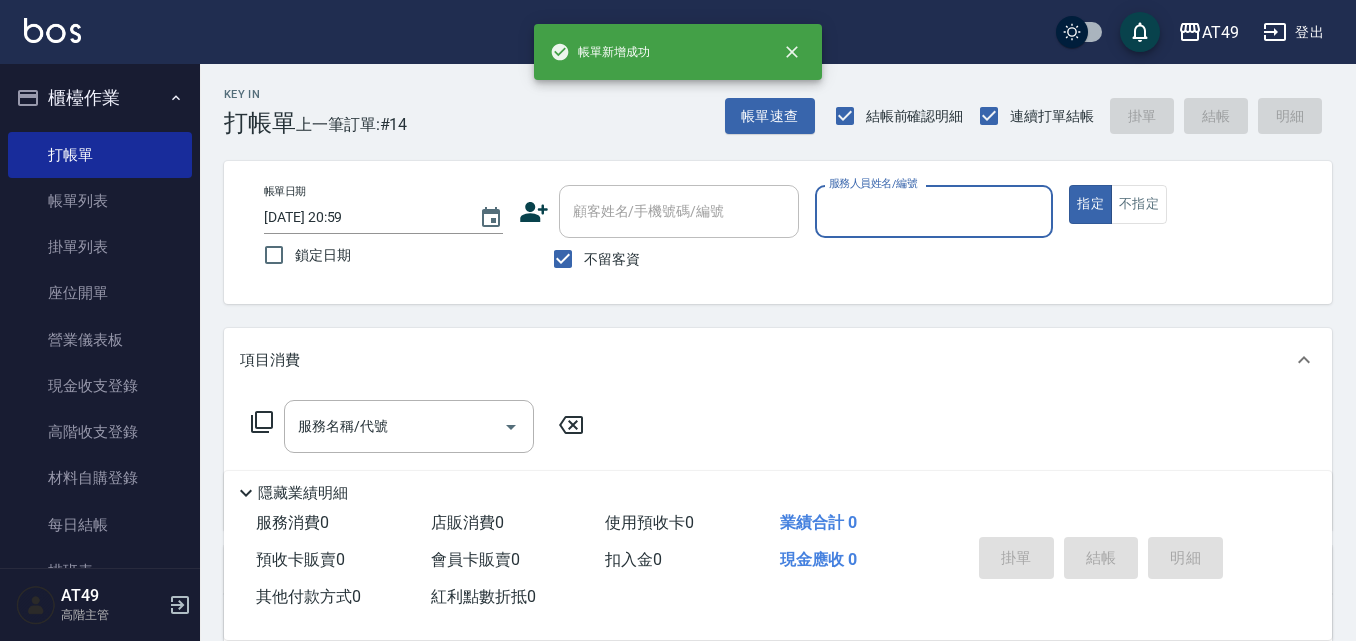 click on "服務人員姓名/編號" at bounding box center [934, 211] 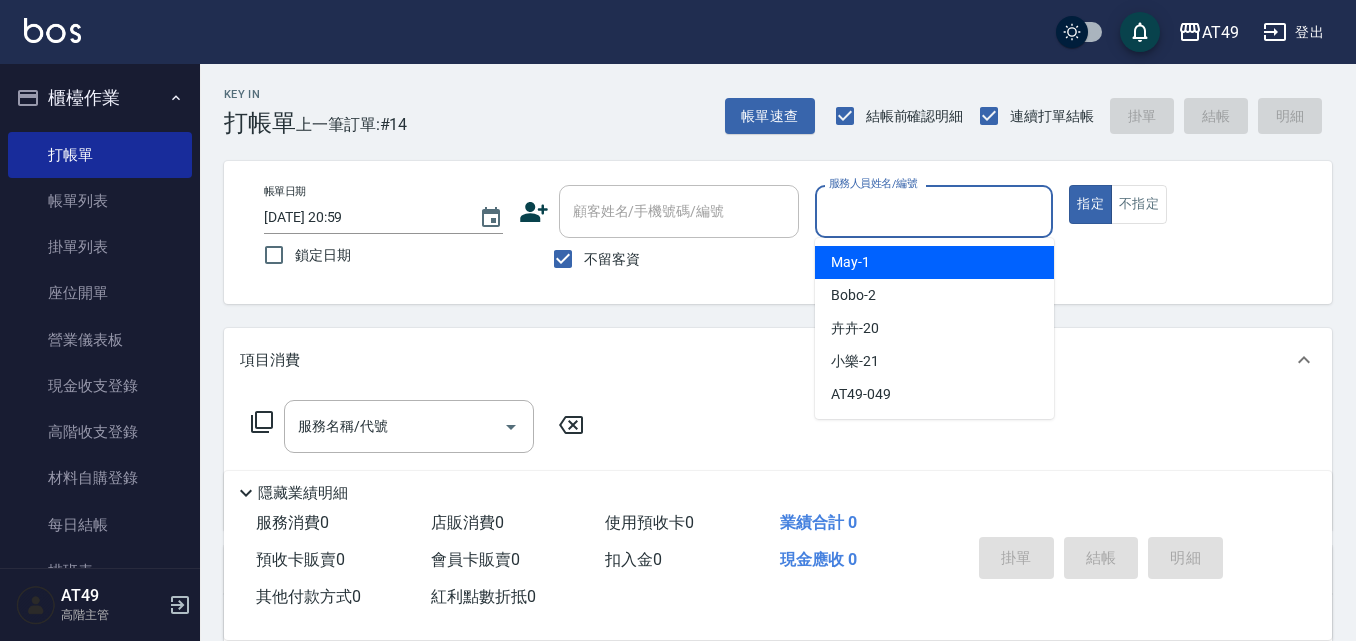 click on "May -1" at bounding box center [934, 262] 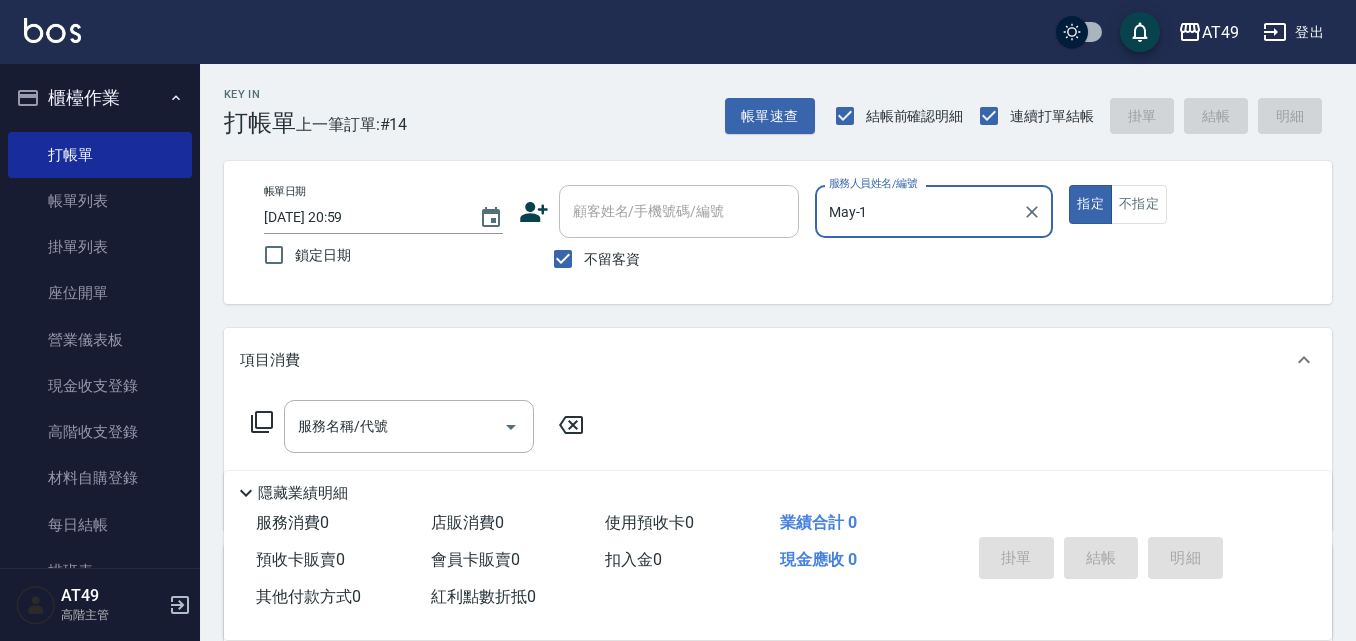 click on "服務名稱/代號 服務名稱/代號" at bounding box center [418, 426] 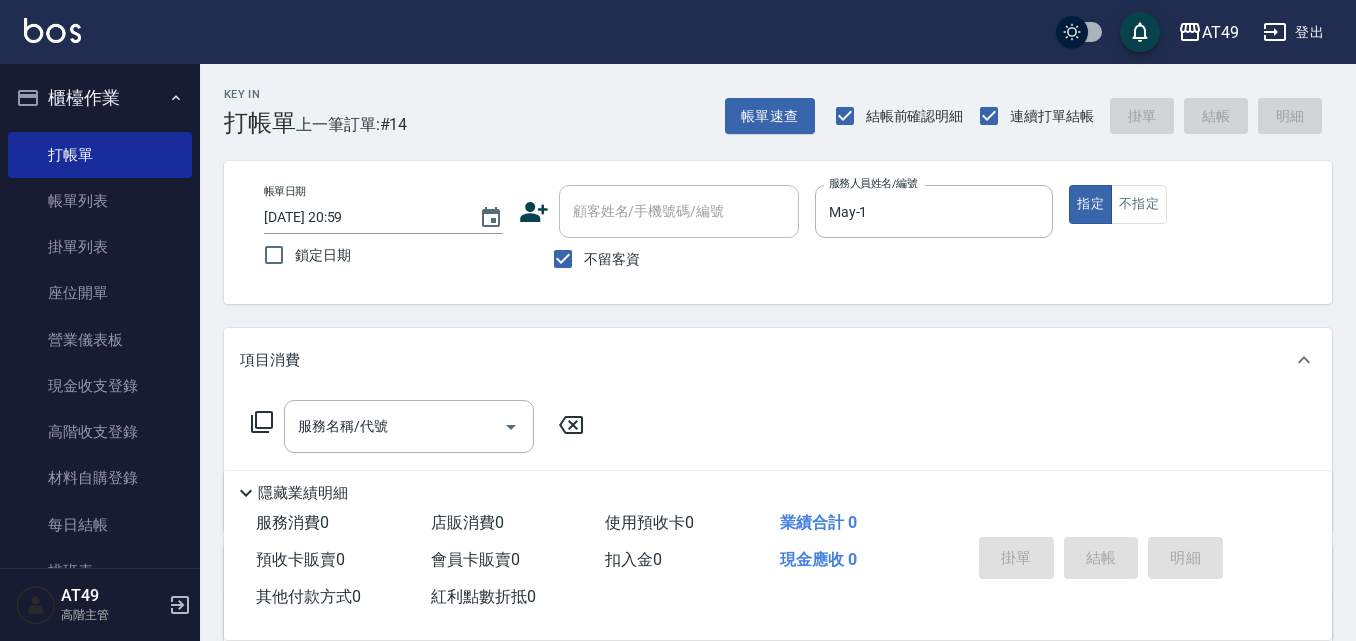 click 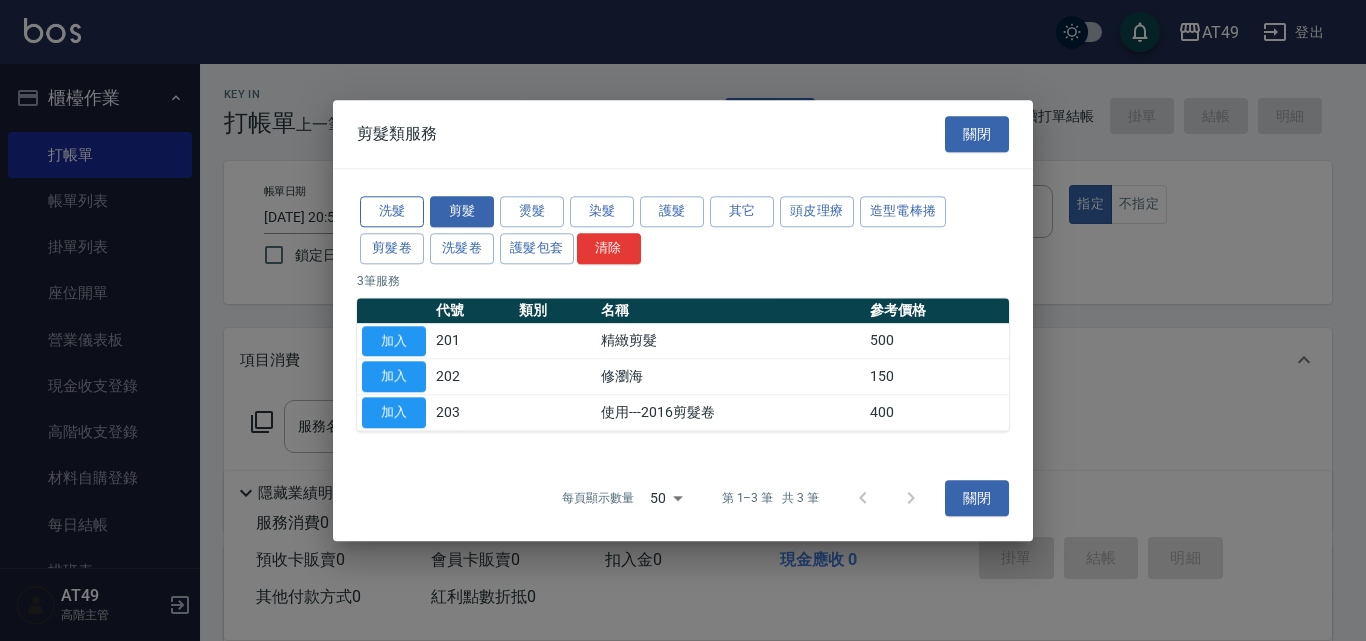 click on "洗髮" at bounding box center [392, 211] 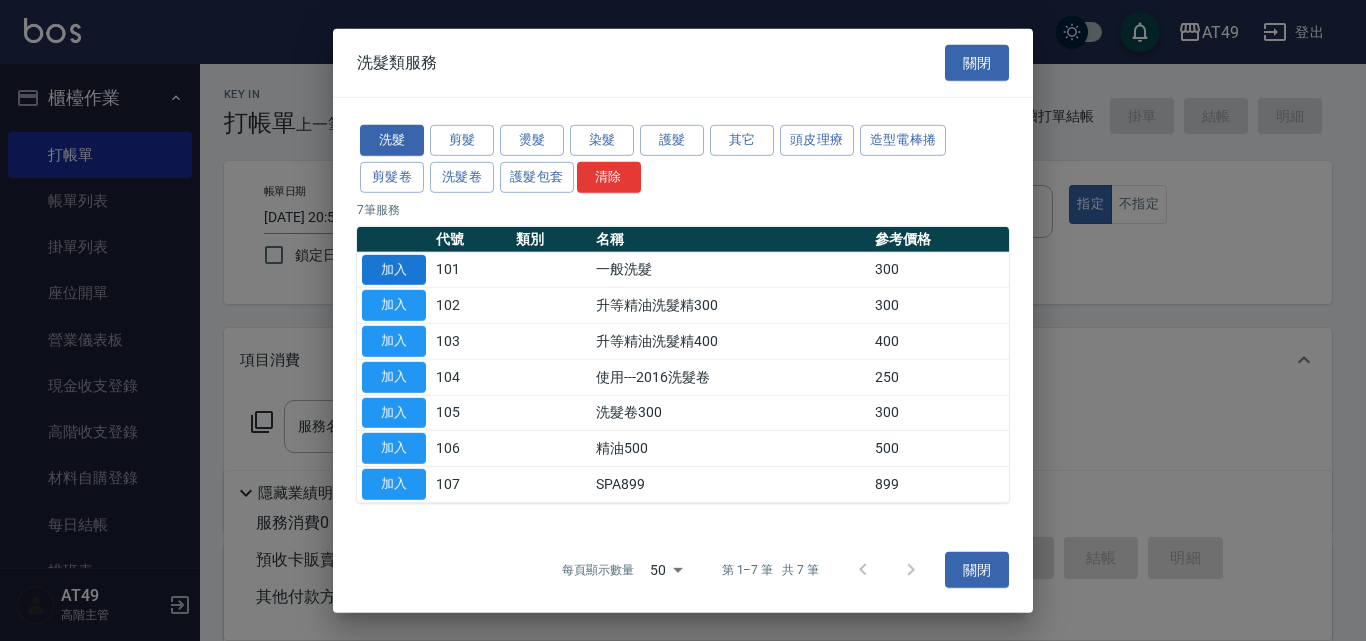 click on "加入" at bounding box center [394, 269] 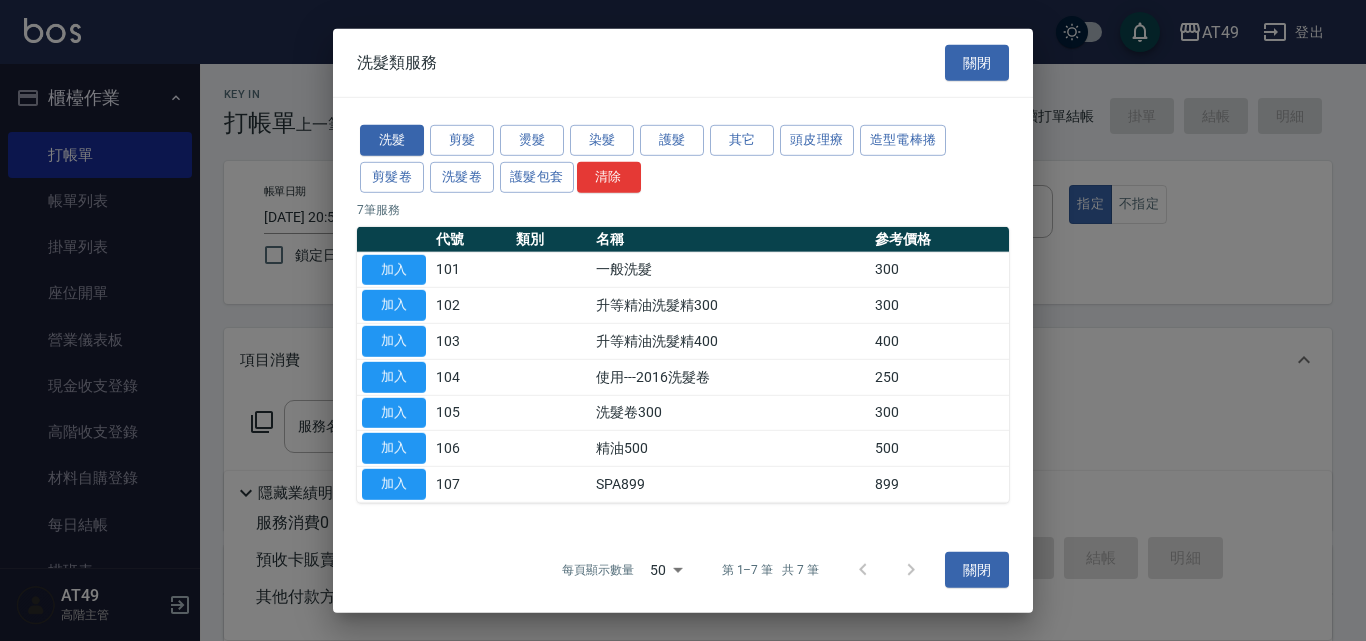 type on "一般洗髮(101)" 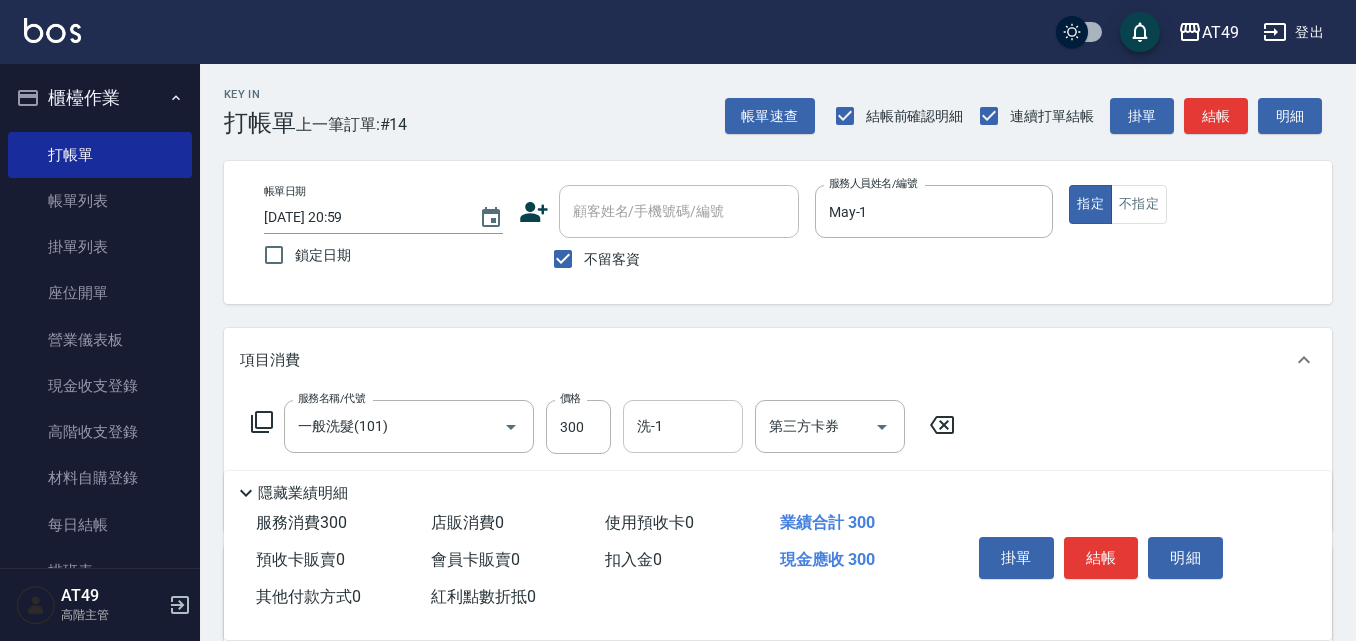 click on "洗-1" at bounding box center (683, 426) 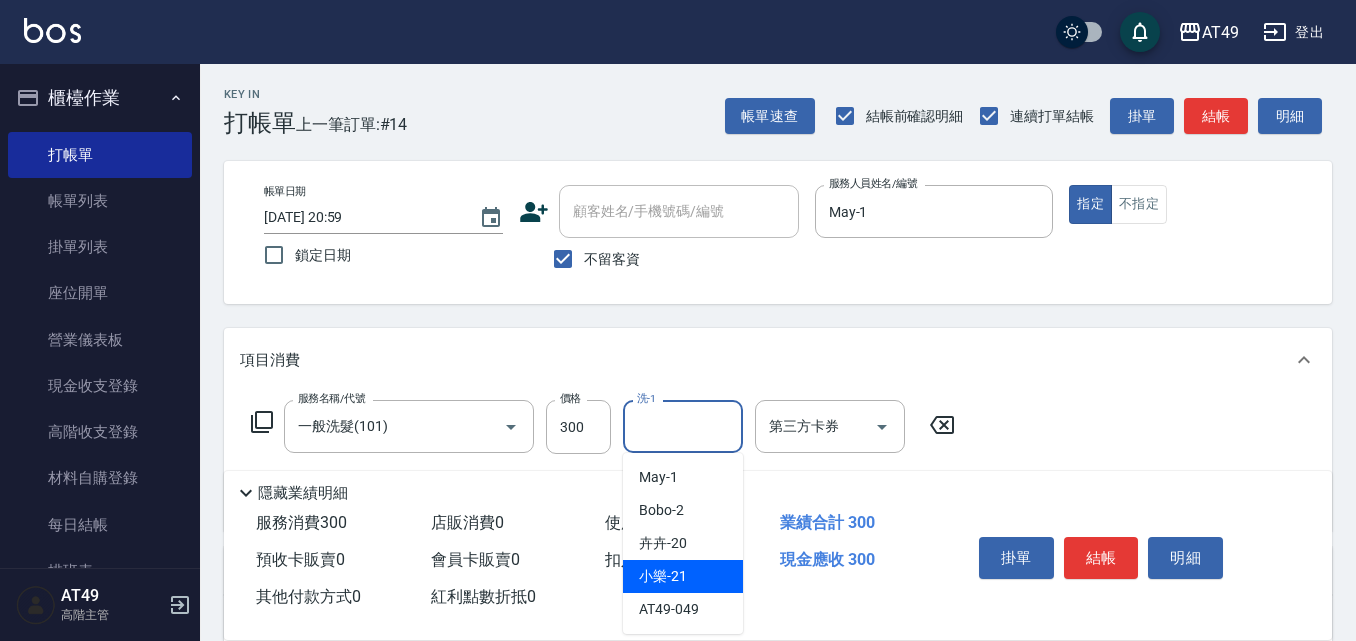 click on "小樂 -21" at bounding box center (683, 576) 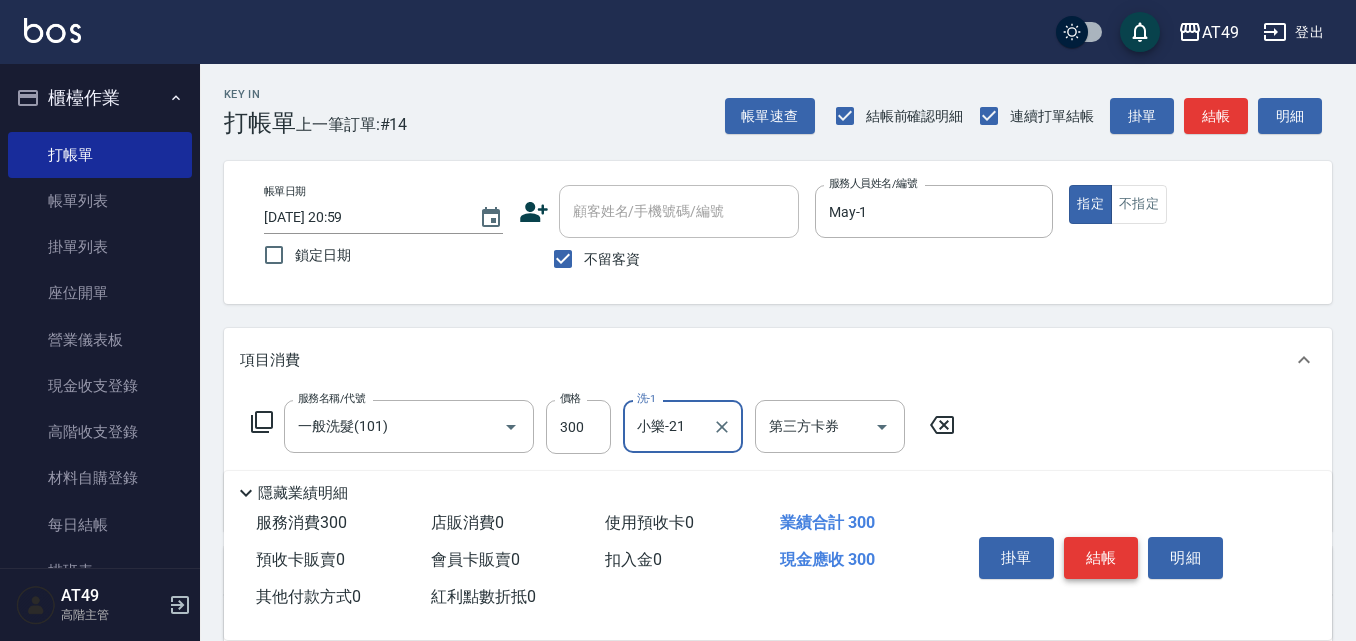 click on "結帳" at bounding box center [1101, 558] 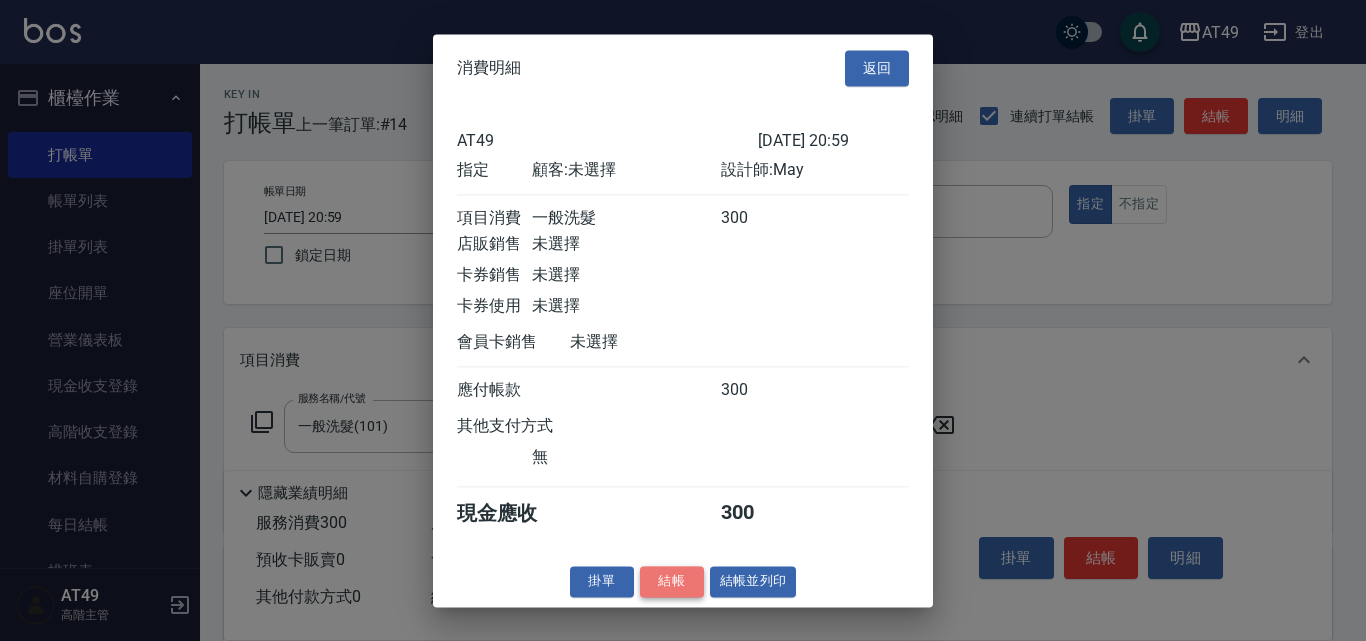 click on "結帳" at bounding box center [672, 581] 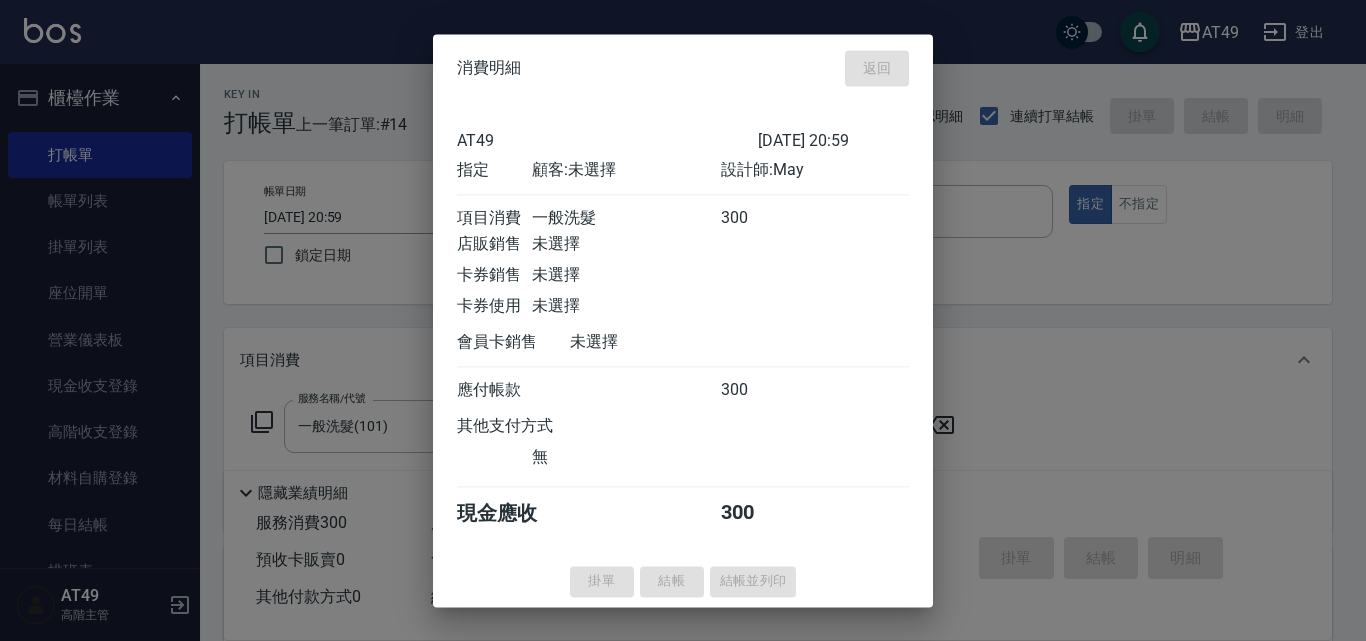 type on "2025/07/11 21:00" 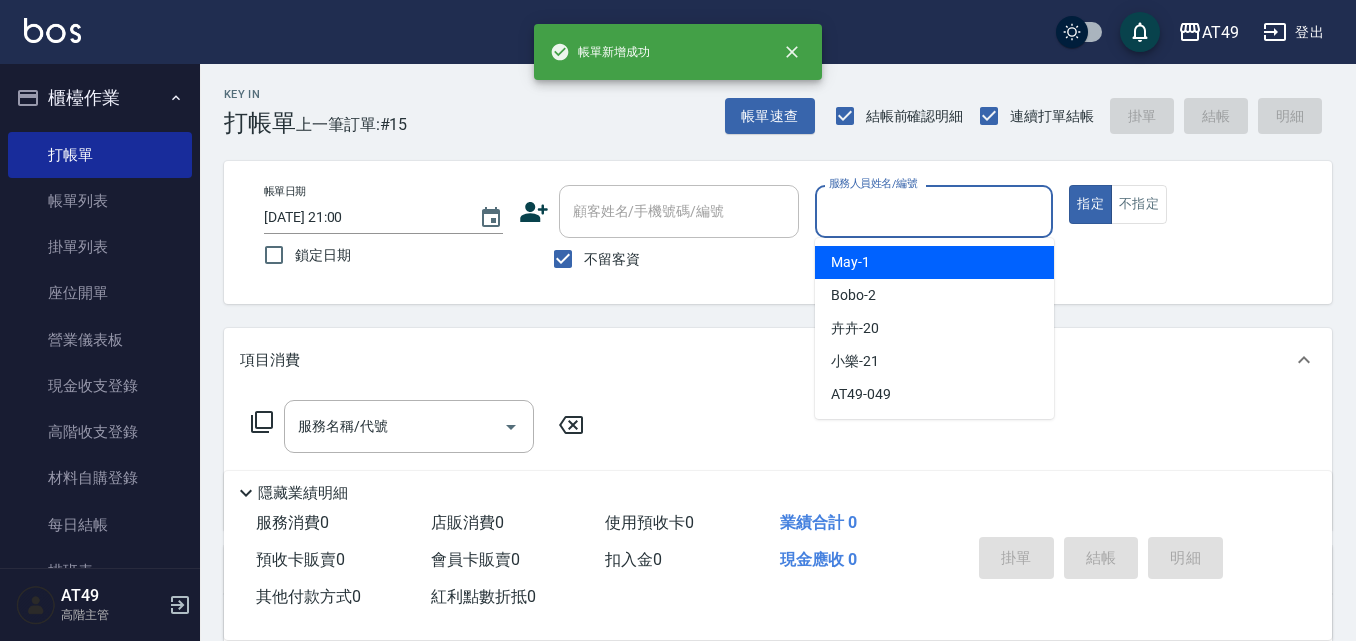 click on "服務人員姓名/編號" at bounding box center (934, 211) 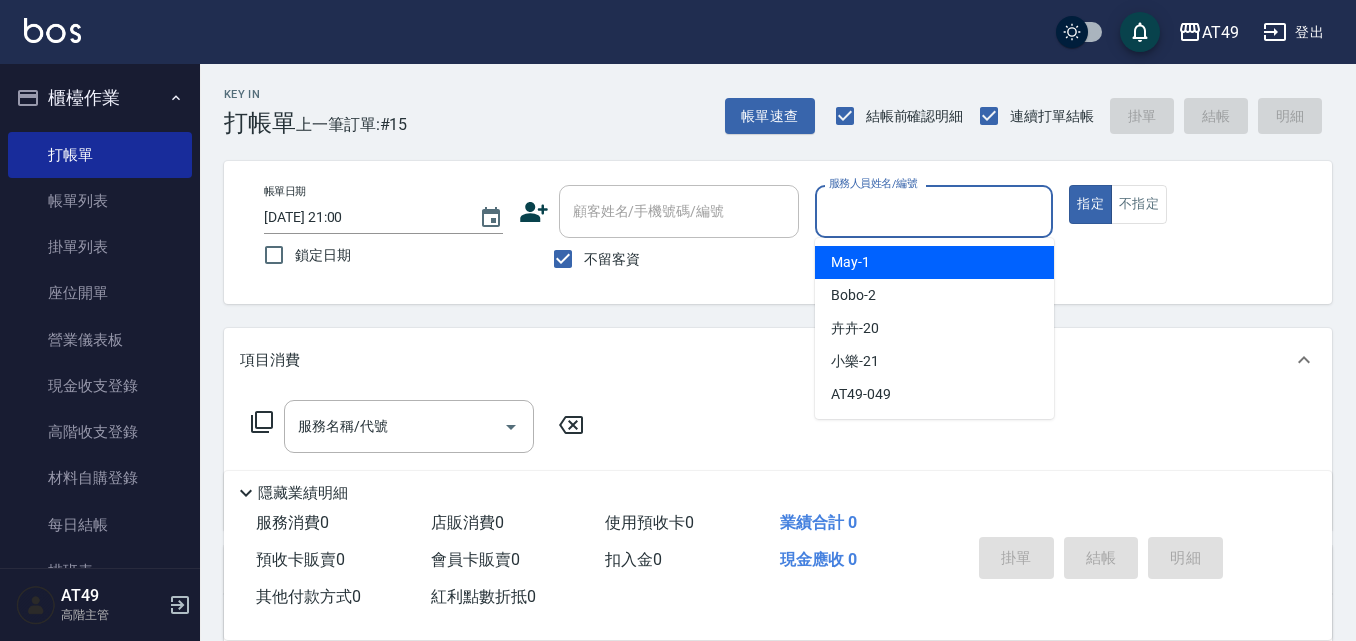 click on "May -1" at bounding box center (934, 262) 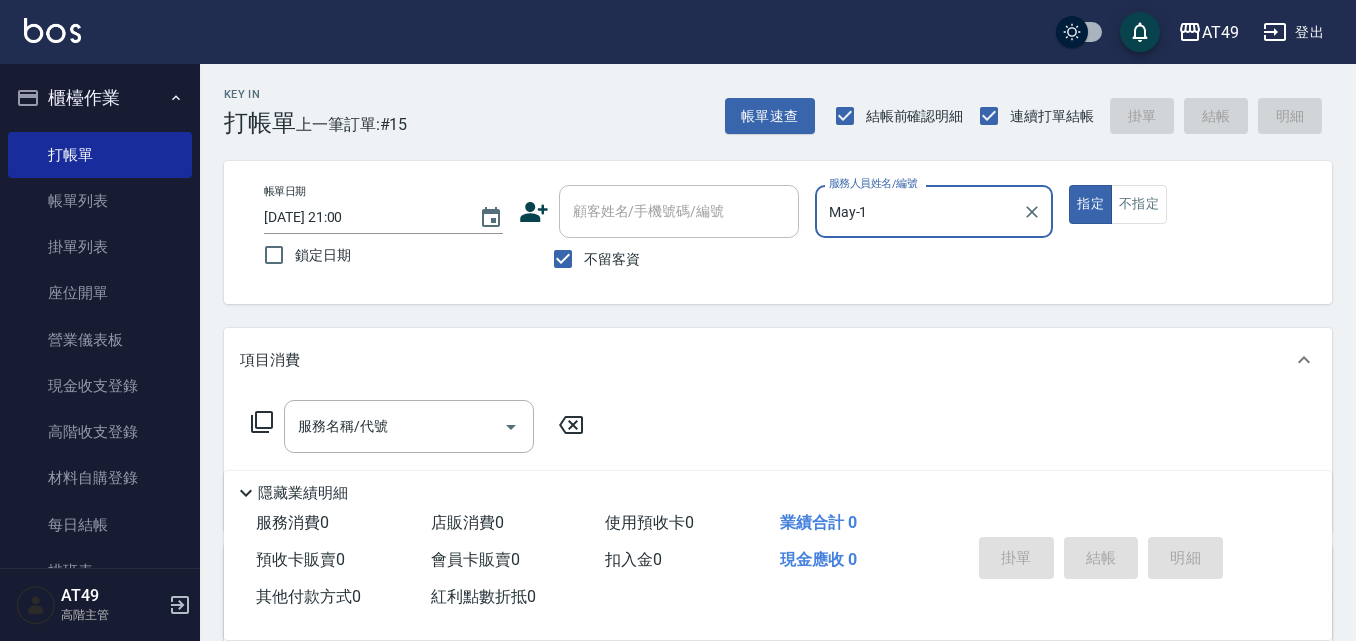 click 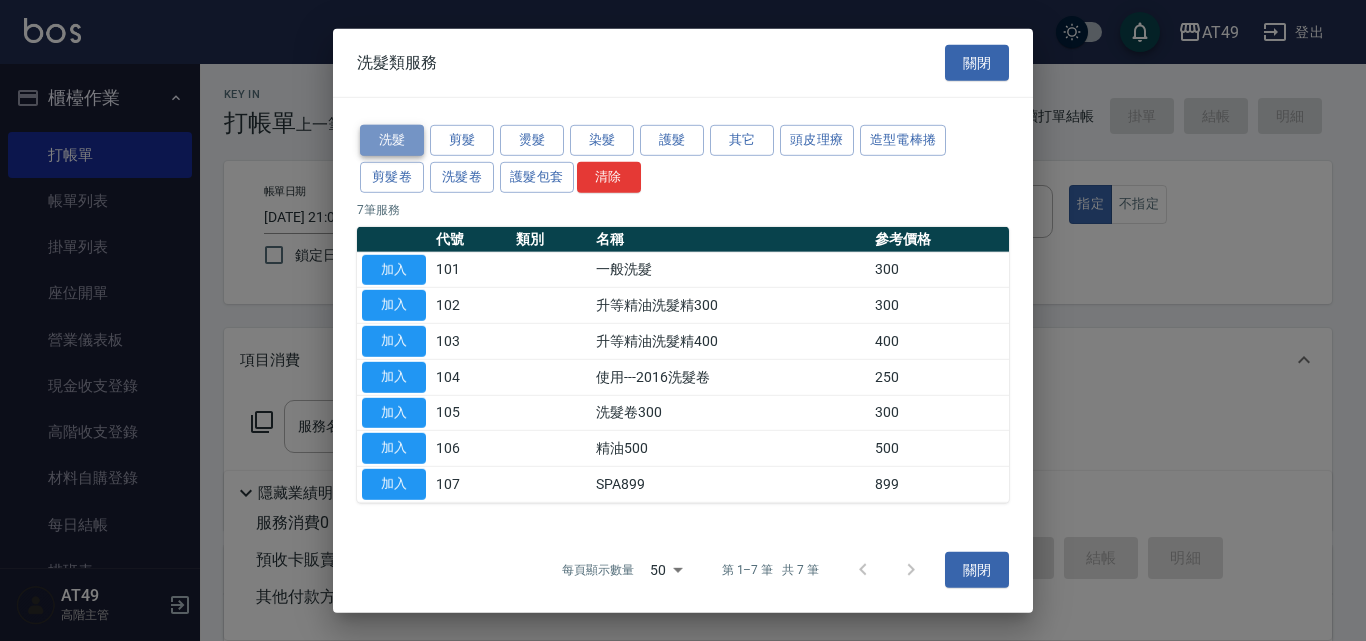 click on "洗髮" at bounding box center (392, 140) 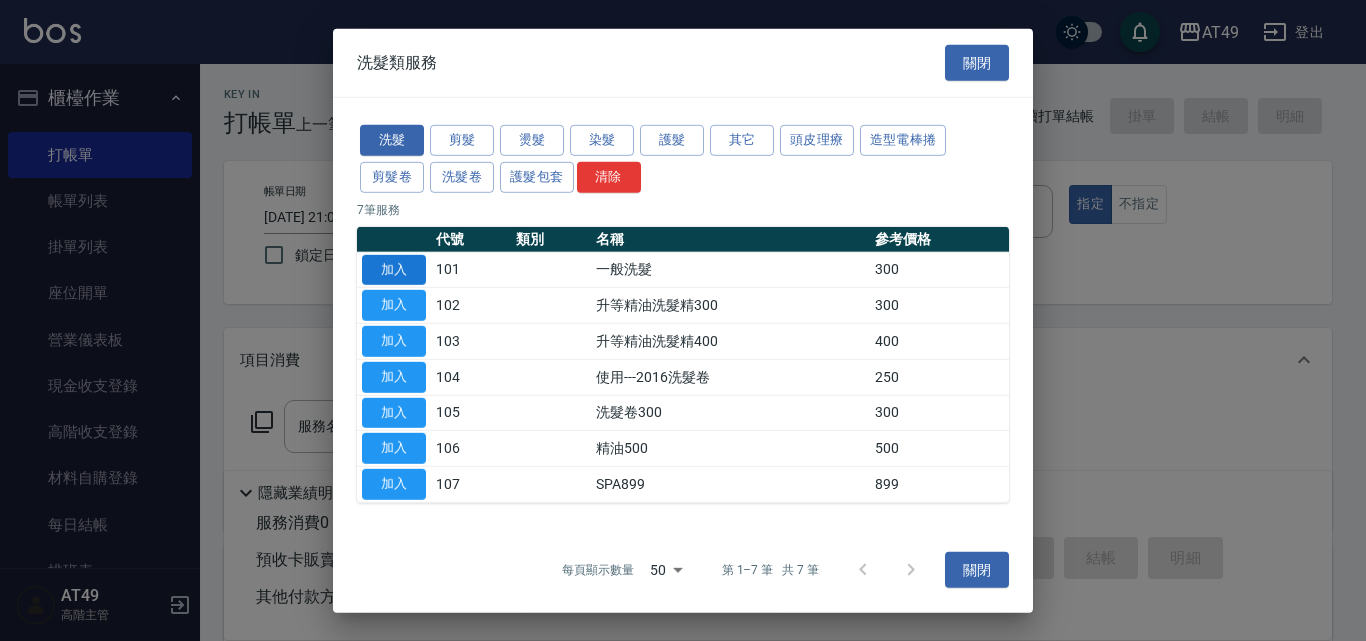 click on "加入" at bounding box center (394, 269) 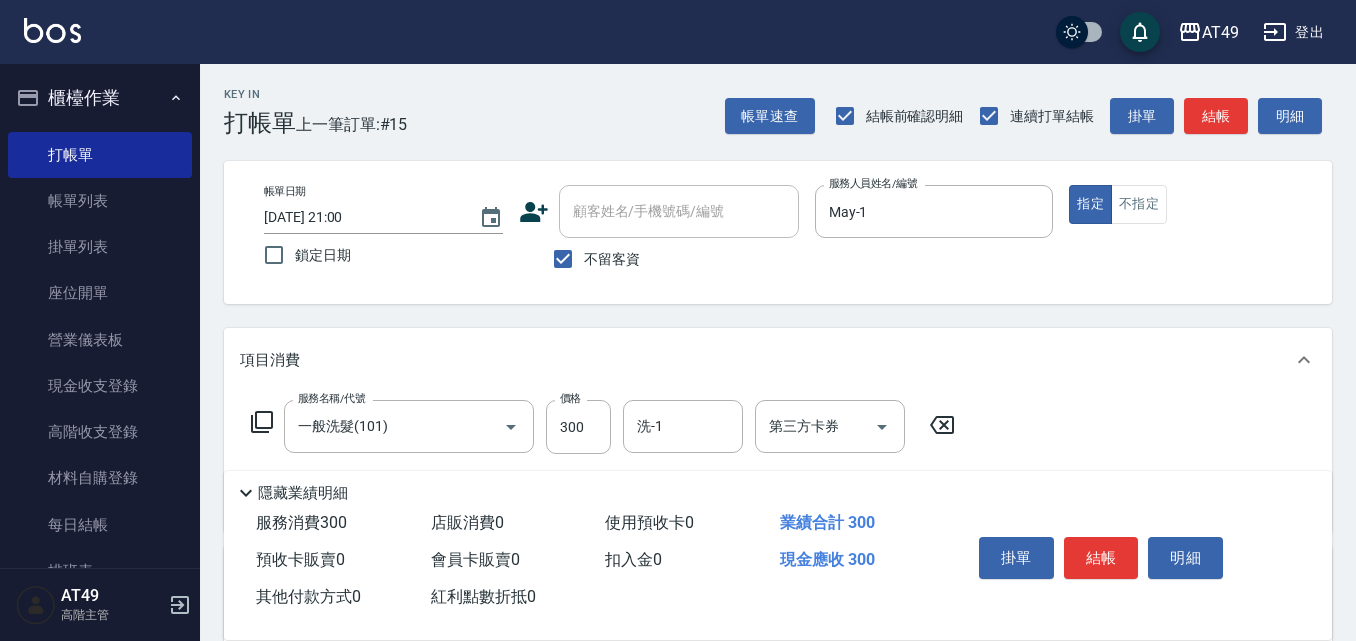 click 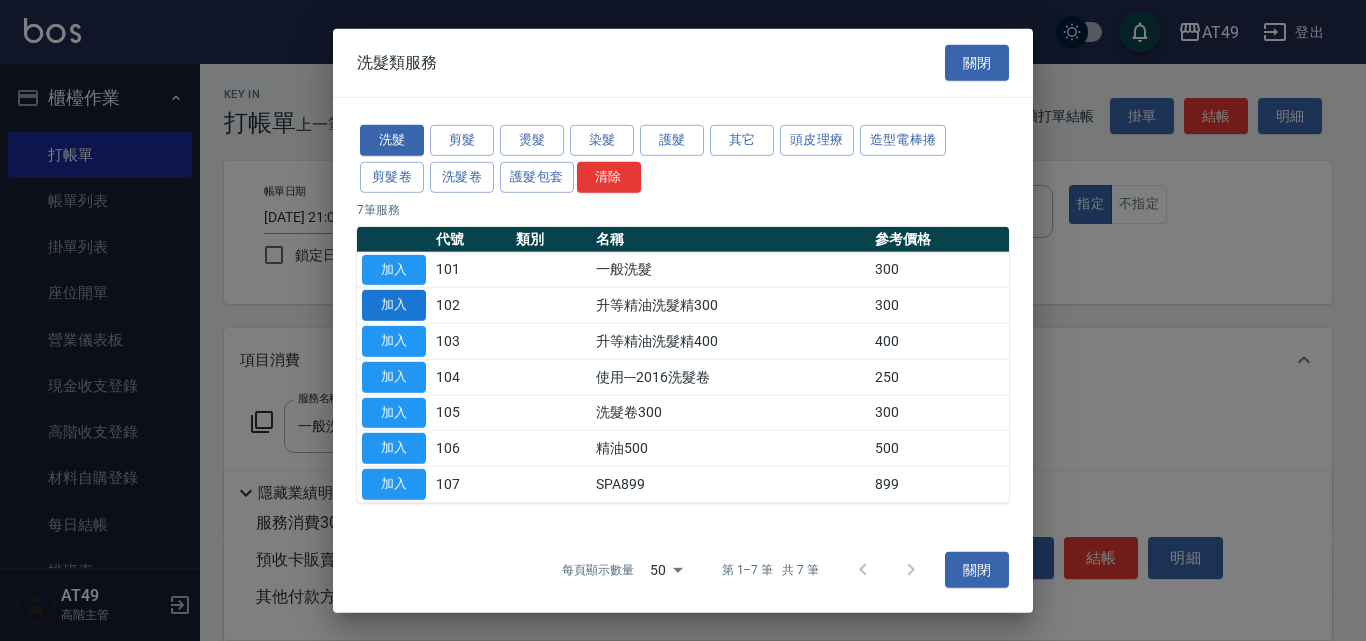 click on "加入" at bounding box center [394, 305] 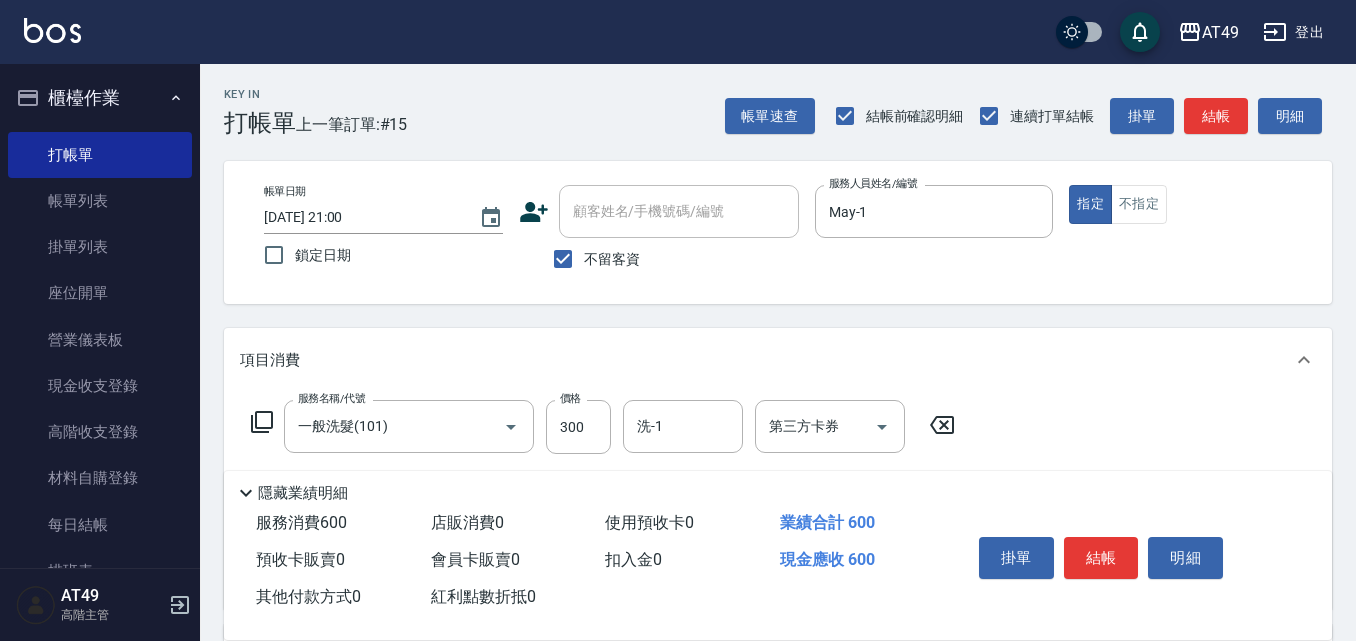 click 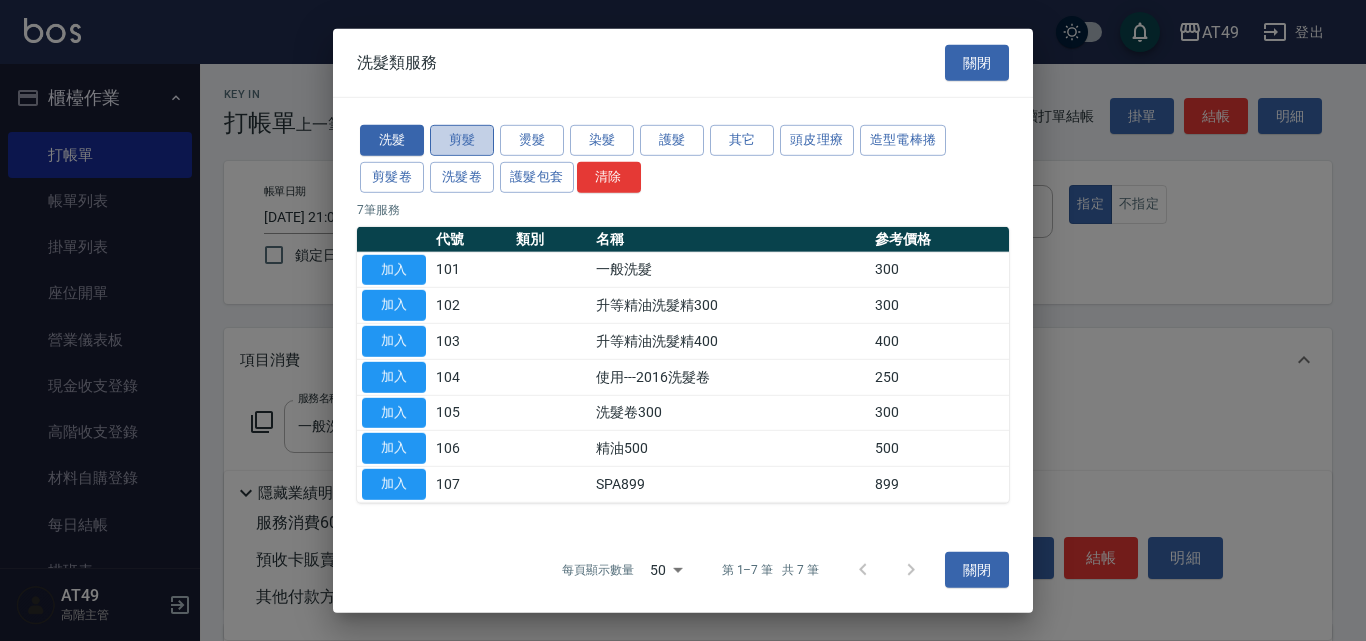 click on "剪髮" at bounding box center (462, 140) 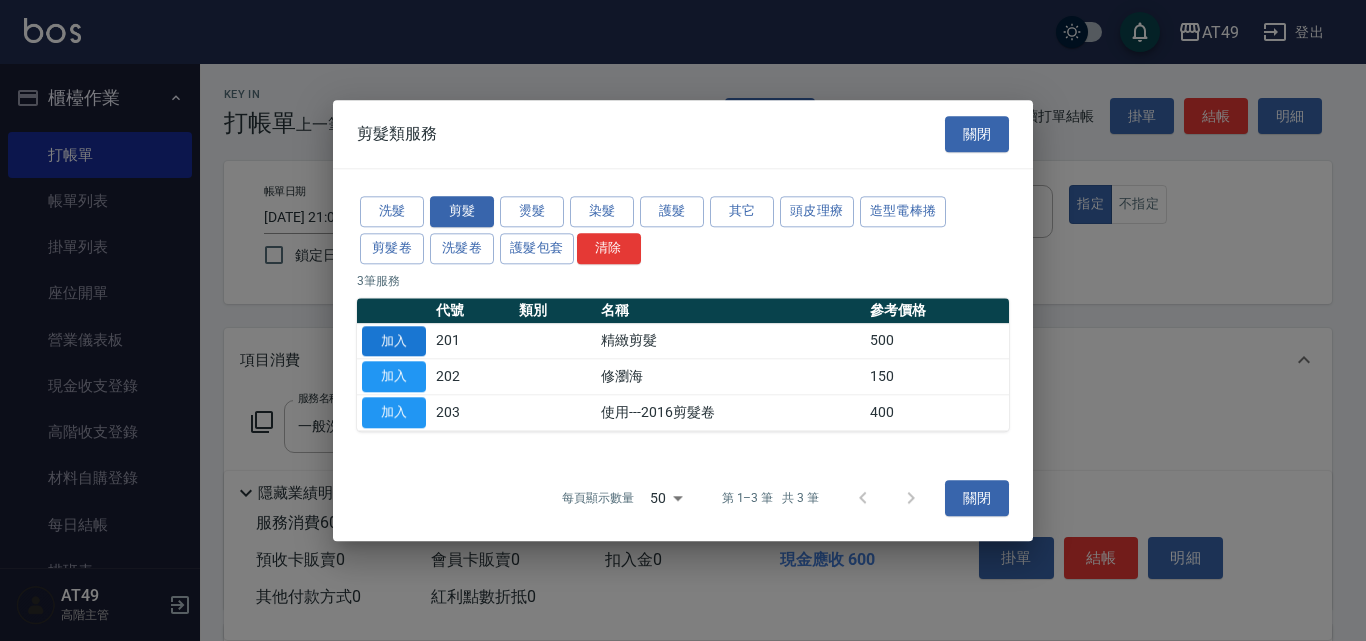click on "加入" at bounding box center (394, 341) 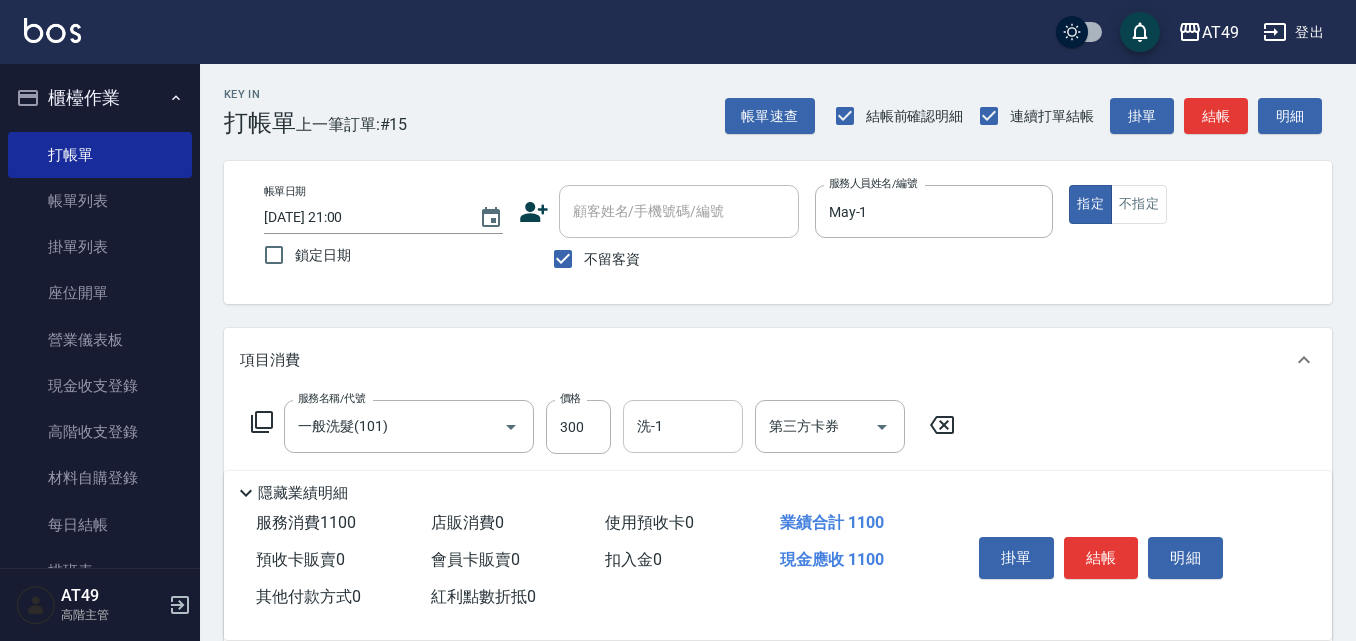 click on "洗-1" at bounding box center [683, 426] 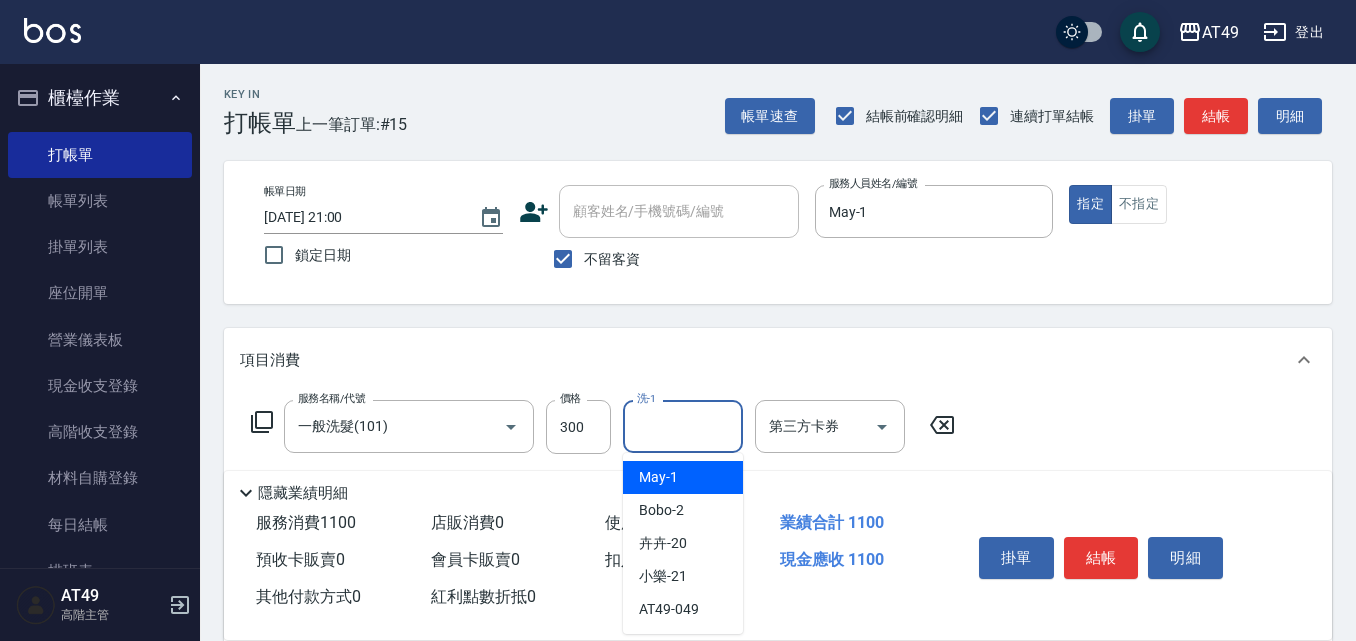 click on "May -1" at bounding box center [683, 477] 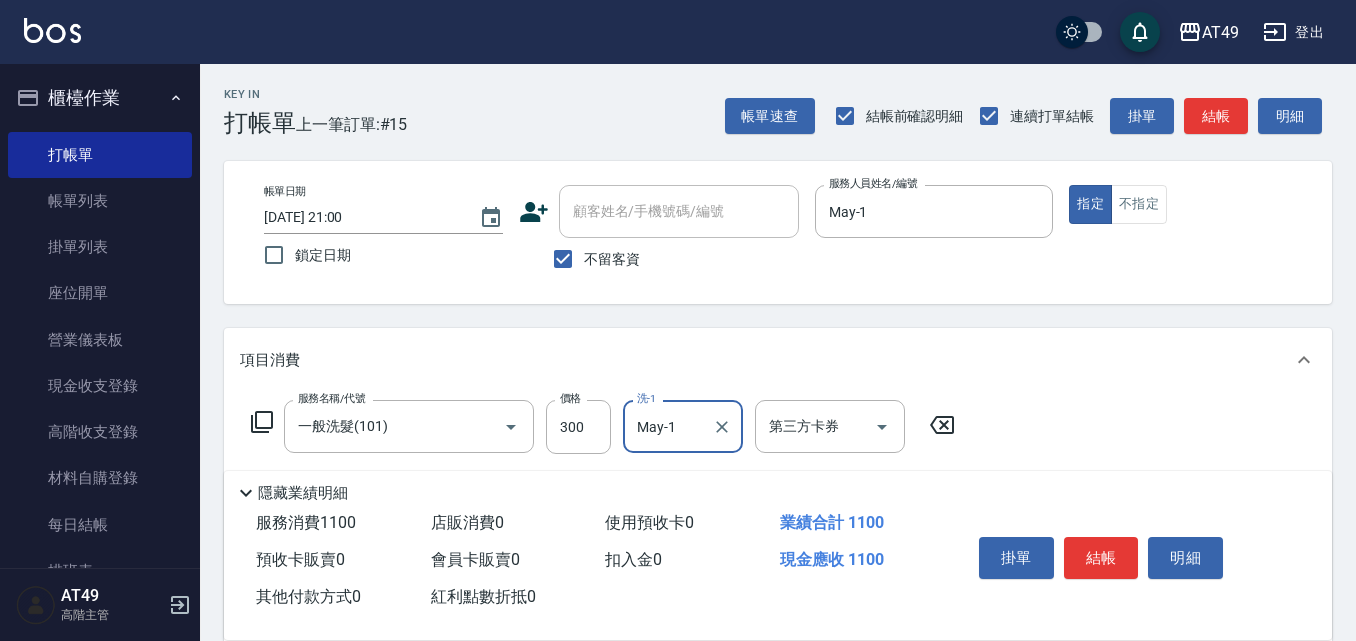click on "May-1" at bounding box center (668, 426) 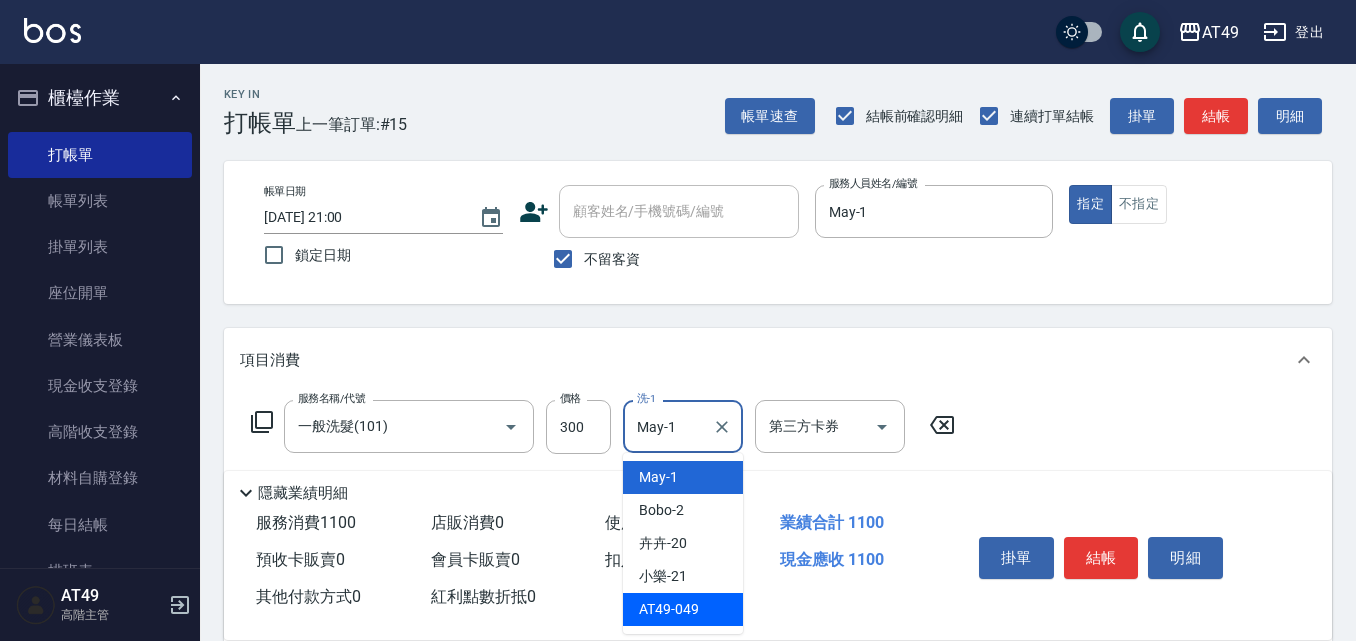 click on "AT49 -049" at bounding box center (683, 609) 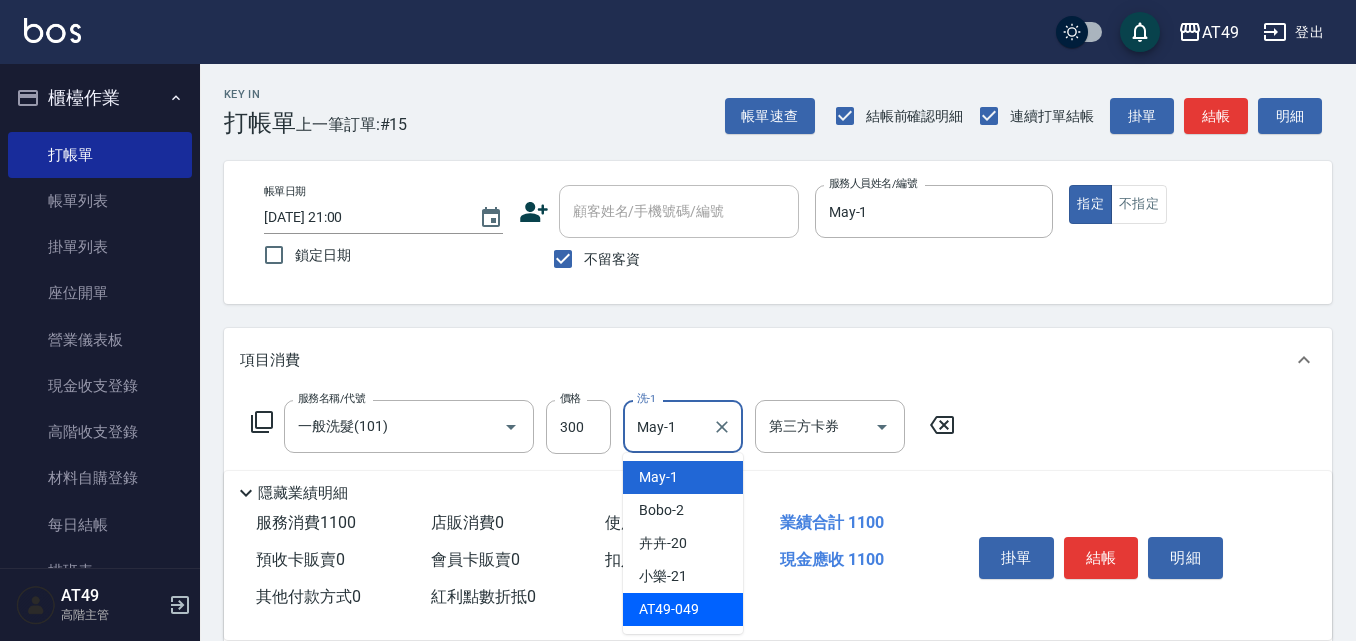 type on "AT49-049" 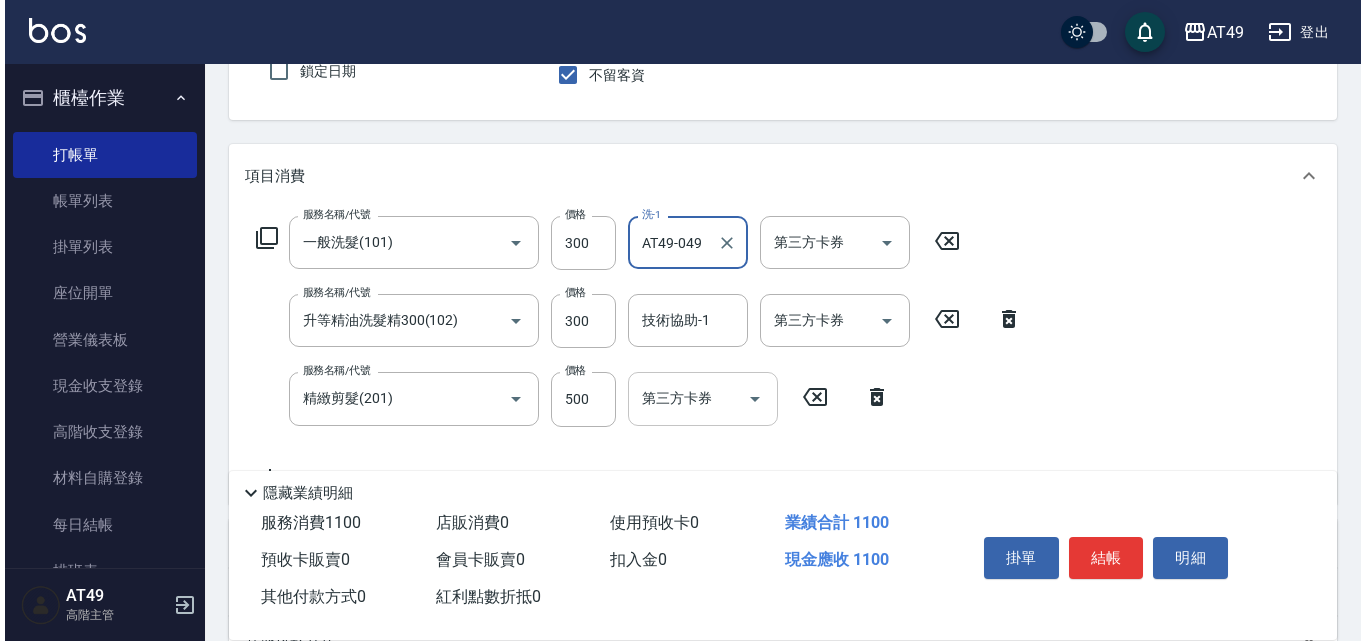 scroll, scrollTop: 200, scrollLeft: 0, axis: vertical 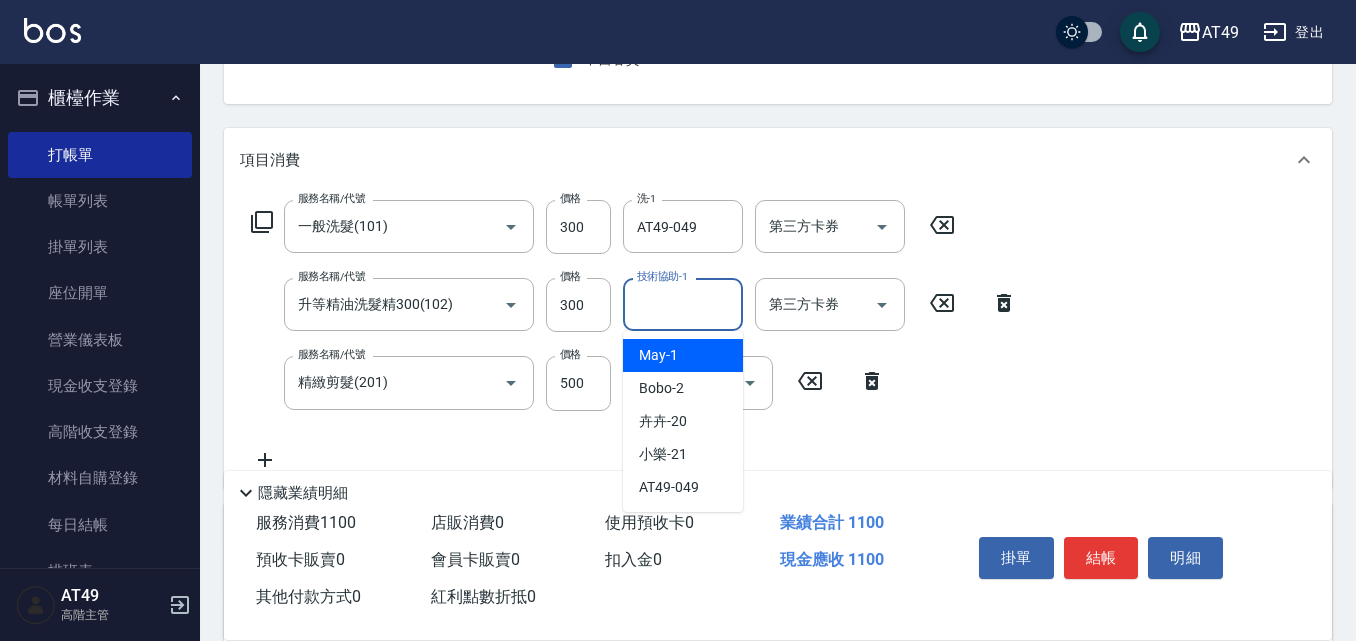 click on "技術協助-1 技術協助-1" at bounding box center [683, 304] 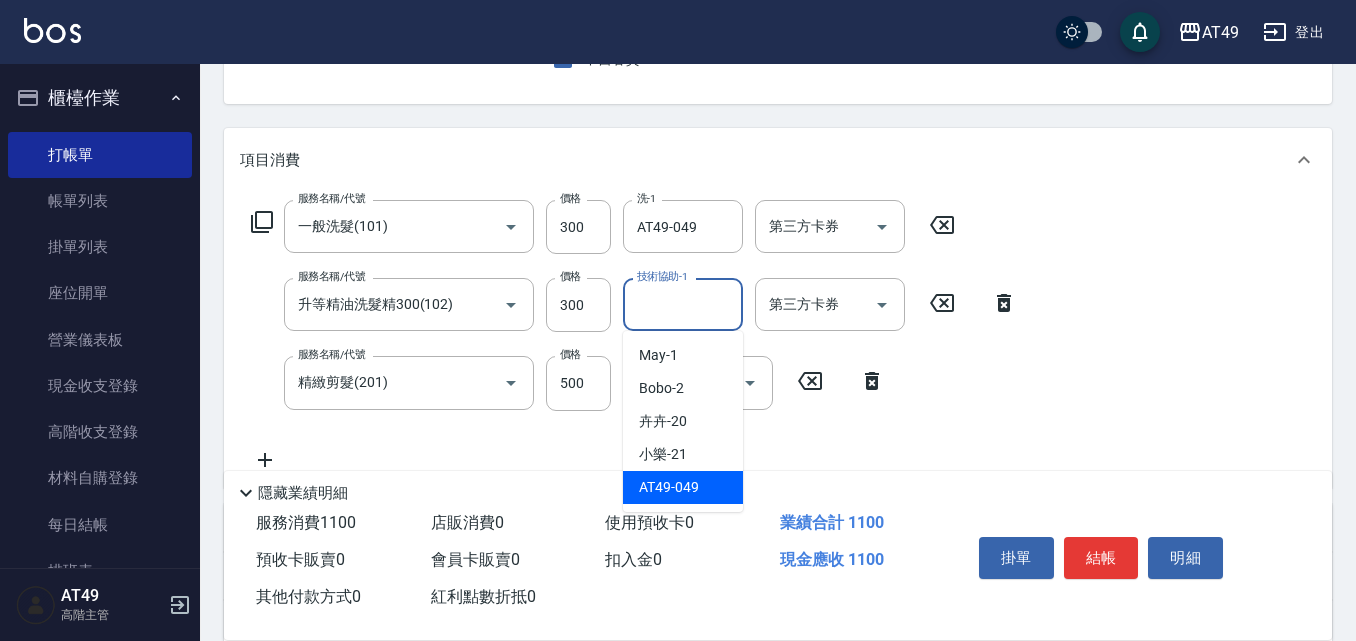 click on "AT49 -049" at bounding box center (683, 487) 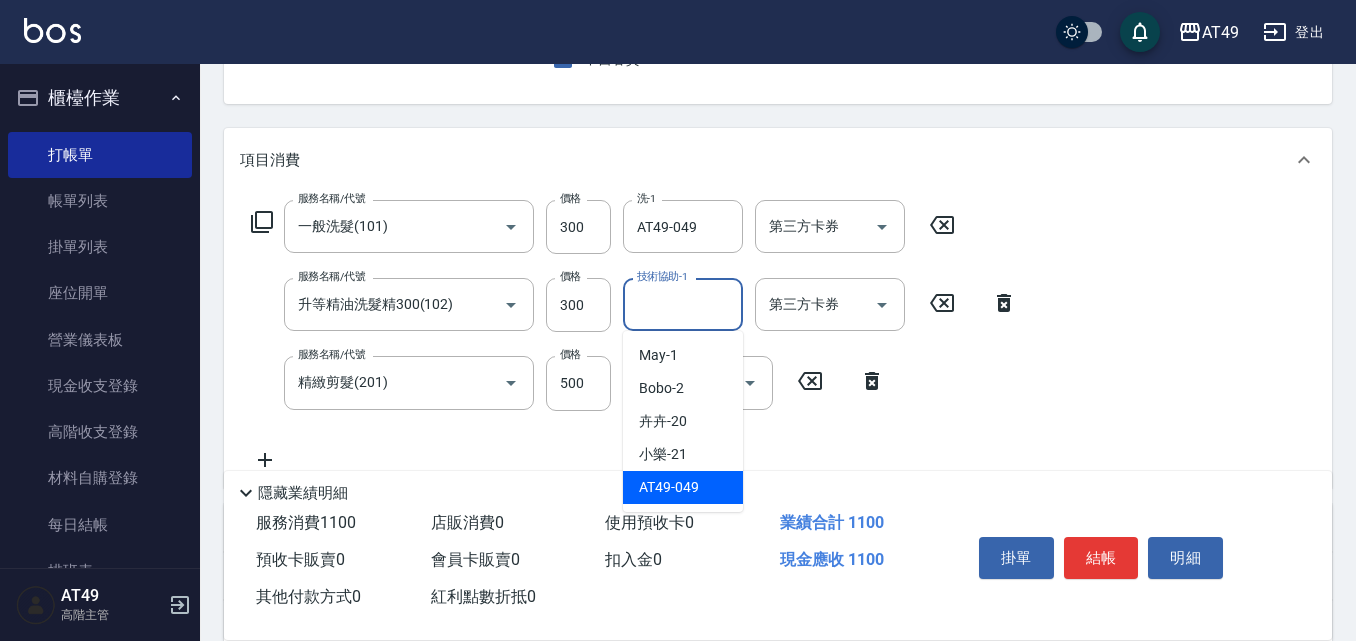 type on "AT49-049" 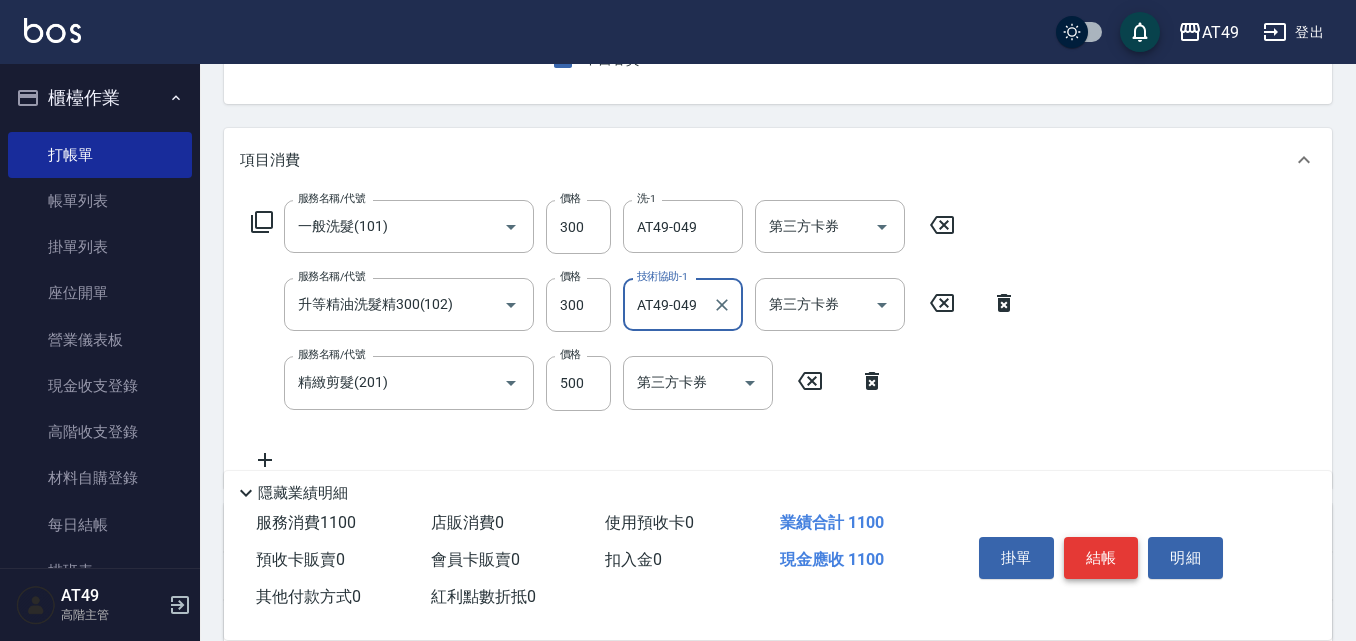 click on "結帳" at bounding box center (1101, 558) 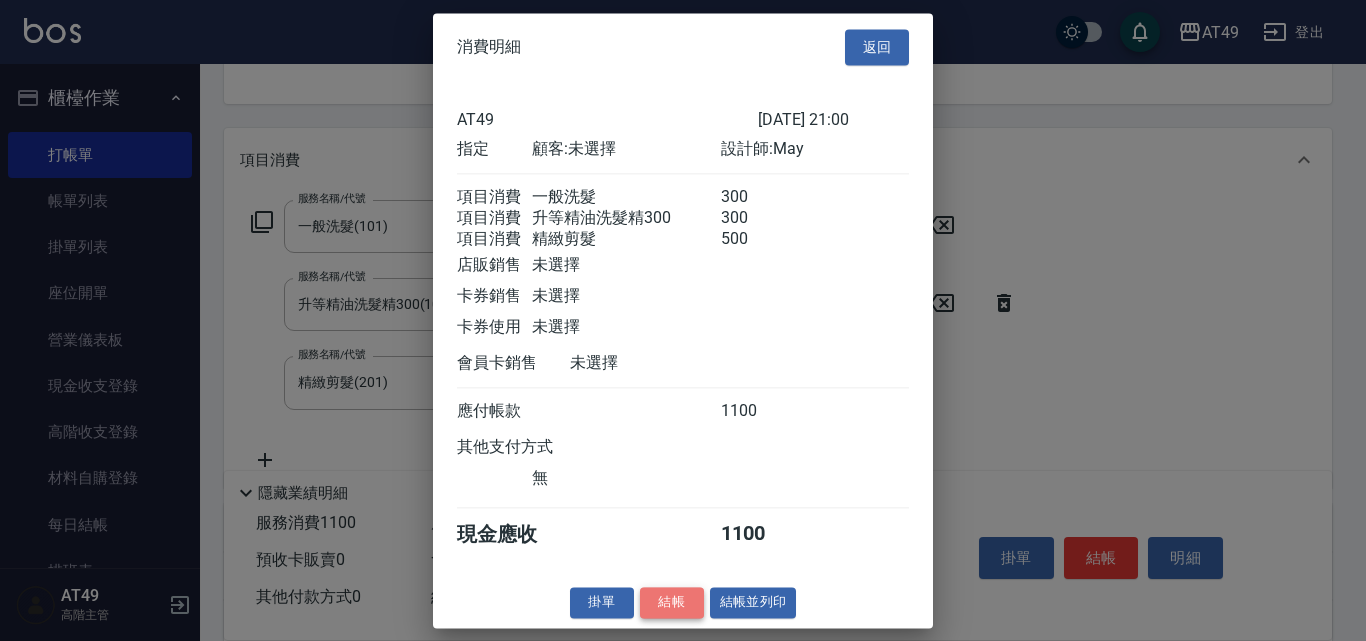click on "結帳" at bounding box center [672, 602] 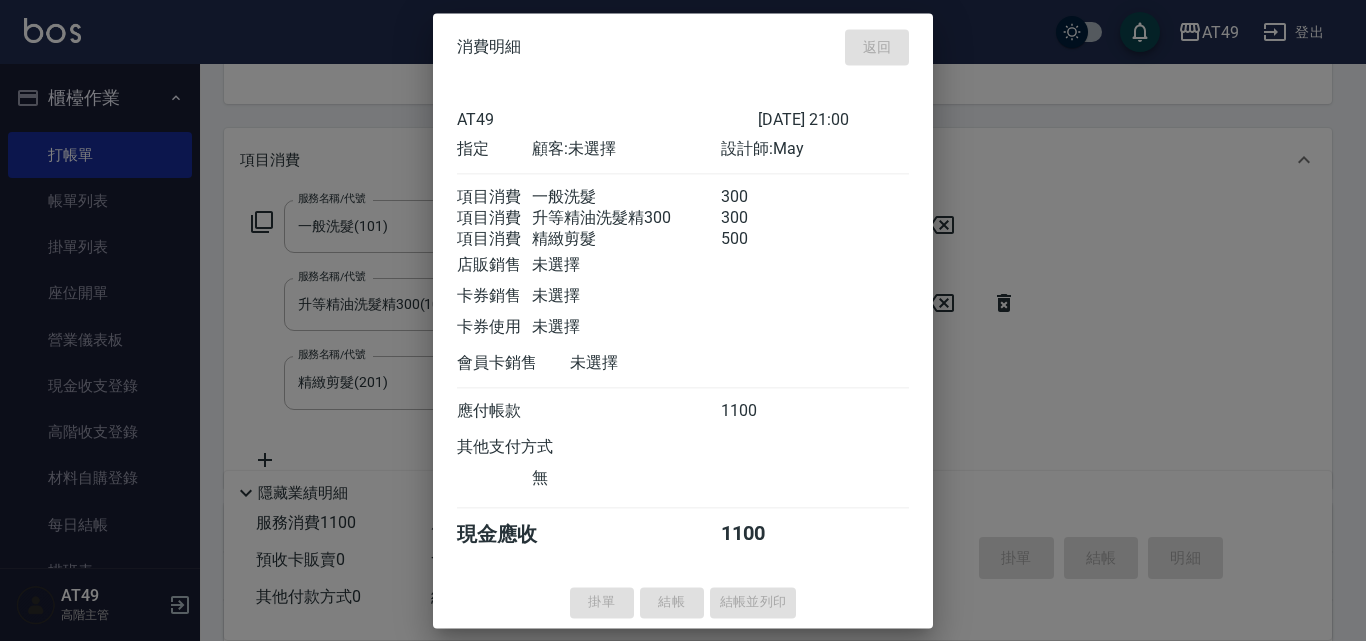 type on "2025/07/11 21:01" 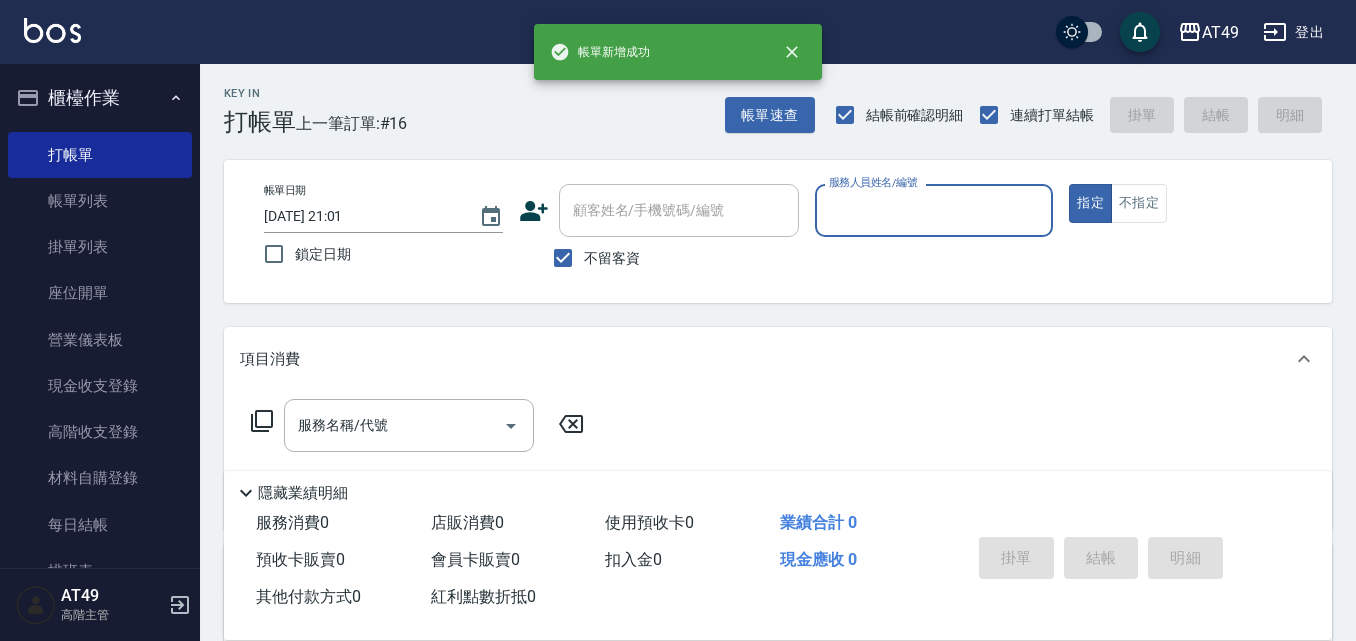 scroll, scrollTop: 0, scrollLeft: 0, axis: both 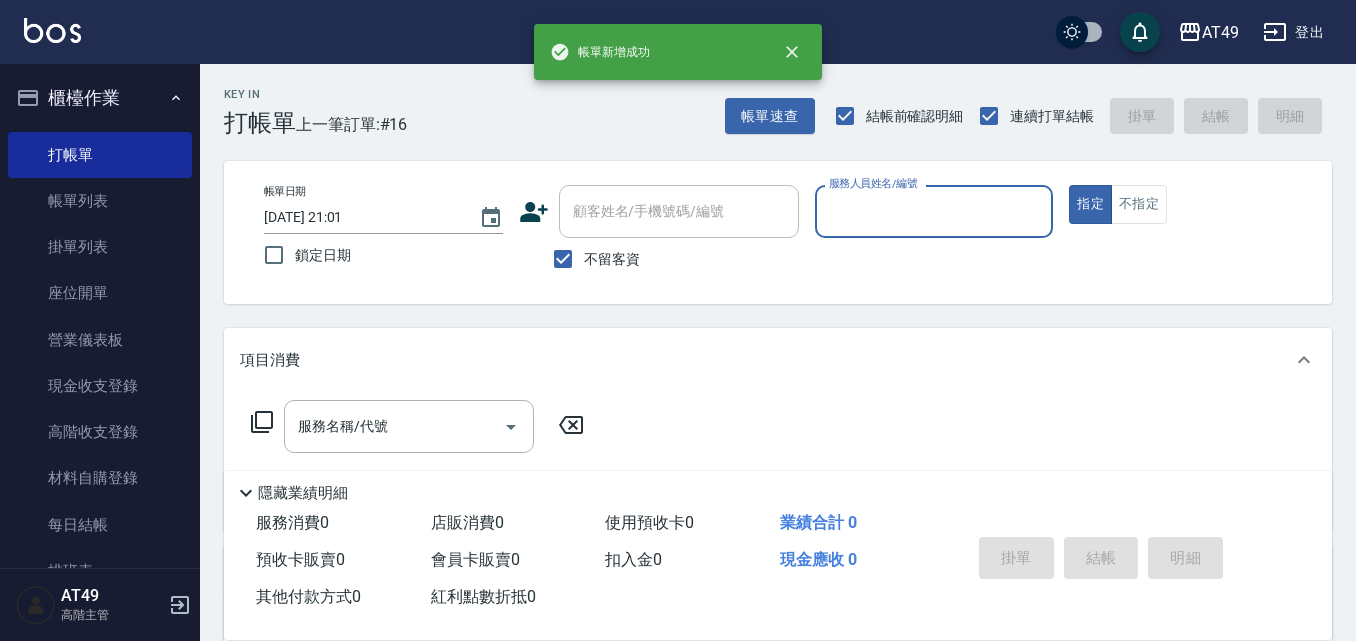 click on "服務人員姓名/編號" at bounding box center [934, 211] 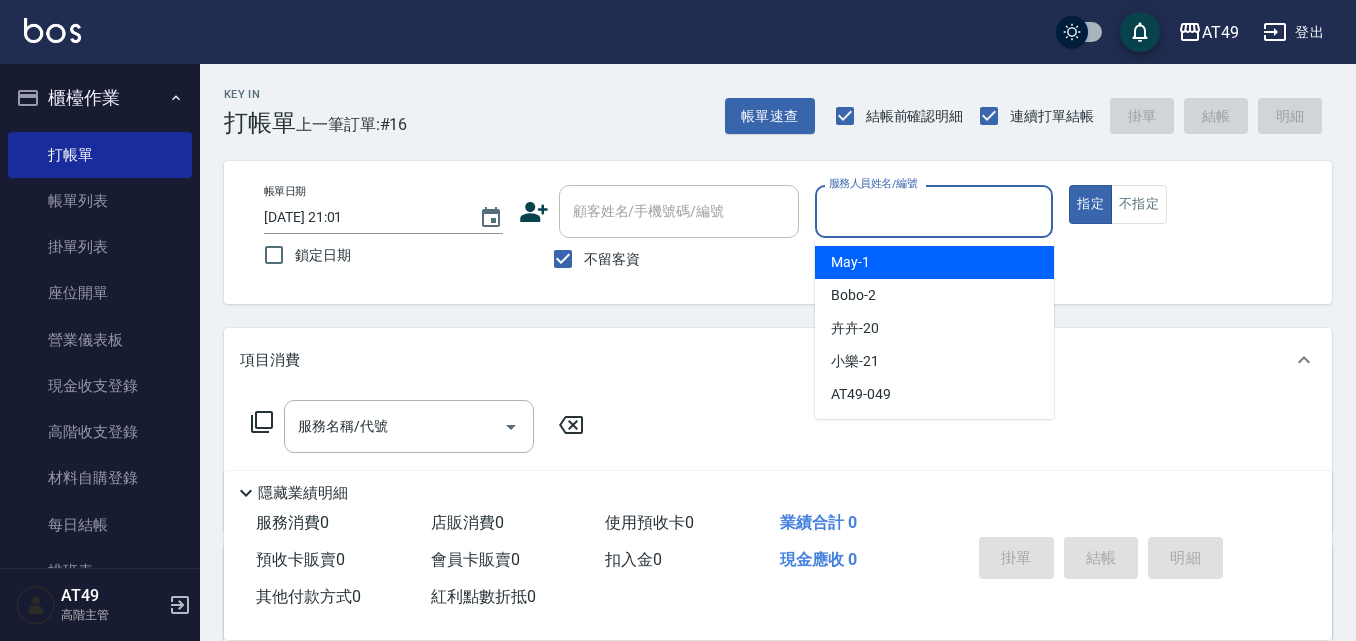 click on "May -1" at bounding box center (934, 262) 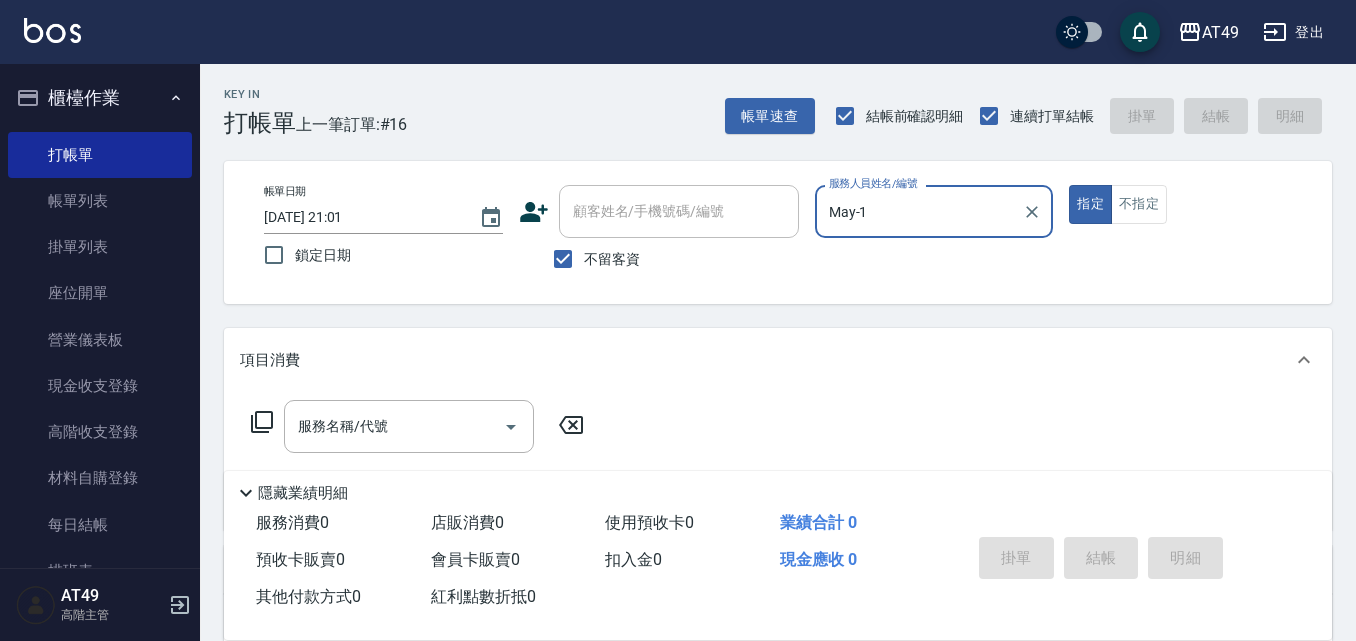 click 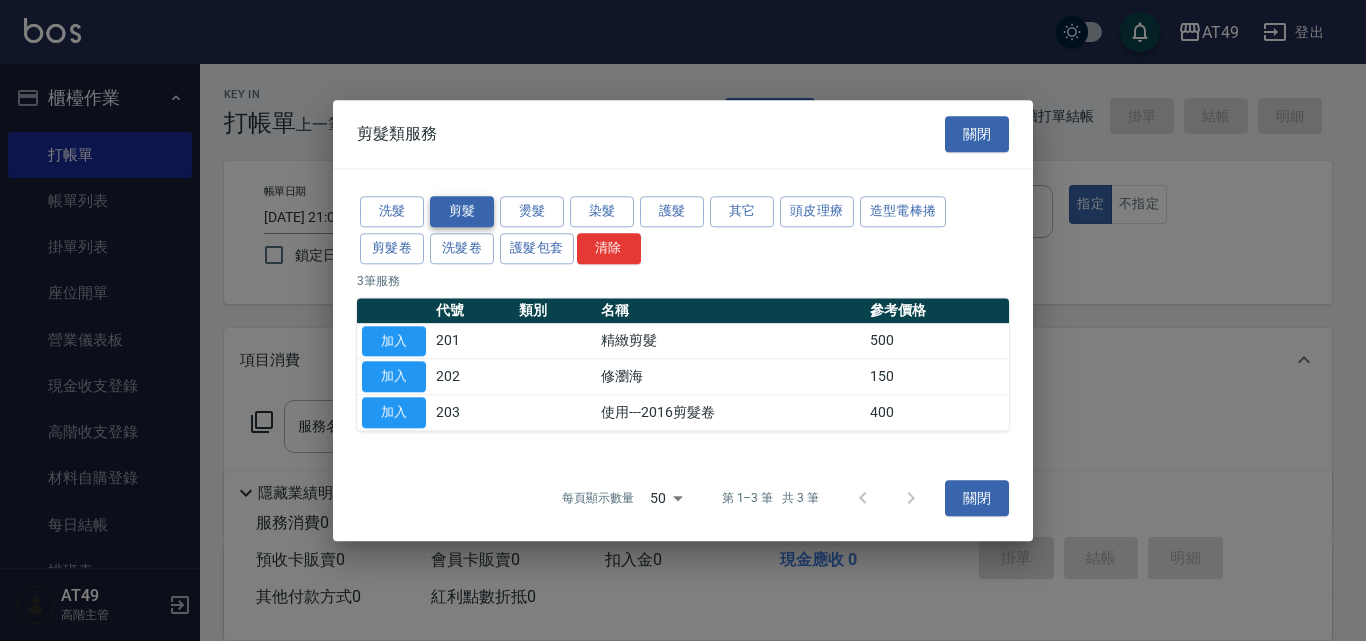 click on "剪髮" at bounding box center (462, 211) 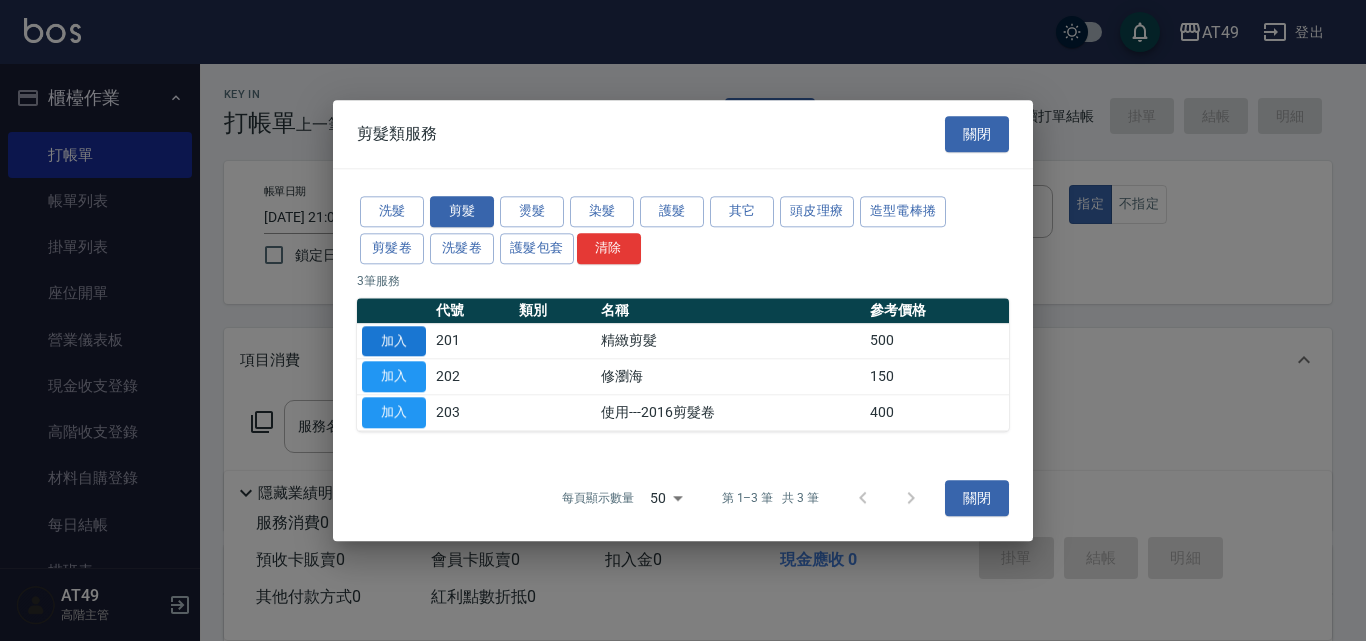 click on "加入" at bounding box center (394, 341) 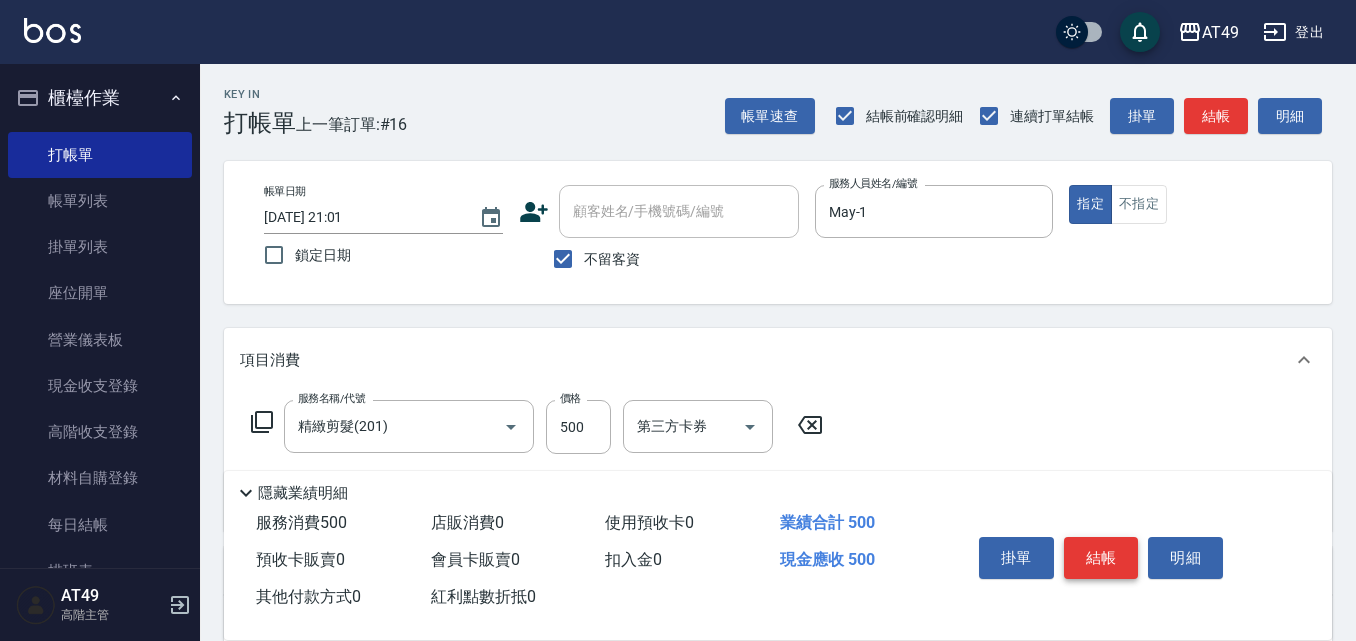 click on "結帳" at bounding box center [1101, 558] 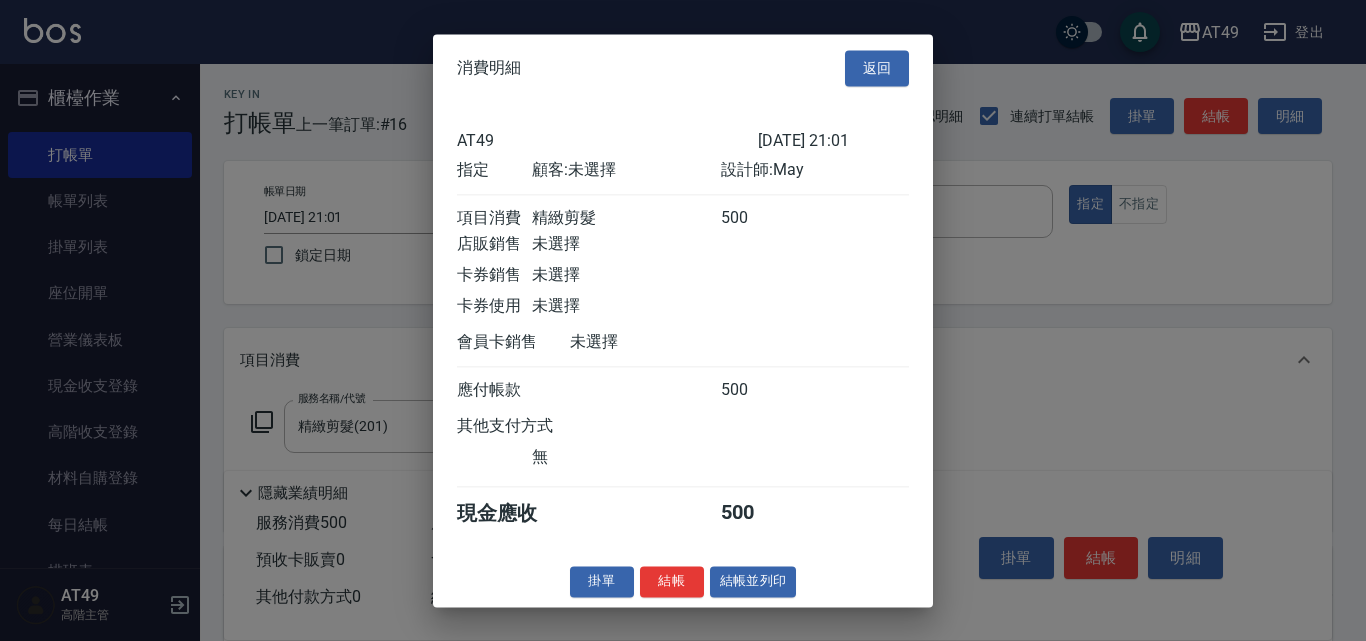 click on "掛單 結帳 結帳並列印" at bounding box center (683, 581) 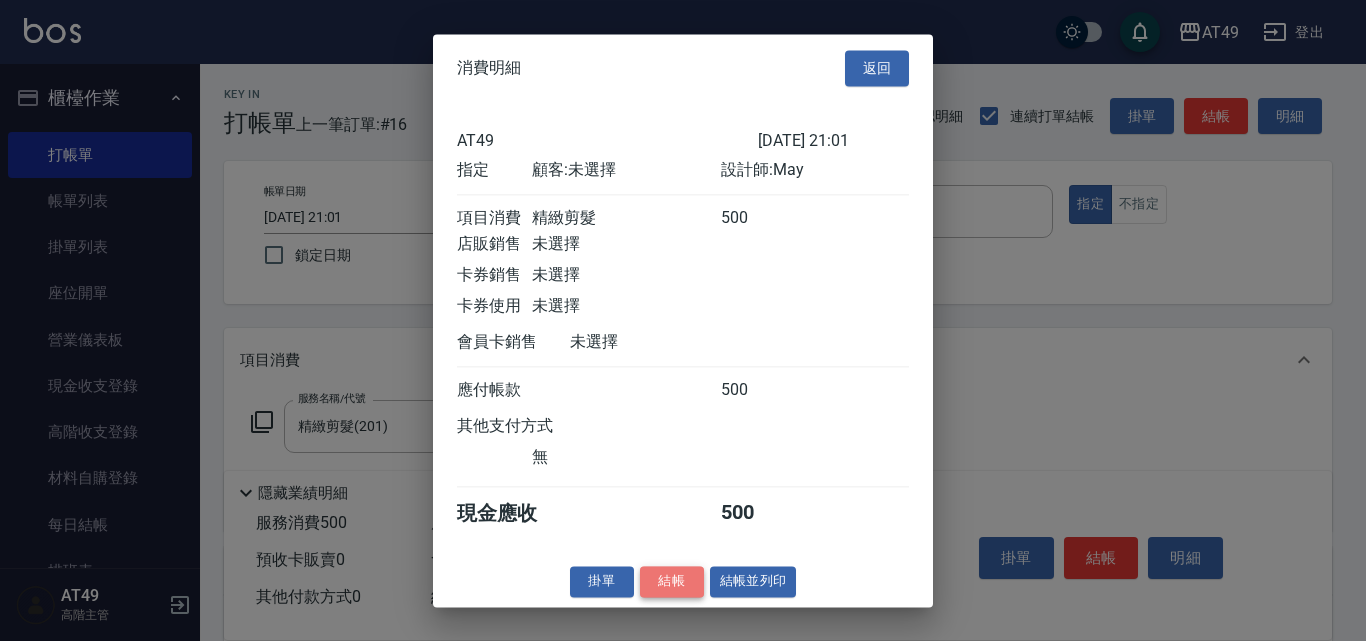 click on "結帳" at bounding box center (672, 581) 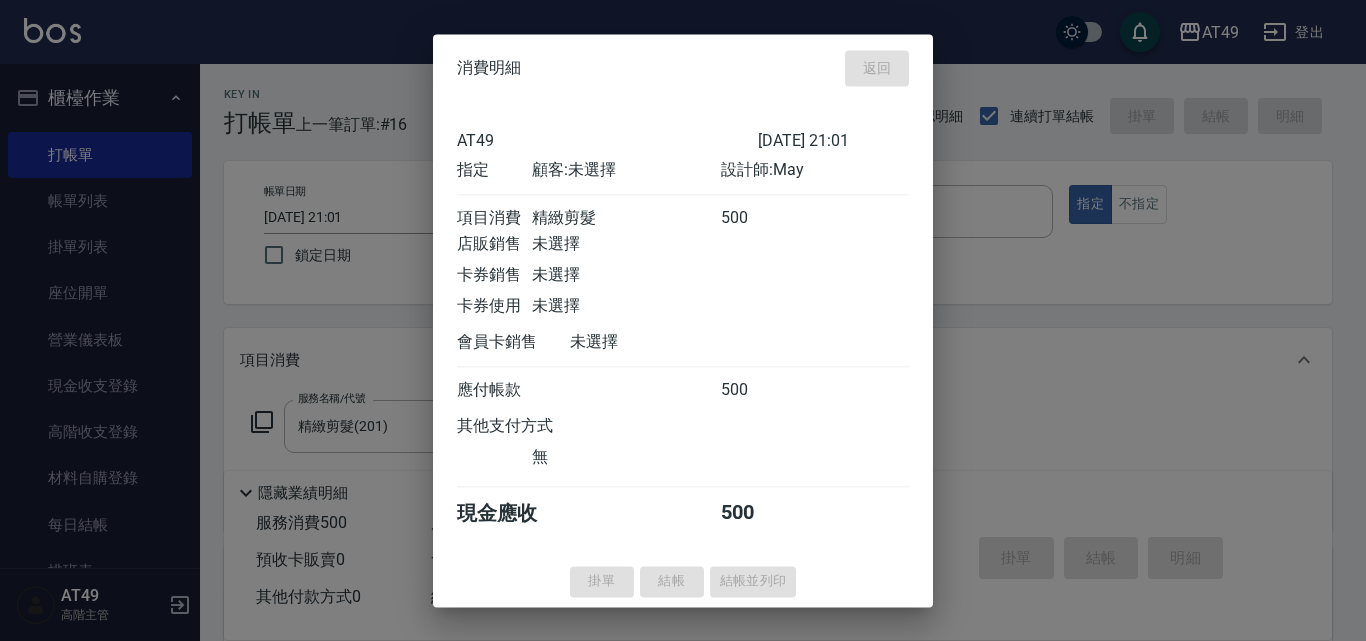 type 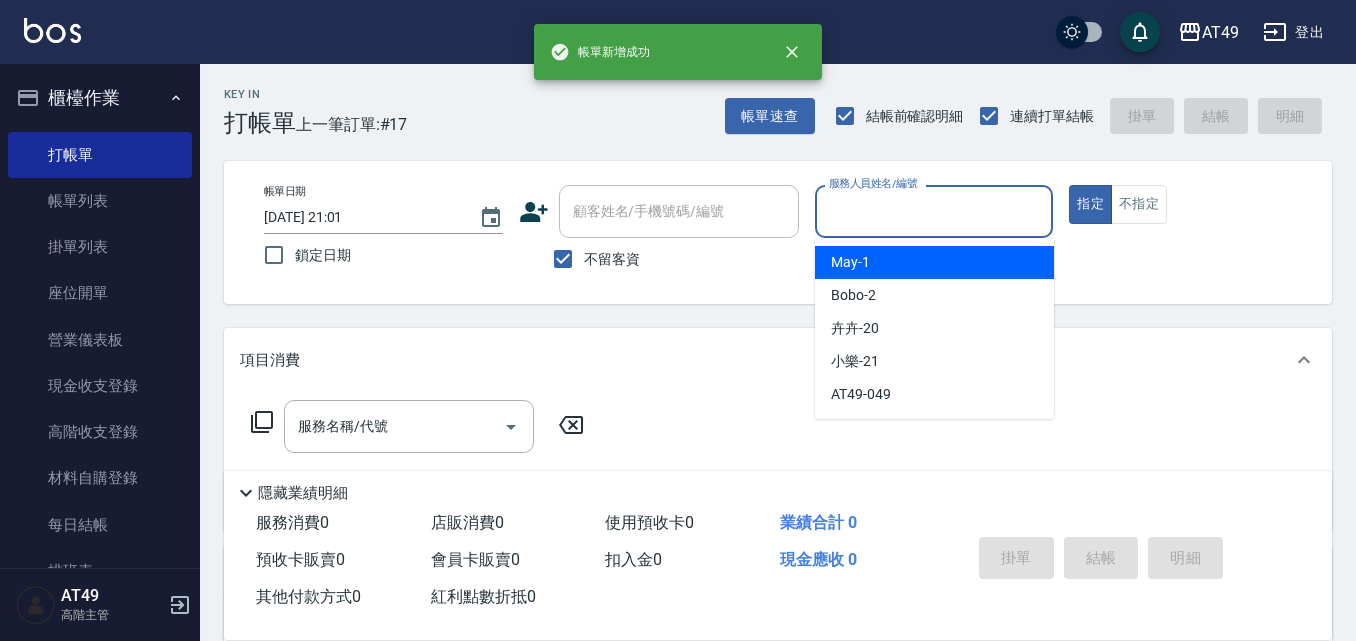 click on "服務人員姓名/編號" at bounding box center [934, 211] 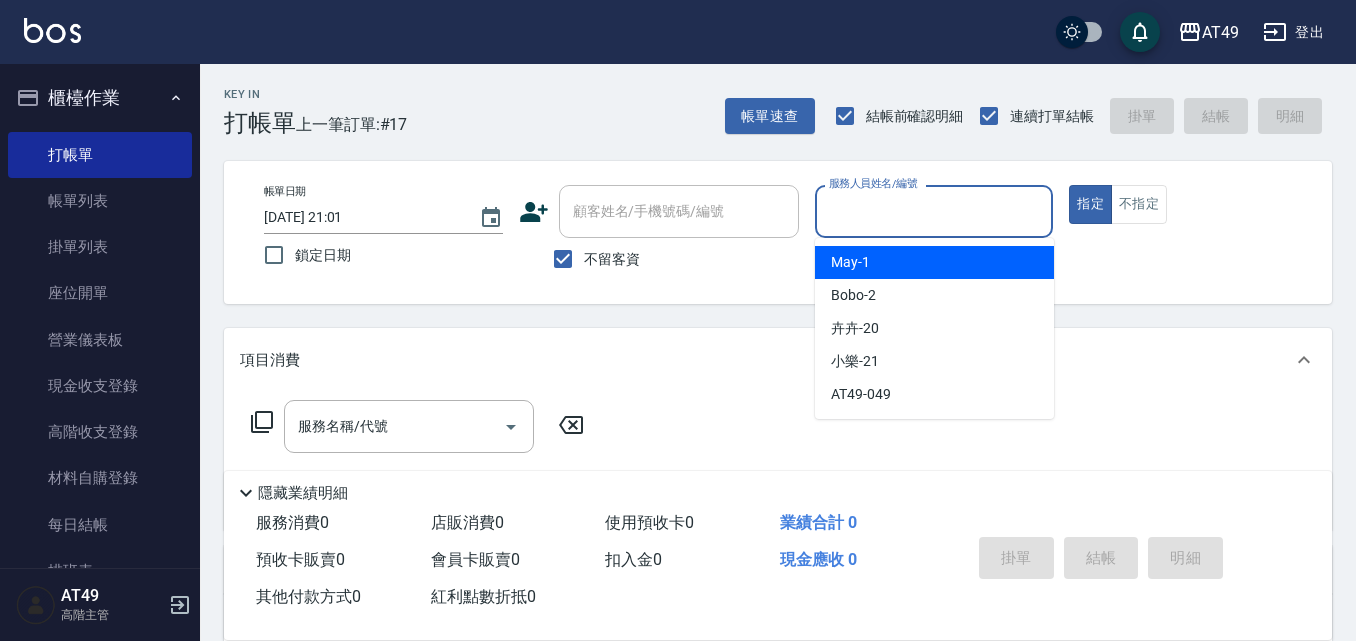 click on "May -1" at bounding box center [934, 262] 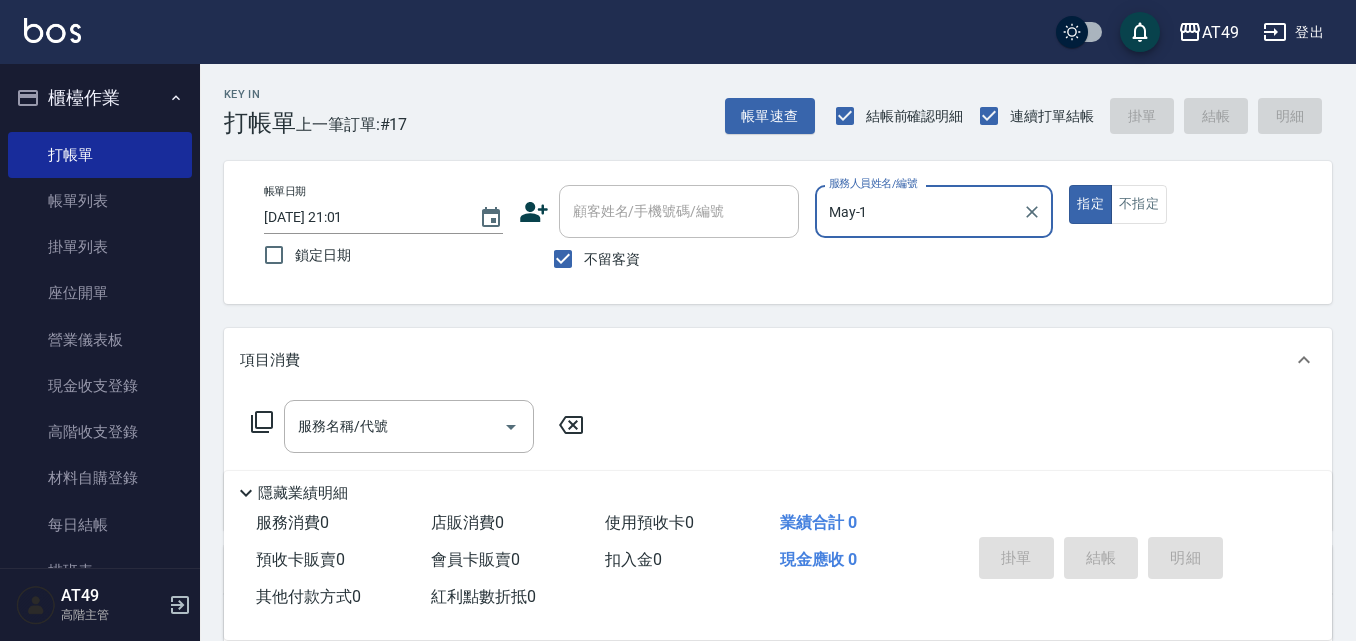 click 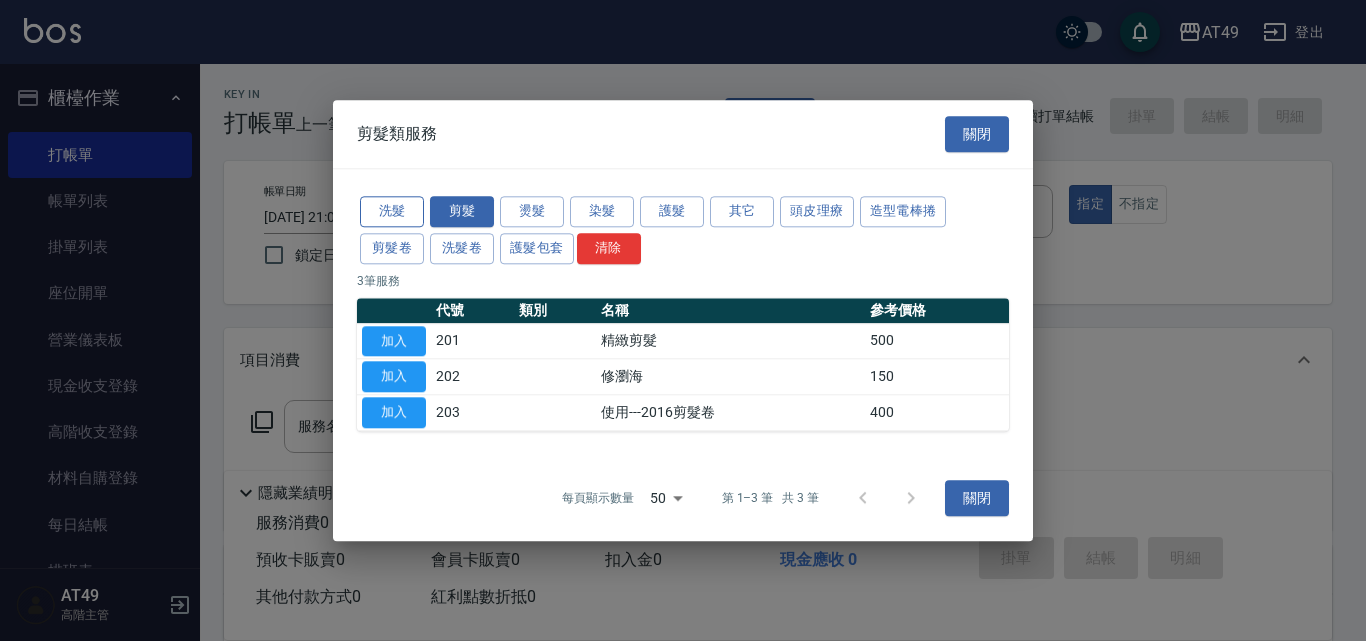 click on "洗髮" at bounding box center [392, 211] 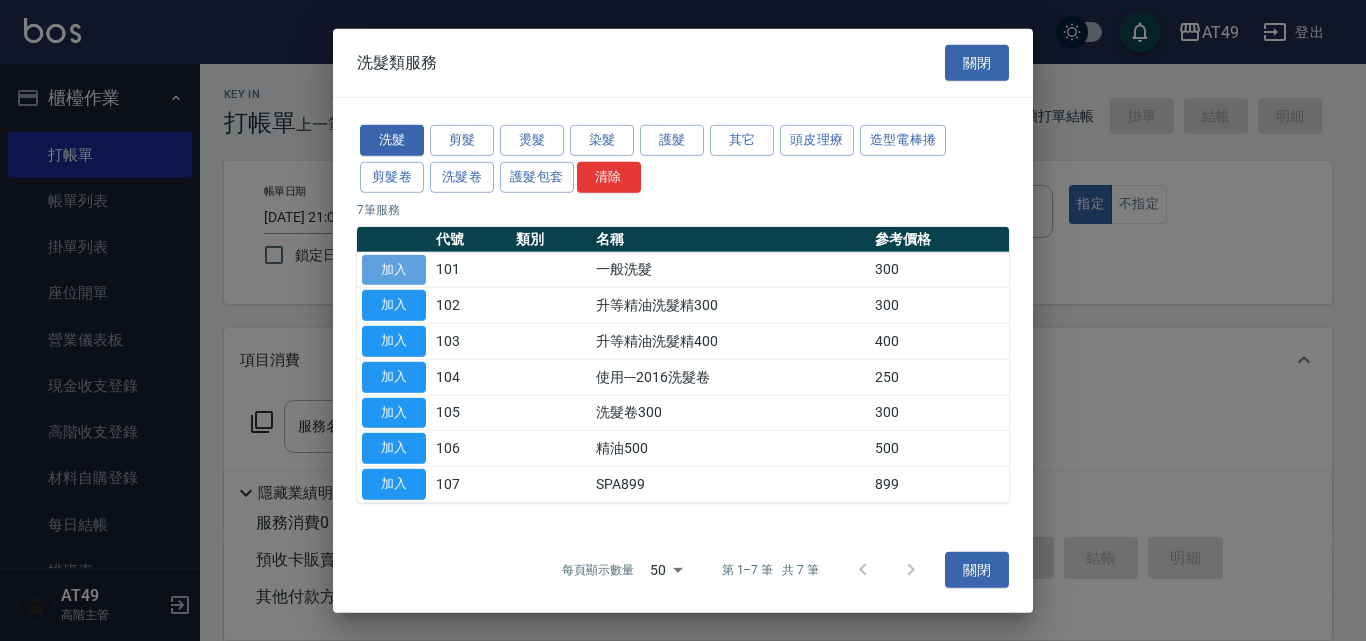 click on "加入" at bounding box center (394, 269) 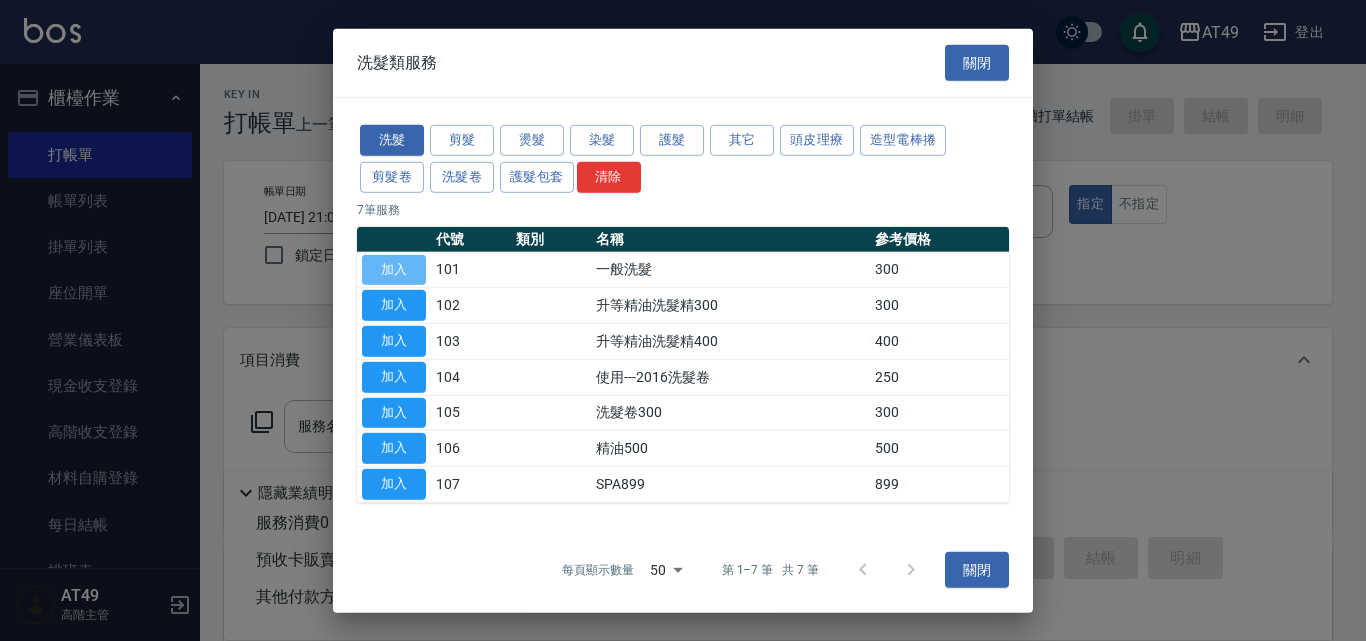 type on "一般洗髮(101)" 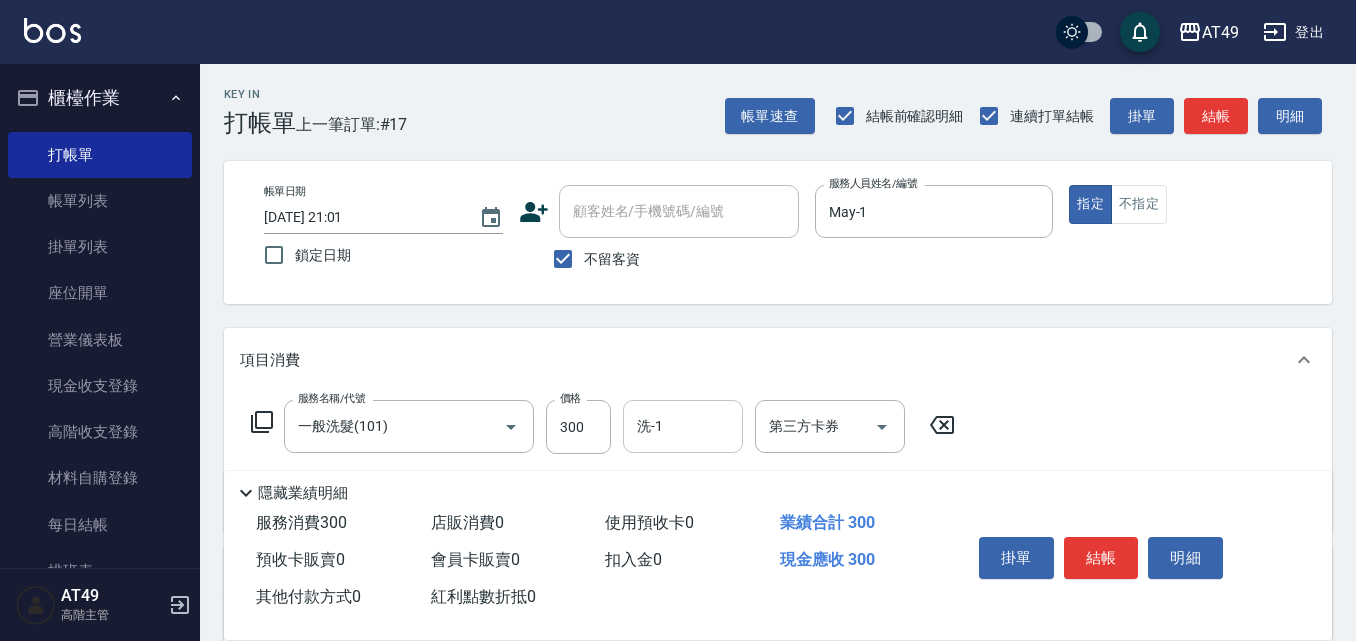 click on "洗-1" at bounding box center (683, 426) 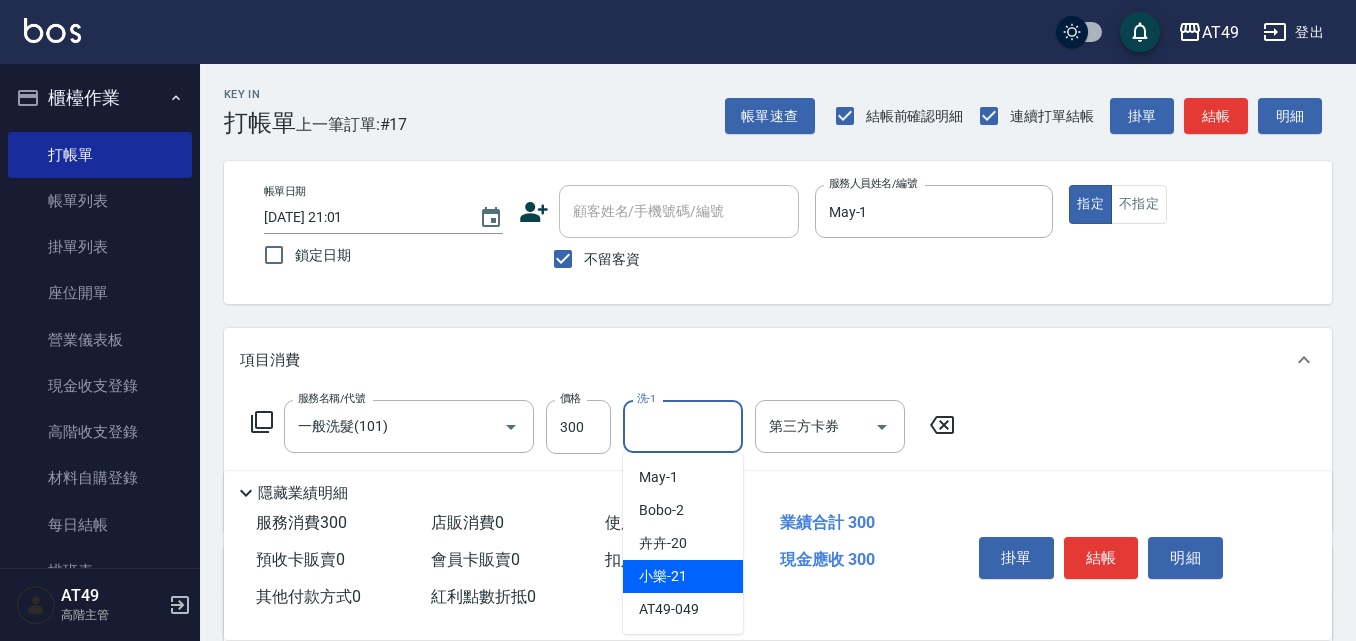 click on "小樂 -21" at bounding box center (663, 576) 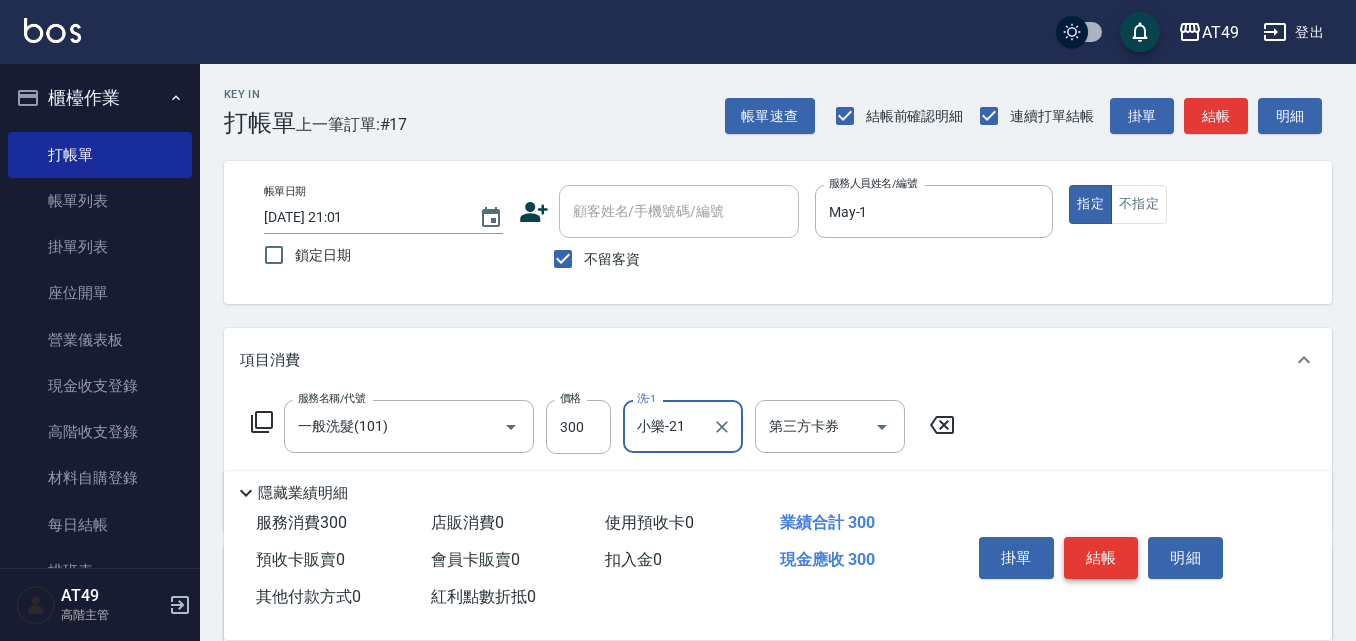 click on "結帳" at bounding box center (1101, 558) 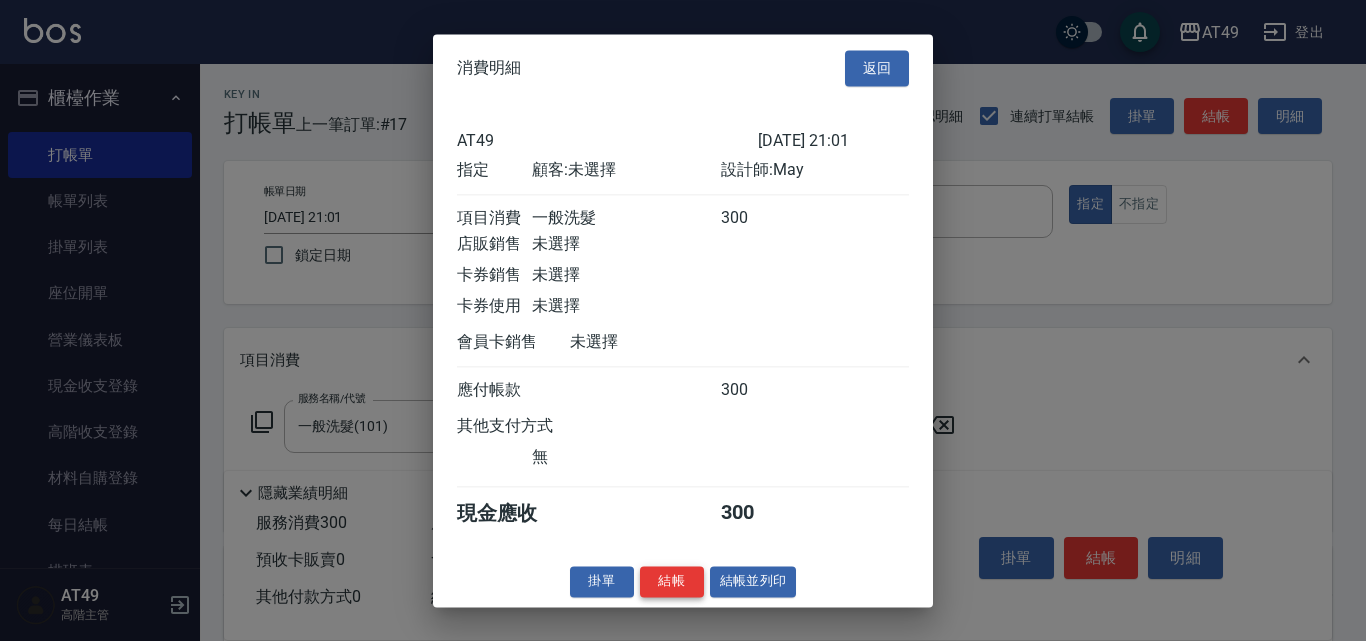 click on "結帳" at bounding box center (672, 581) 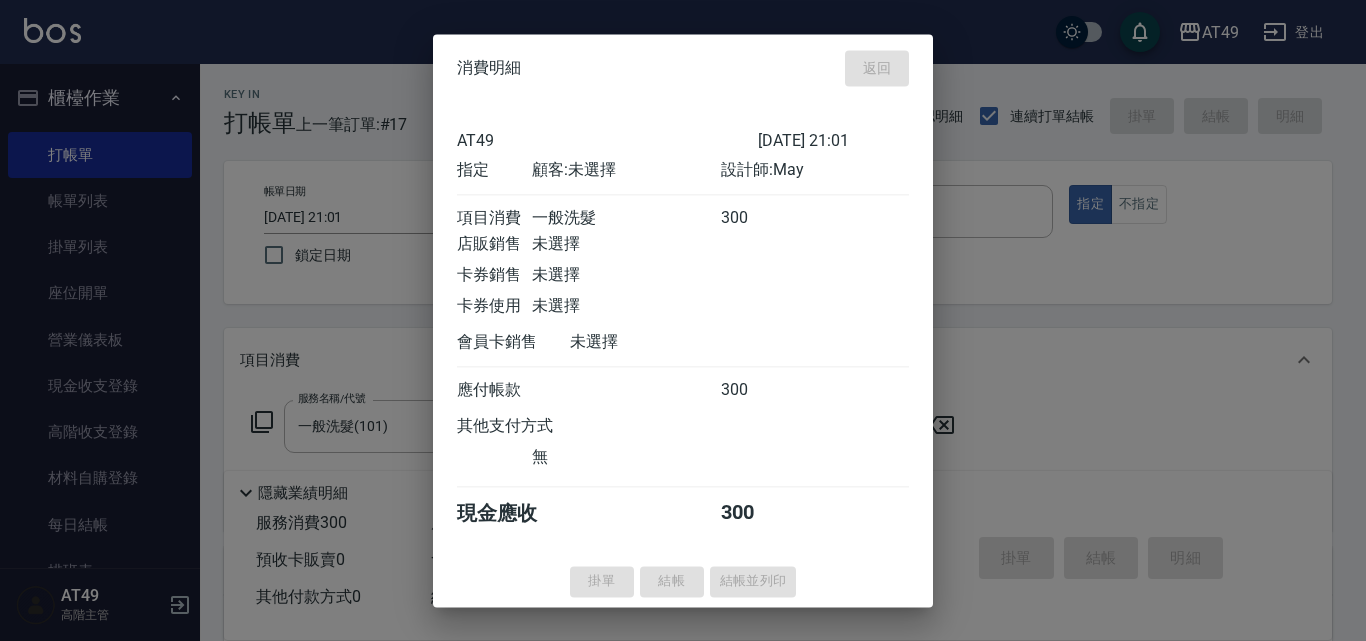 type 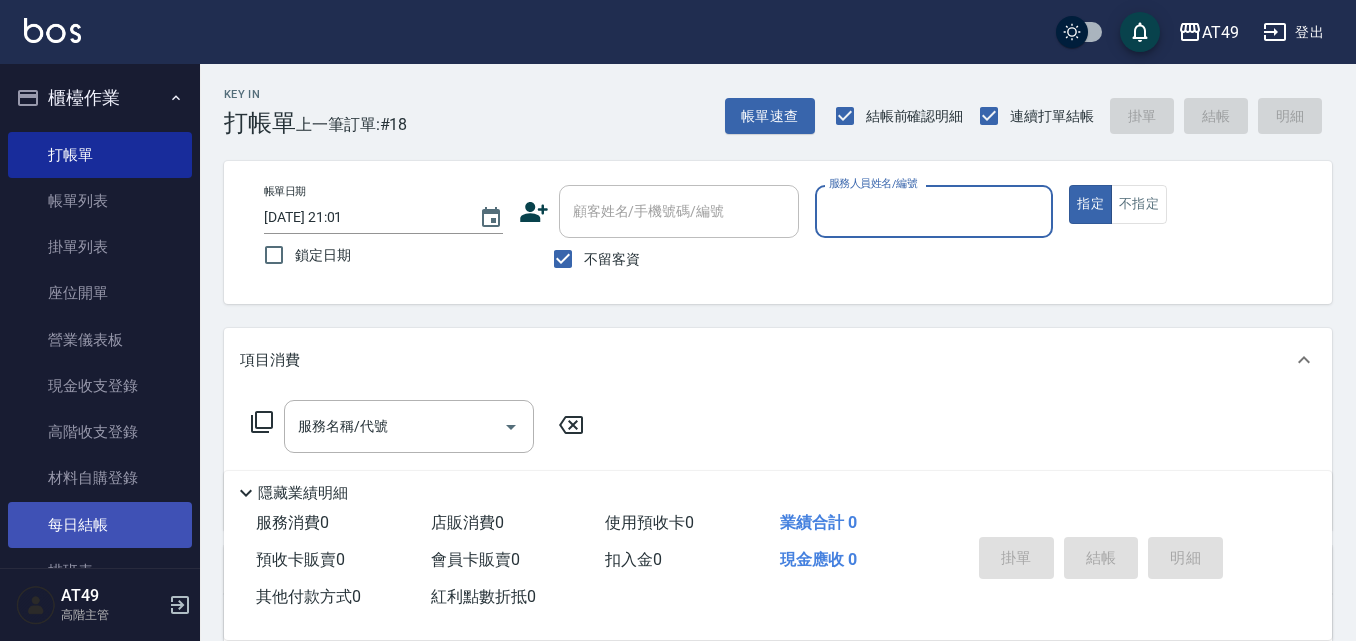 click on "每日結帳" at bounding box center [100, 525] 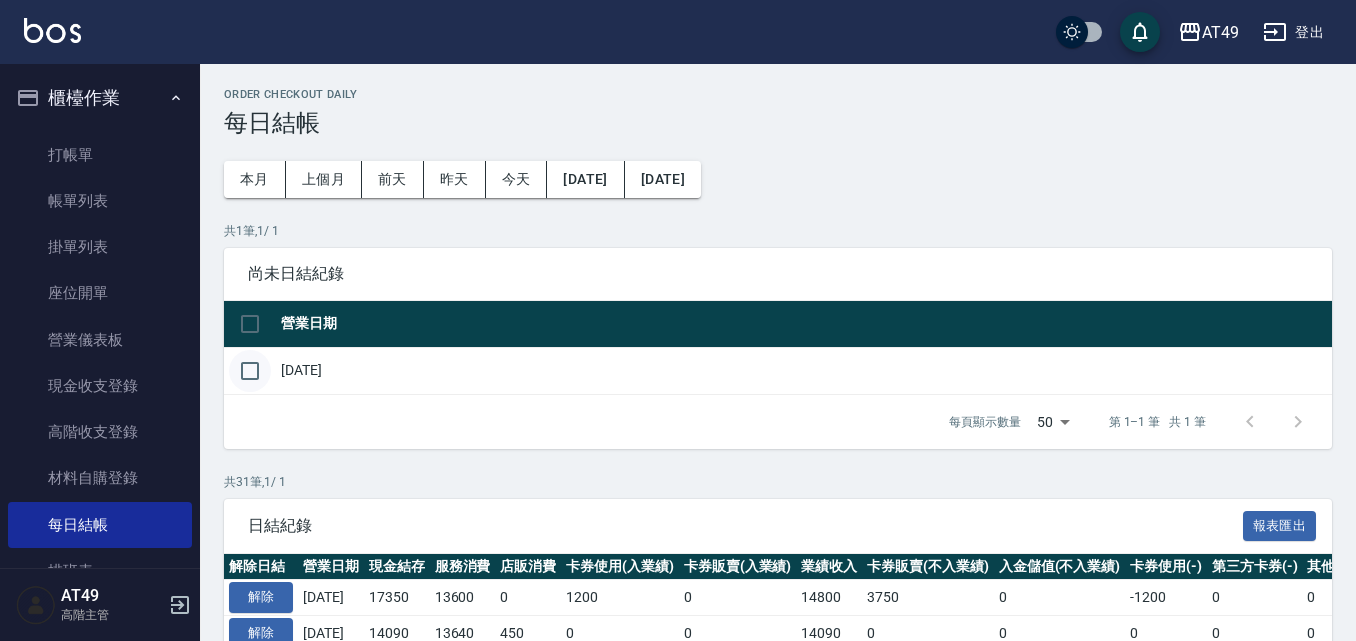 click at bounding box center [250, 371] 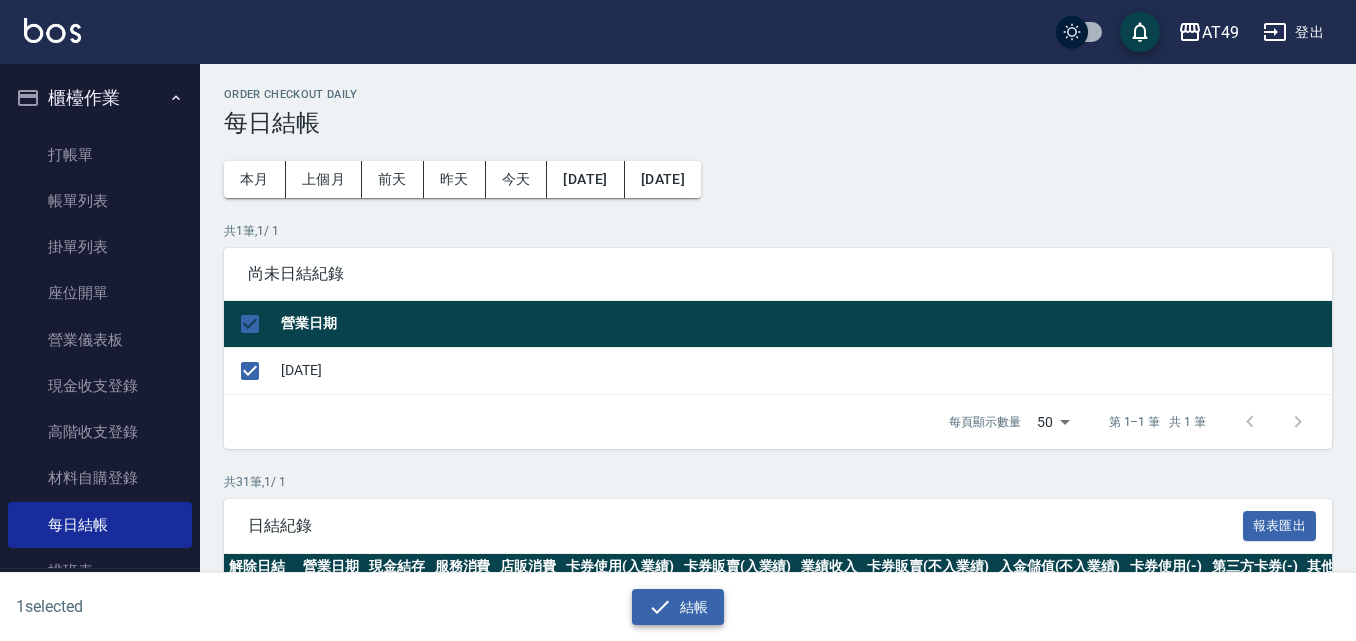 click 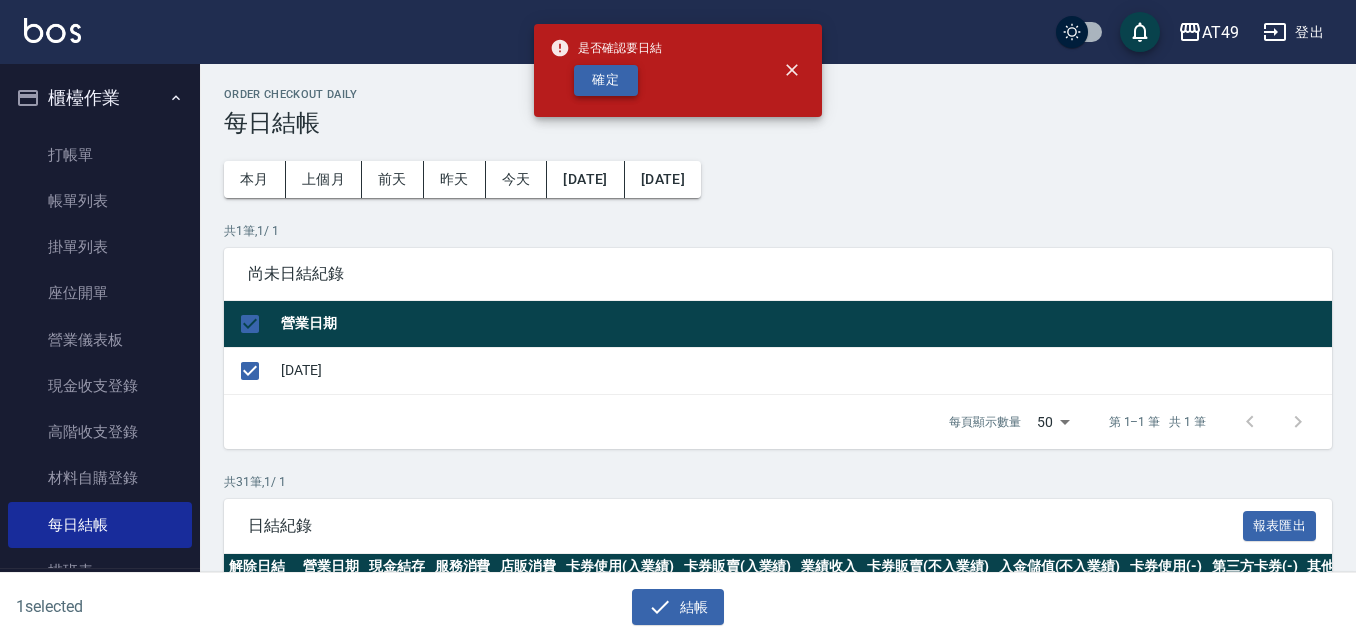 click on "確定" at bounding box center (606, 80) 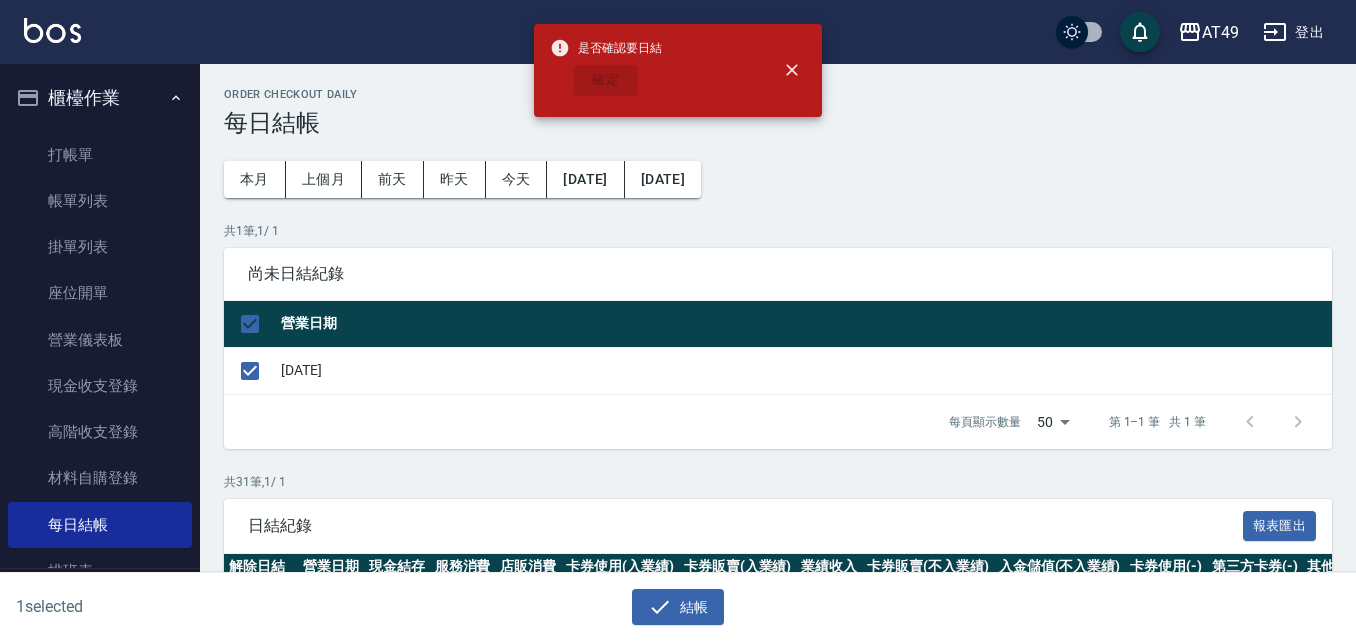checkbox on "false" 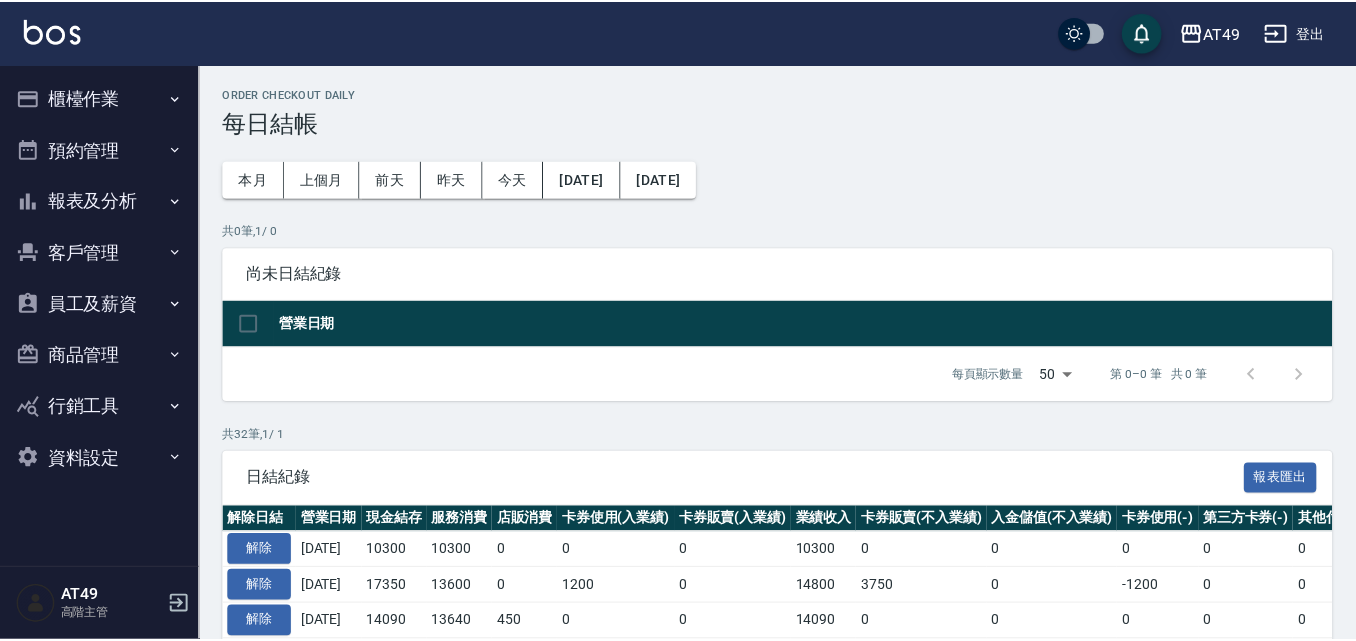 scroll, scrollTop: 0, scrollLeft: 0, axis: both 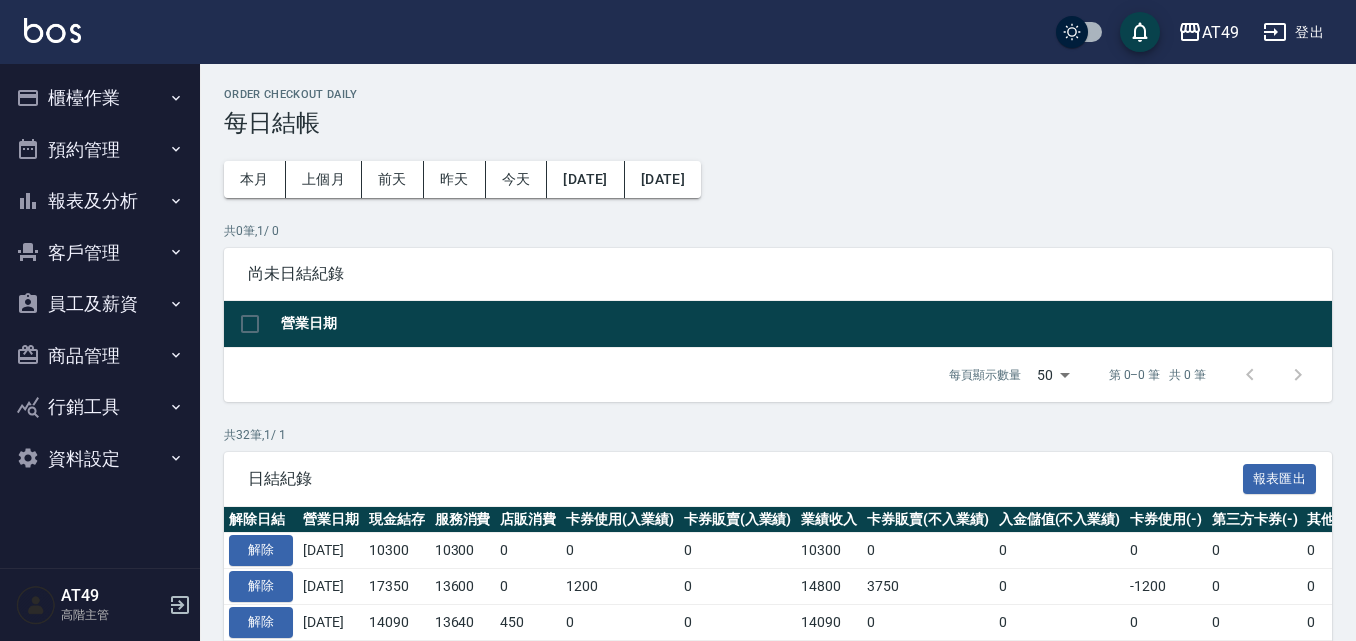 click on "報表及分析" at bounding box center (100, 201) 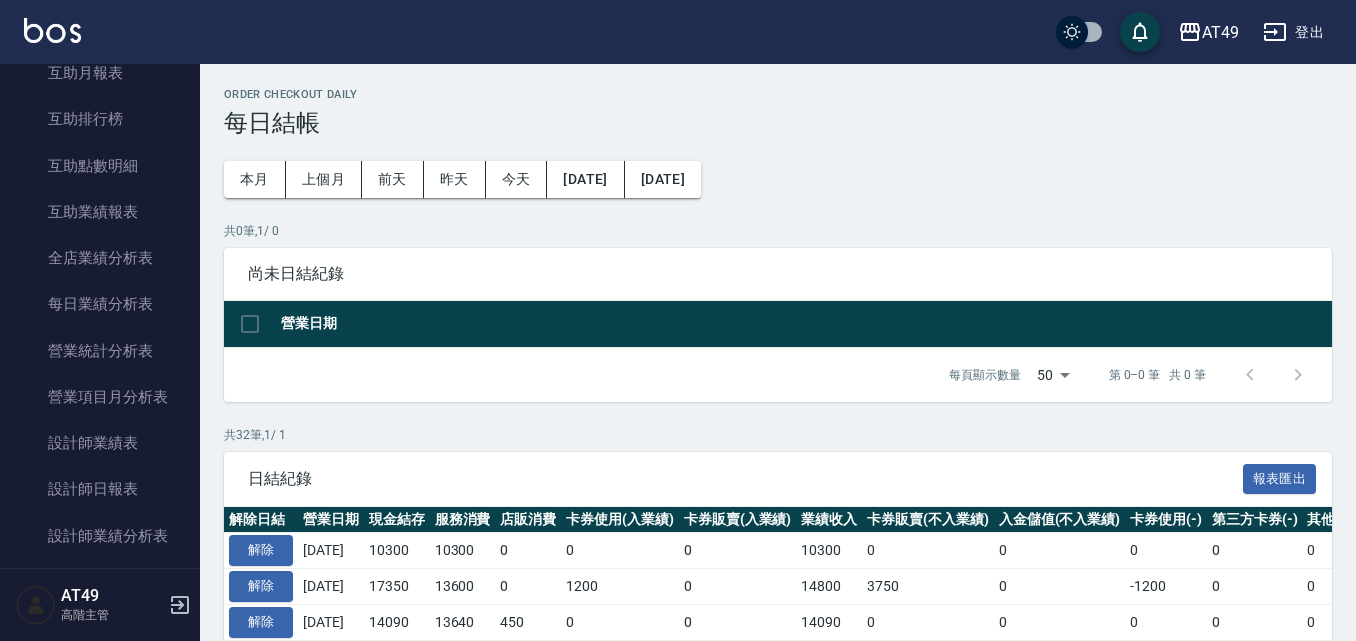 scroll, scrollTop: 500, scrollLeft: 0, axis: vertical 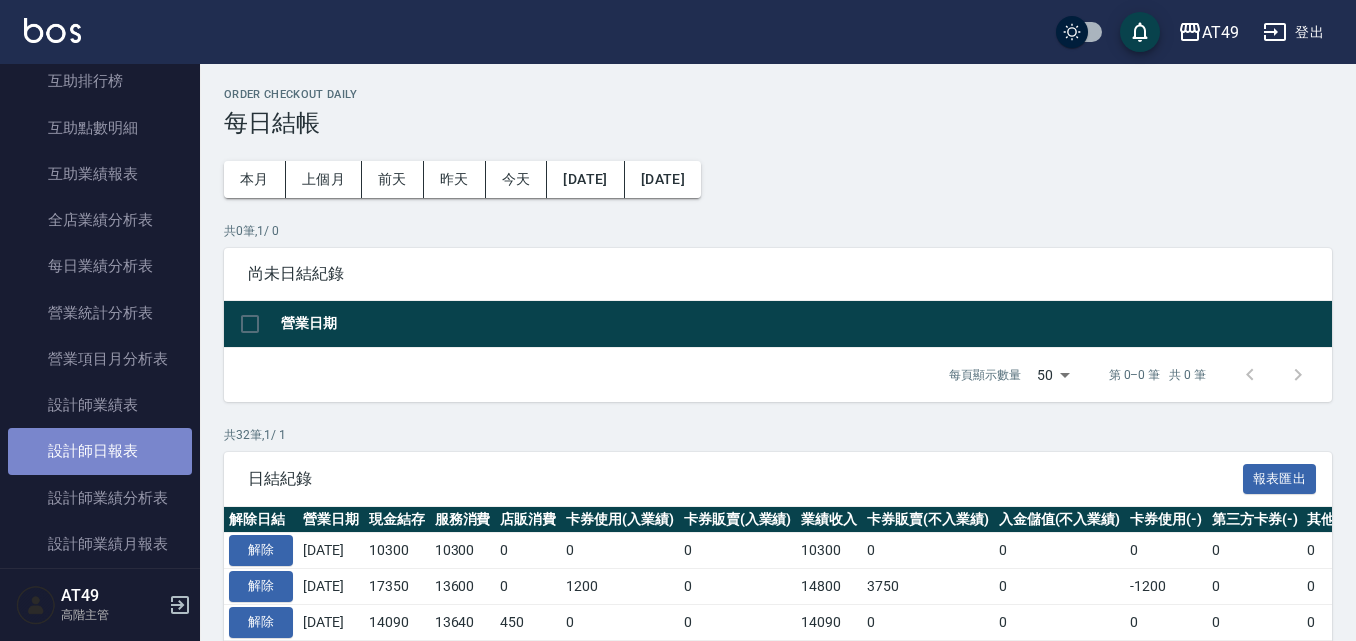 click on "設計師日報表" at bounding box center (100, 451) 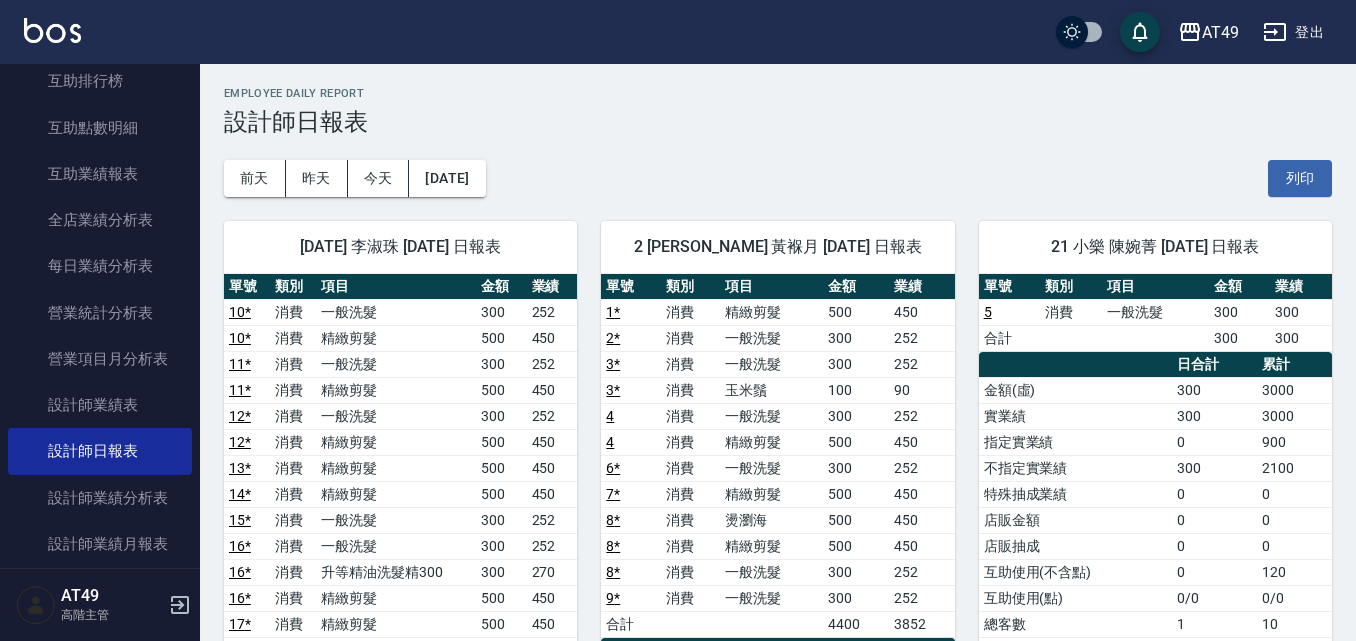 scroll, scrollTop: 0, scrollLeft: 0, axis: both 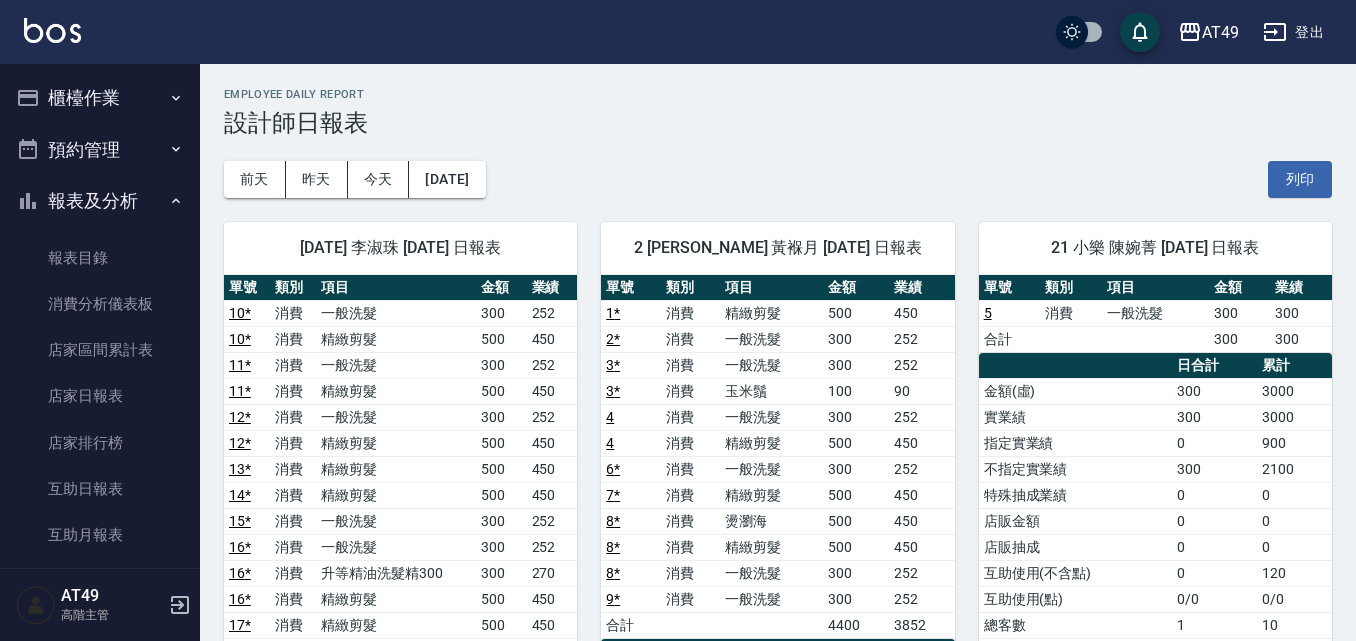 click on "櫃檯作業" at bounding box center (100, 98) 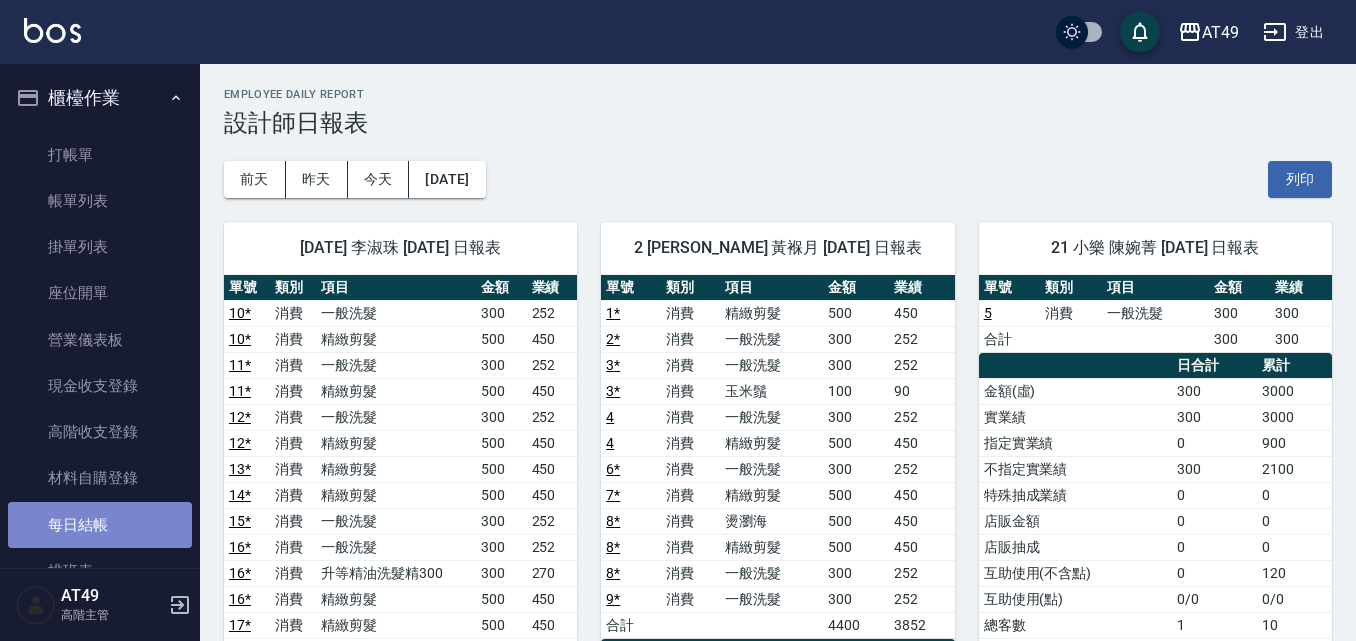 click on "每日結帳" at bounding box center [100, 525] 